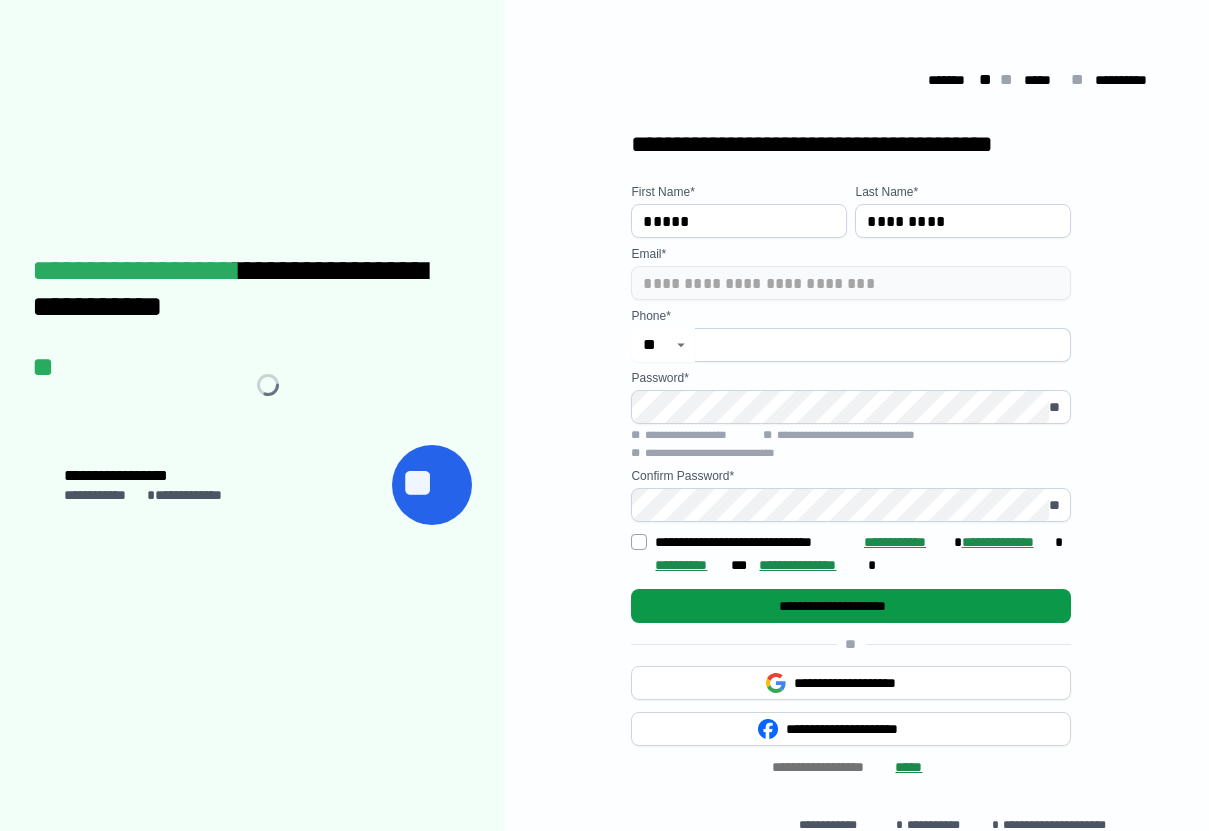 scroll, scrollTop: 0, scrollLeft: 0, axis: both 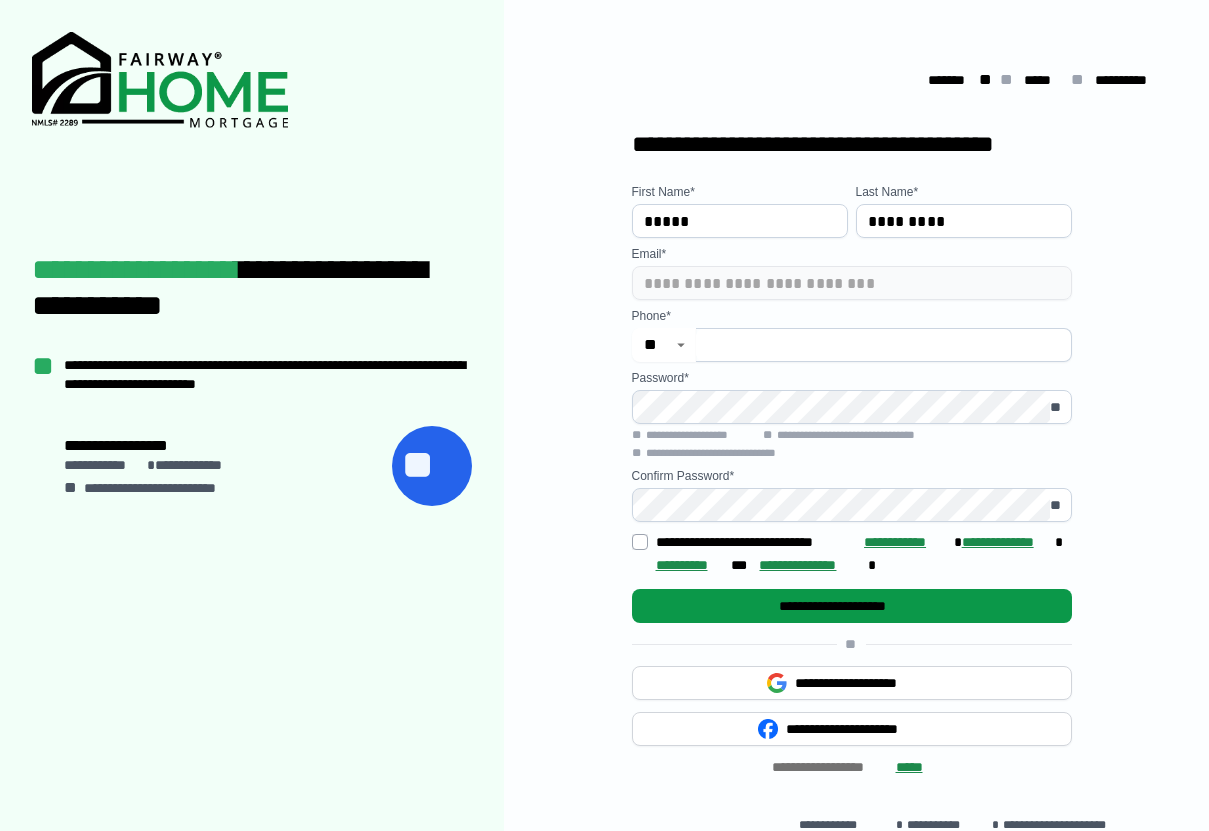 click at bounding box center [884, 345] 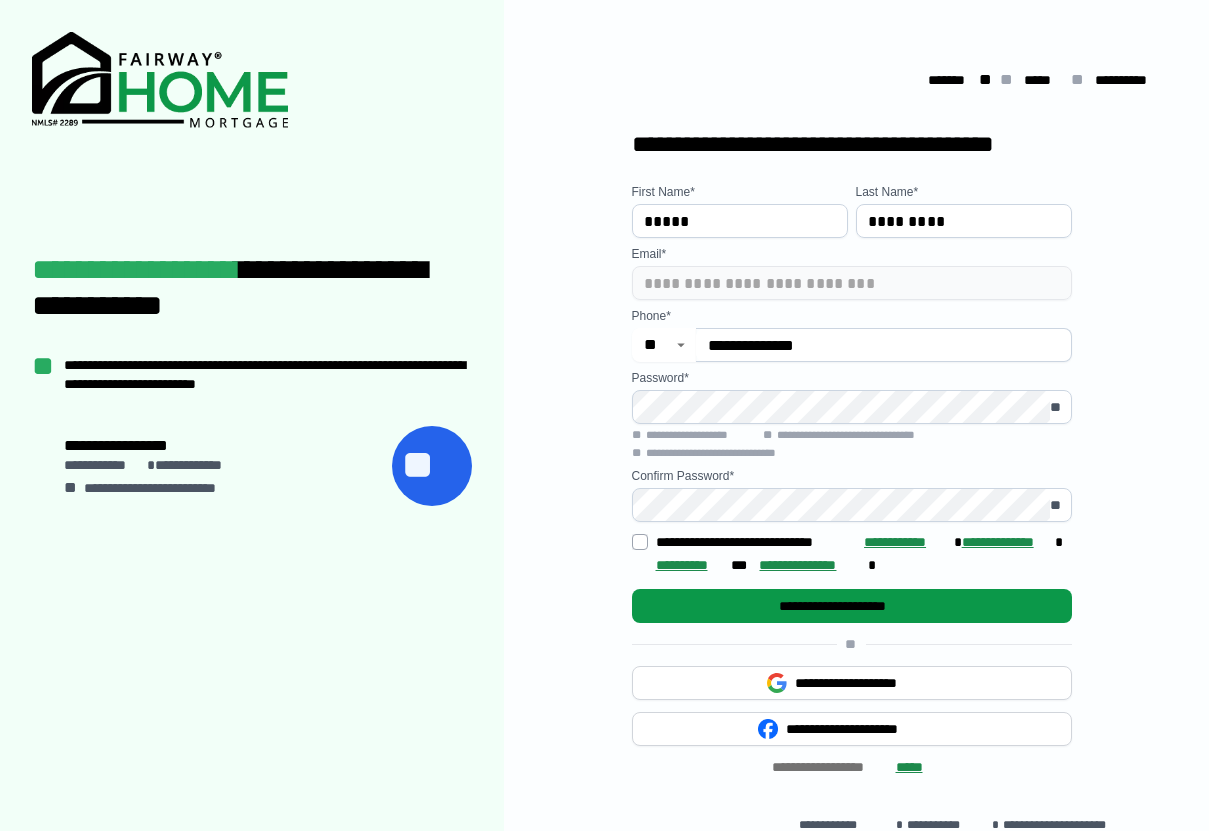 type on "**********" 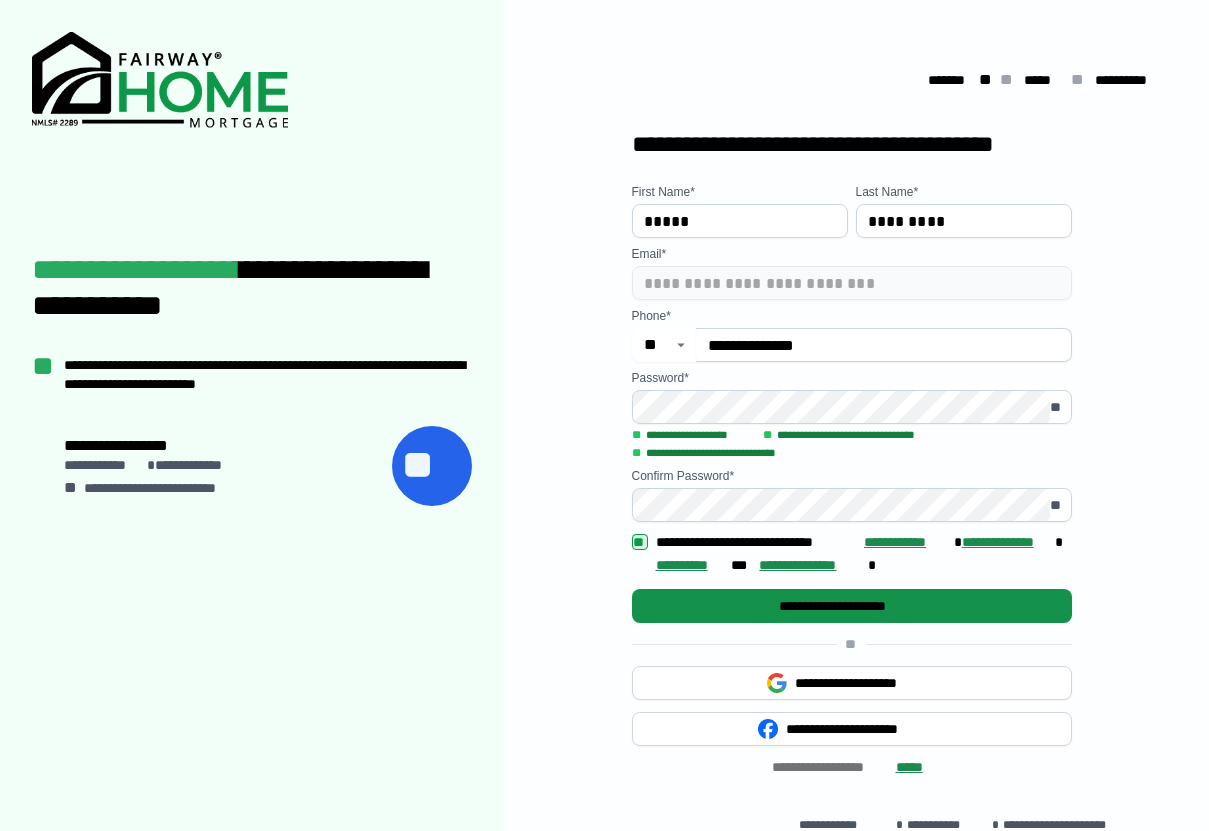 click on "**********" at bounding box center (852, 606) 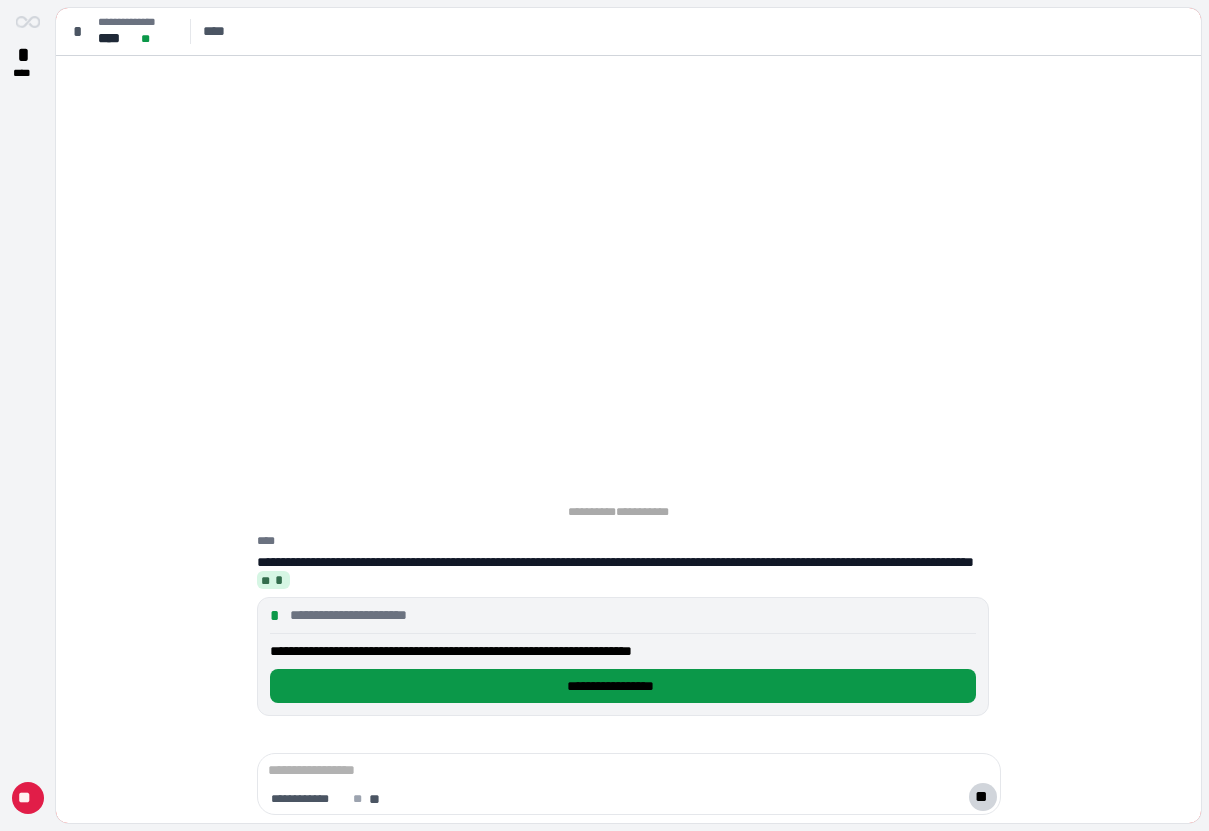 scroll, scrollTop: 0, scrollLeft: 0, axis: both 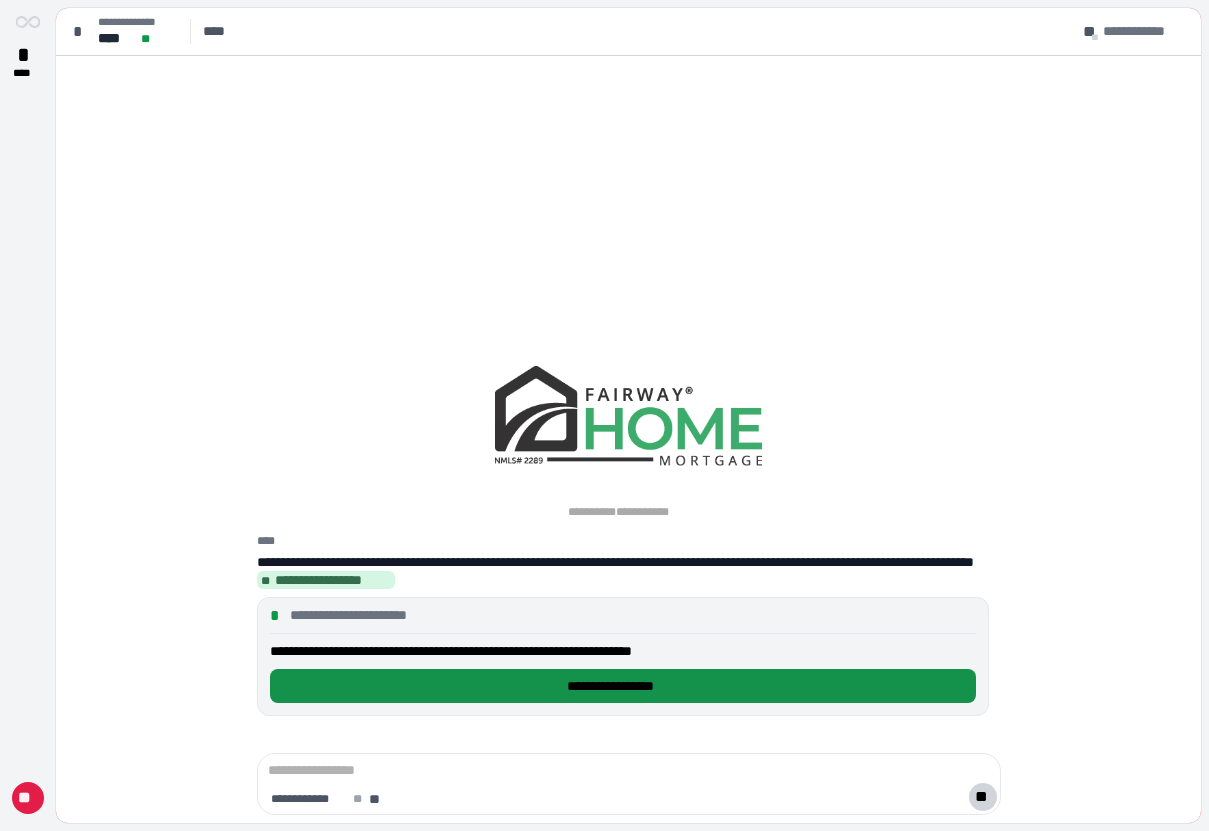 click on "**********" at bounding box center [622, 686] 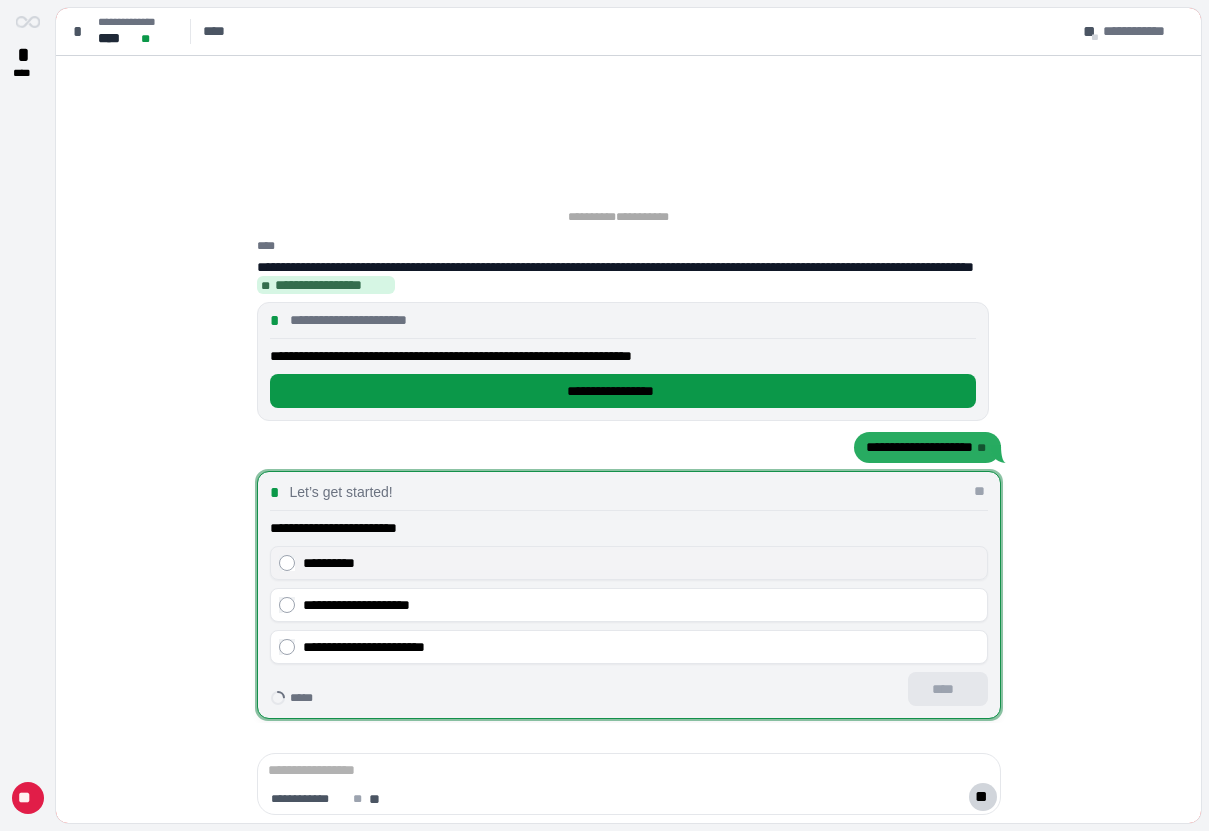click on "**********" at bounding box center (641, 563) 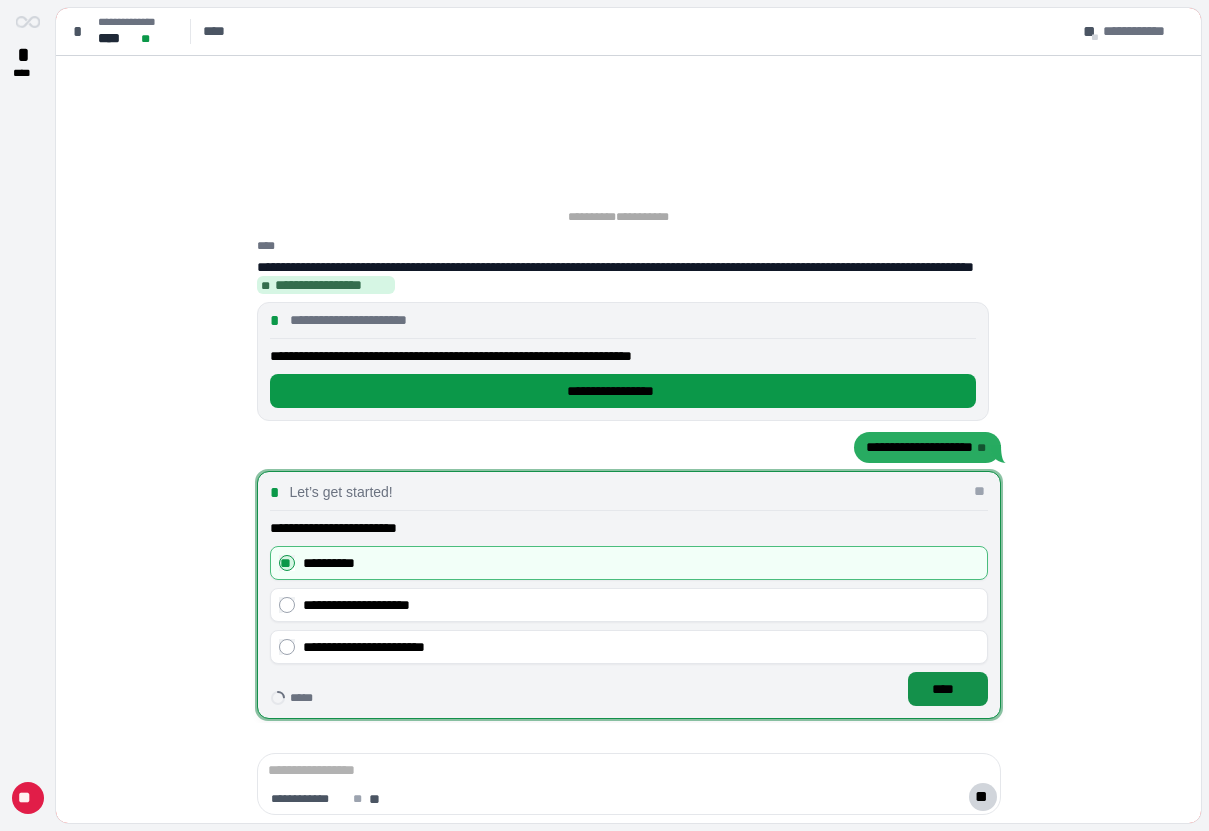 click on "****" at bounding box center [947, 689] 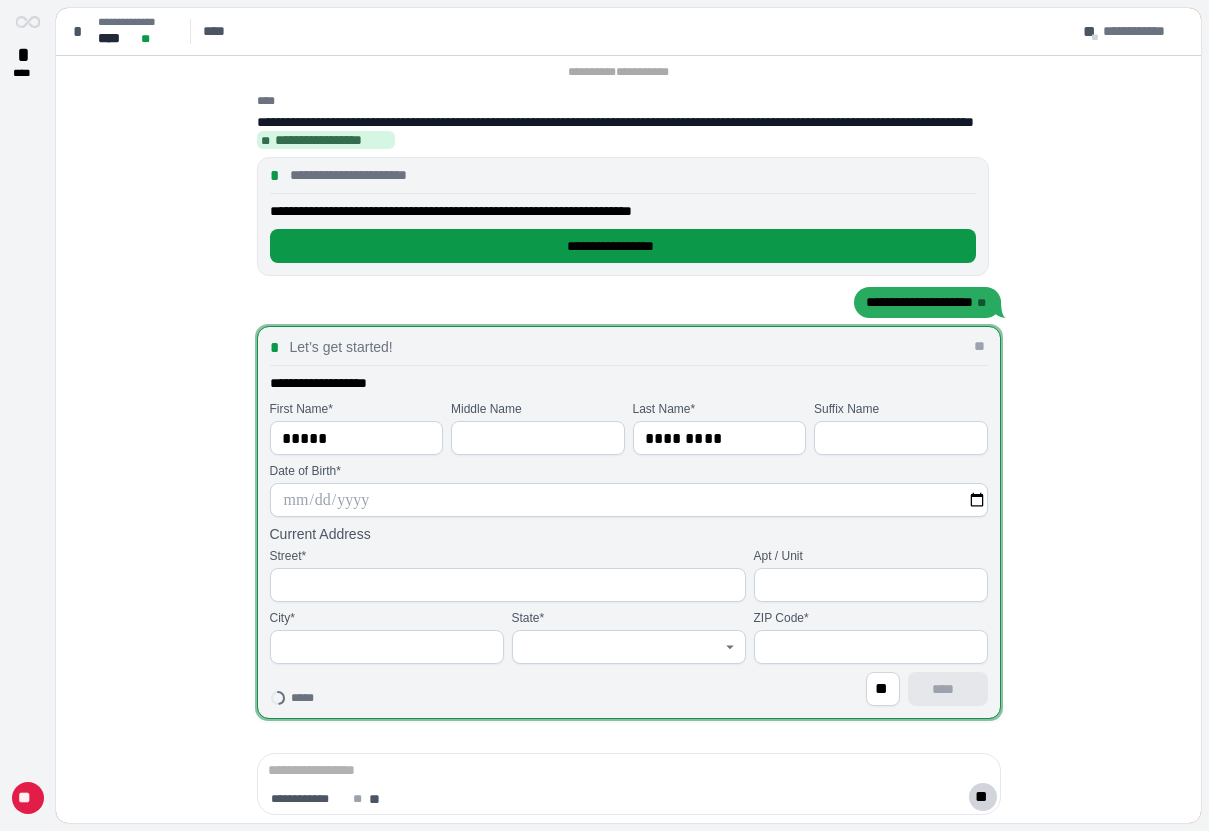 click at bounding box center (629, 500) 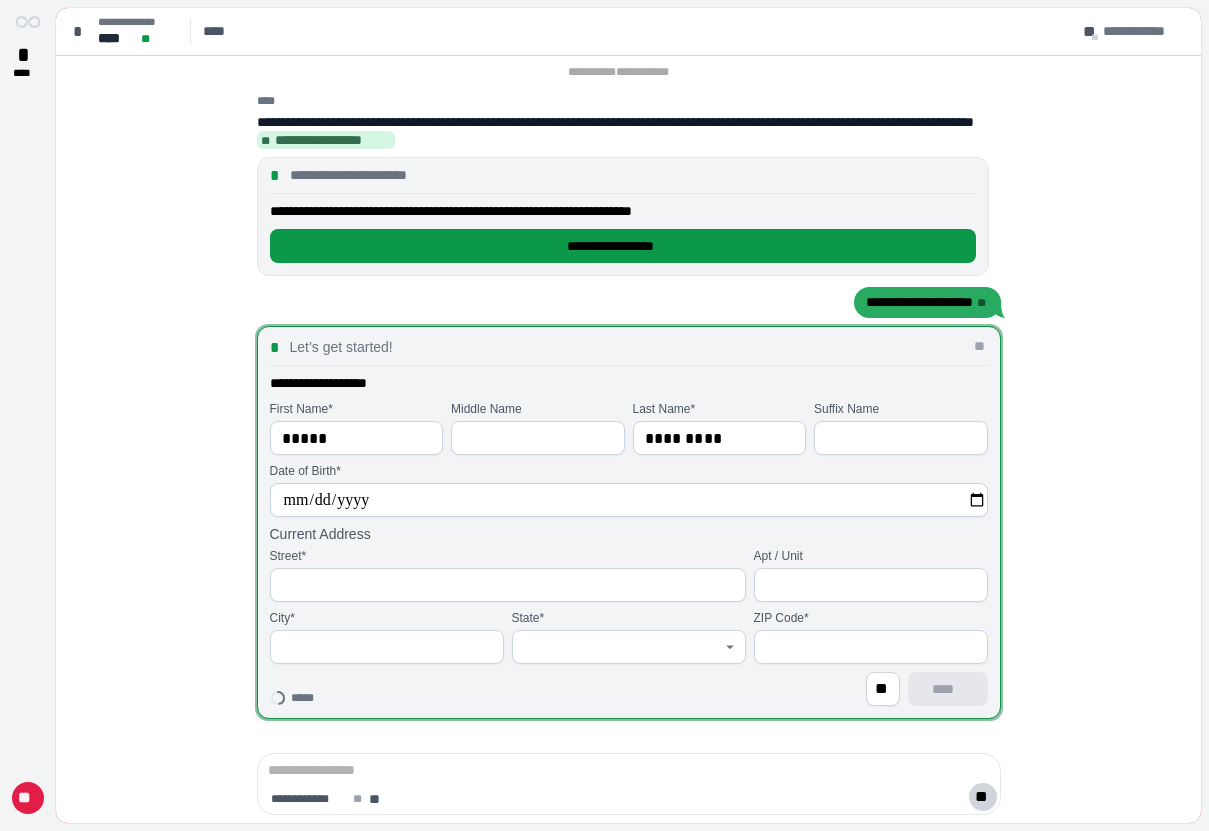 type on "**********" 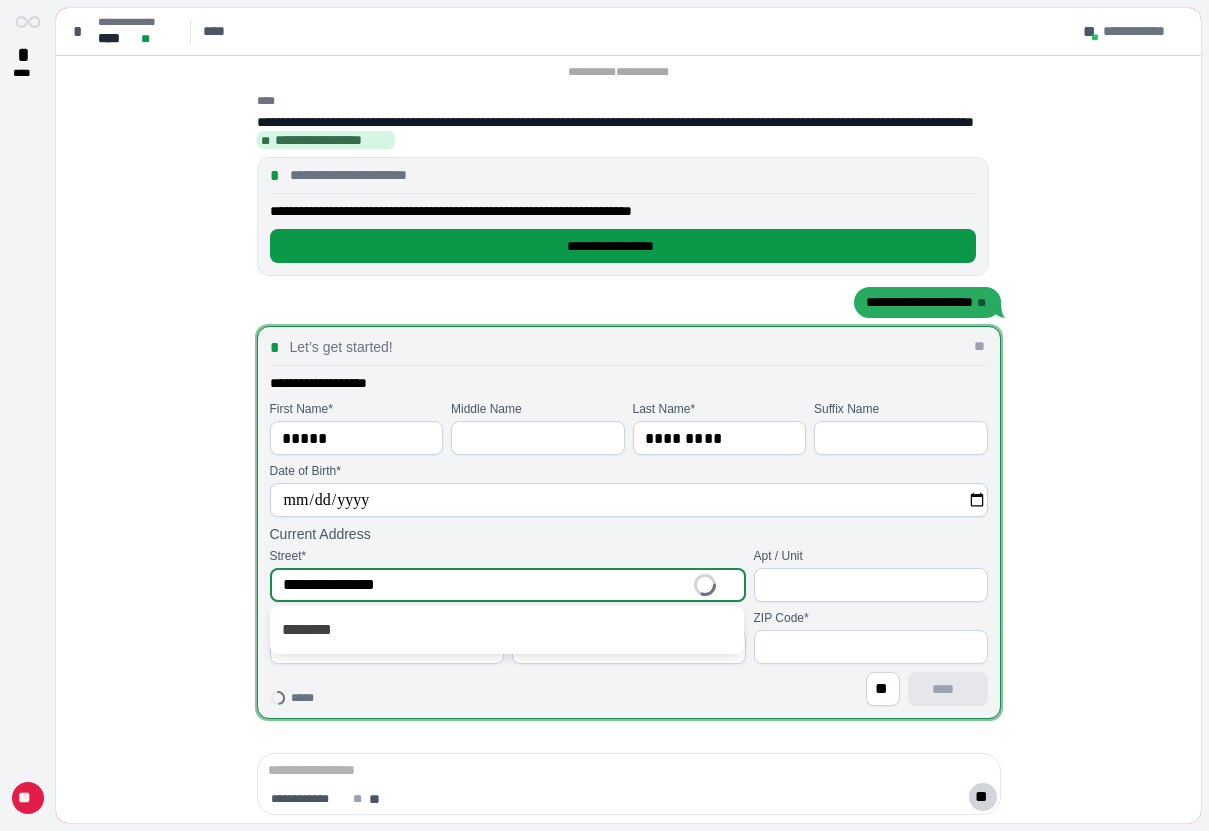 type on "**********" 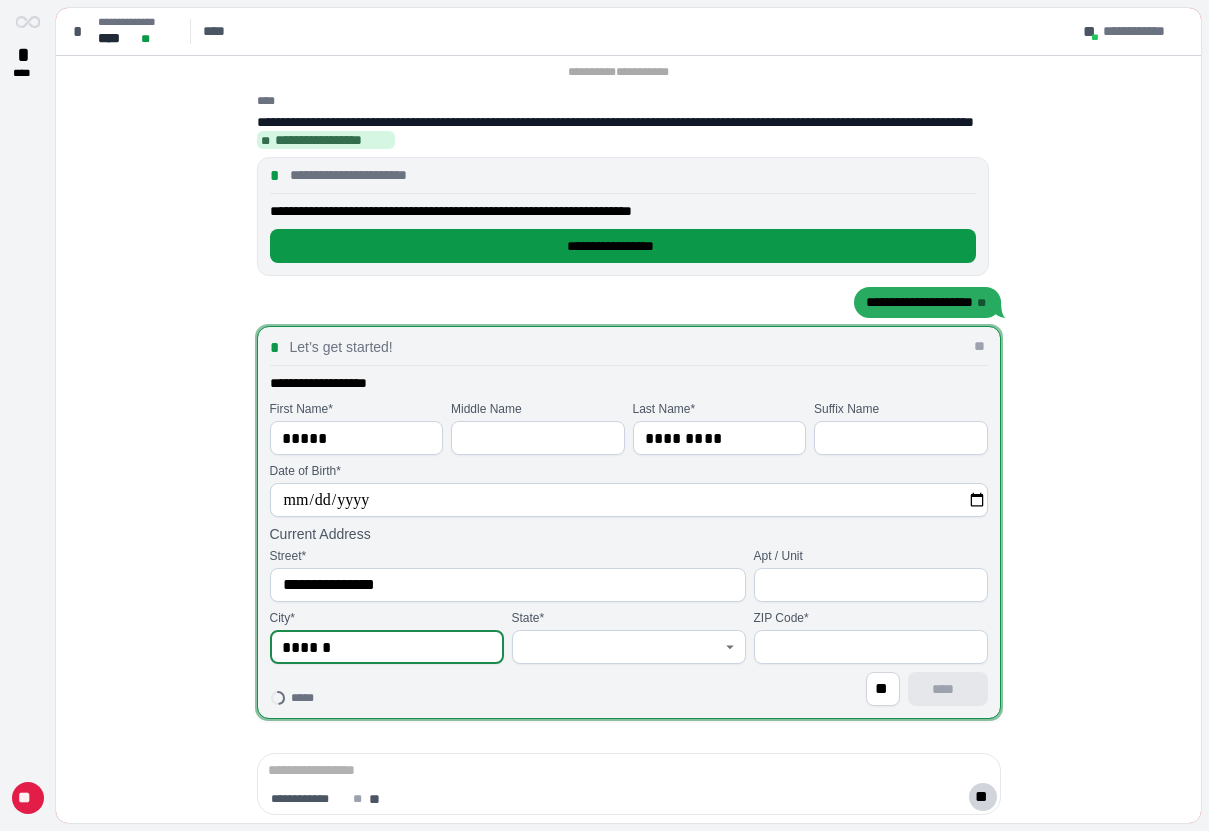 type on "******" 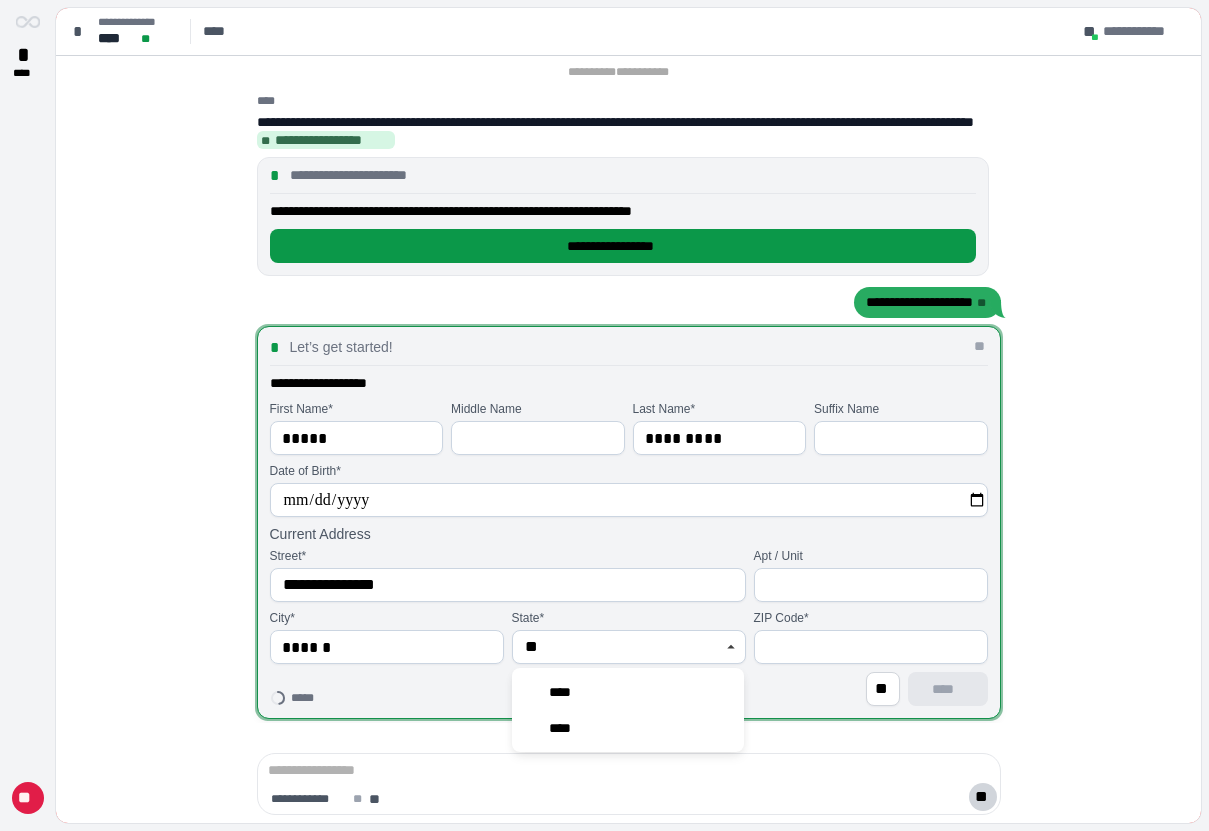 type on "****" 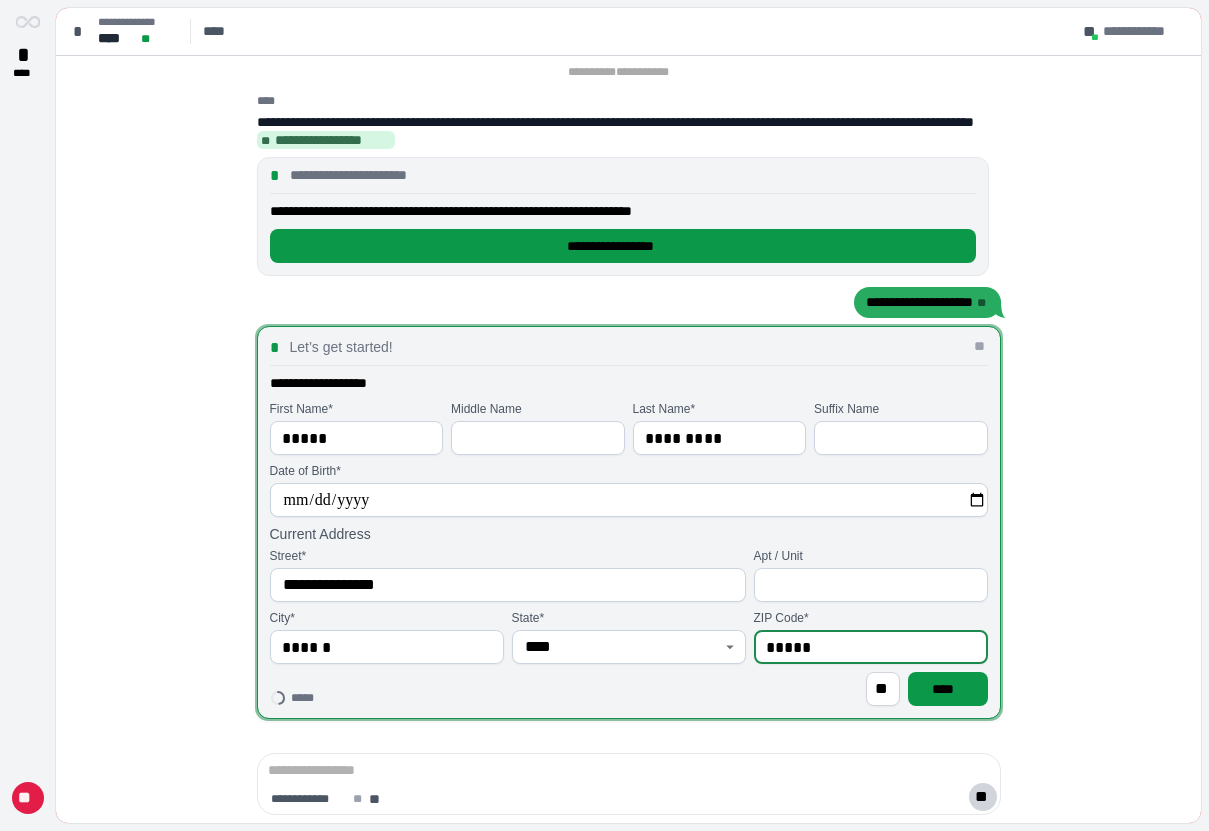 type on "*****" 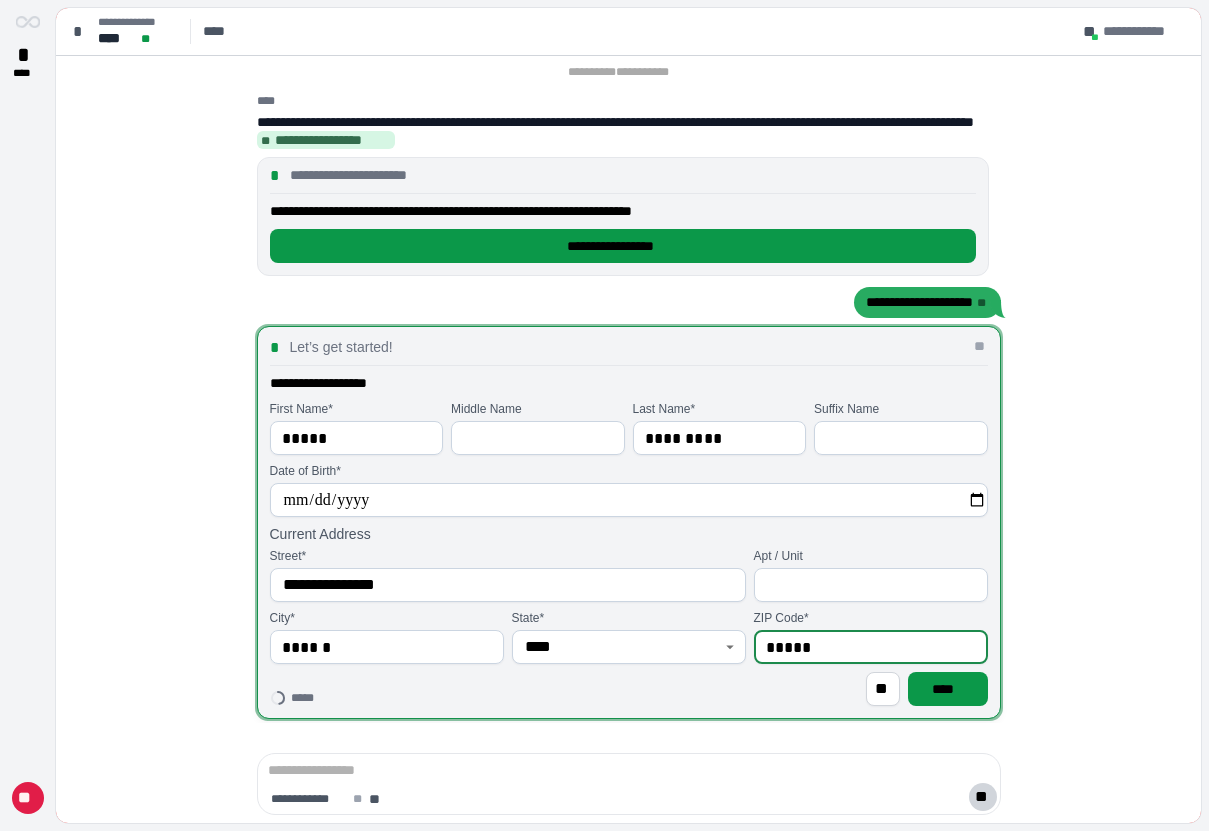 type 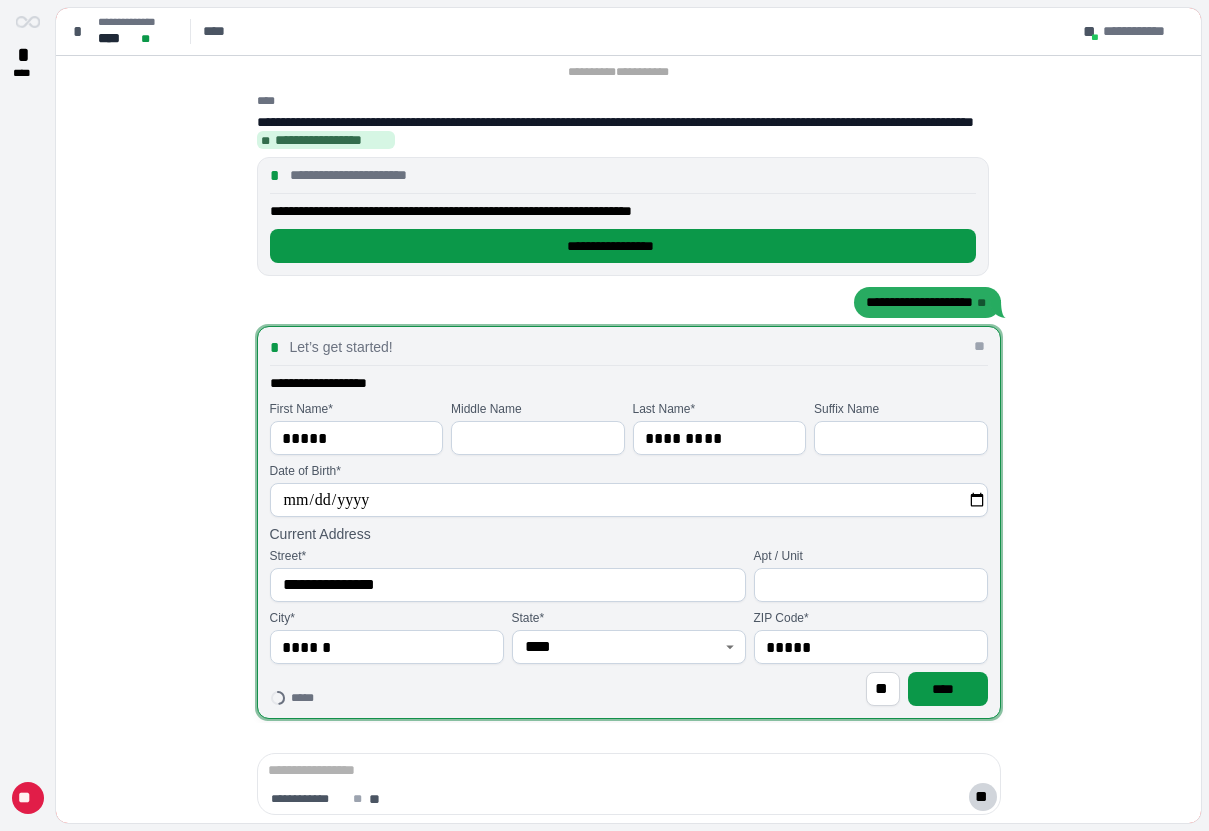 type 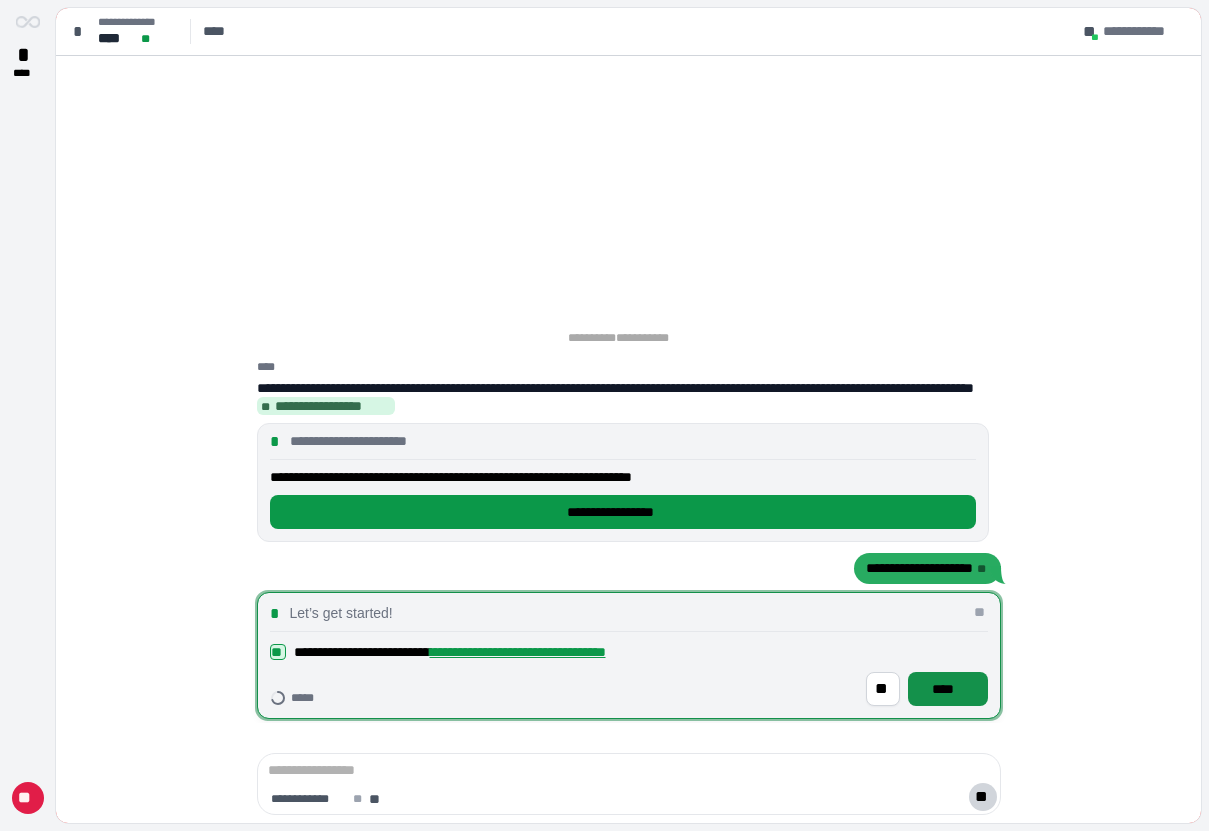 click on "****" at bounding box center (948, 689) 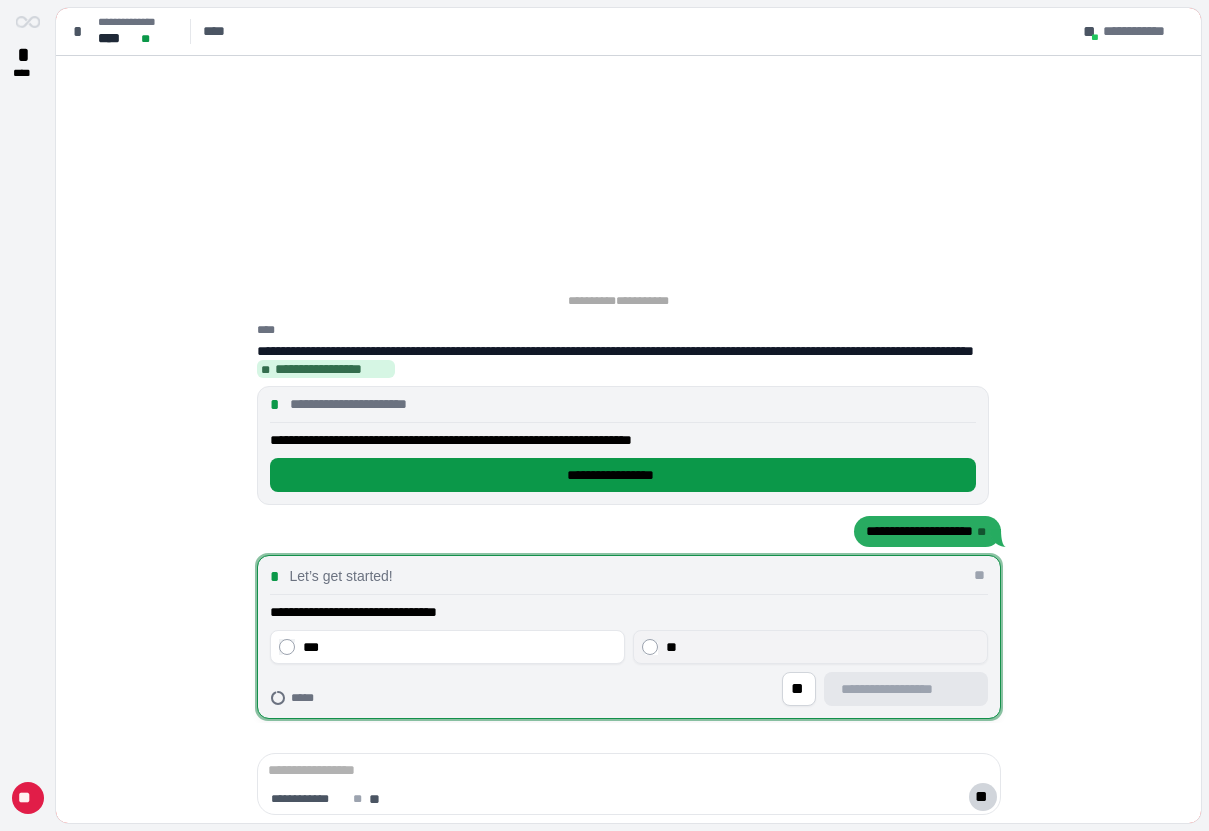 click on "**" at bounding box center (822, 647) 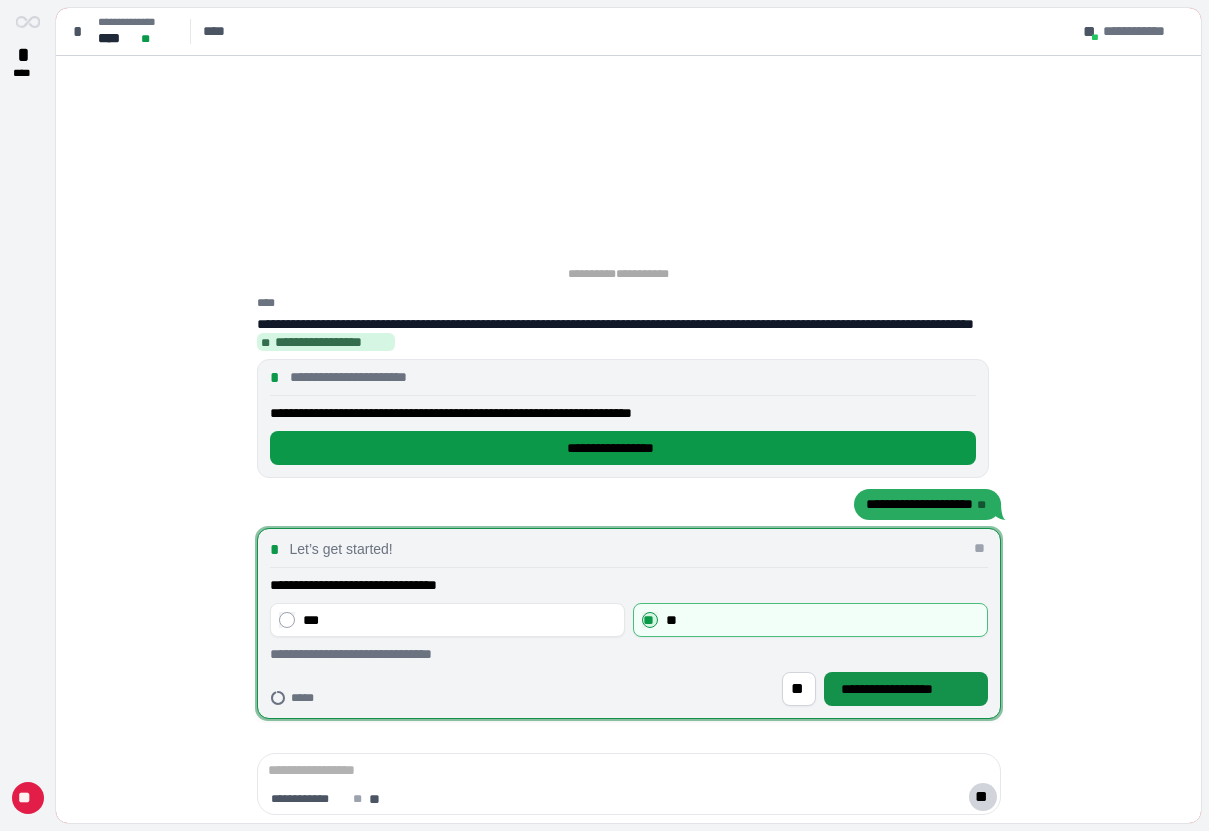 click on "**********" at bounding box center (906, 689) 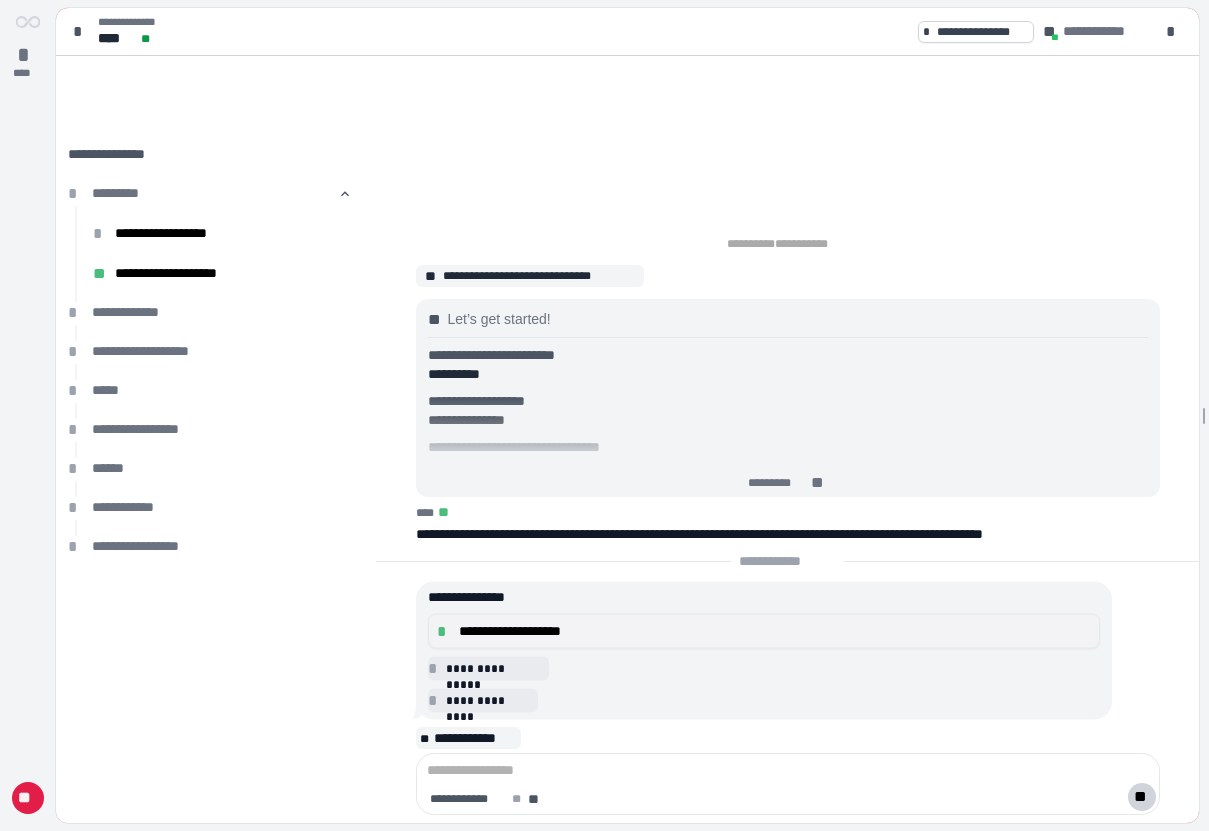 click on "**********" at bounding box center [775, 631] 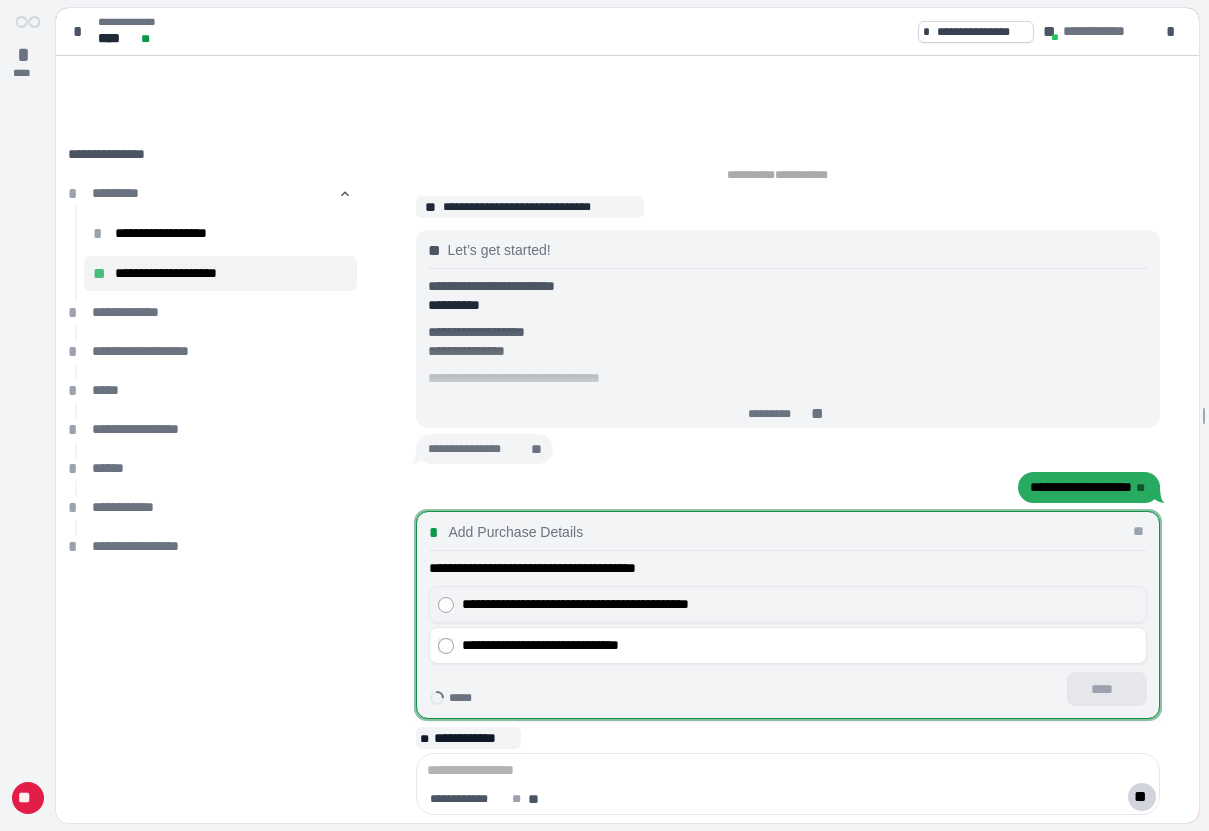 click on "**********" at bounding box center [800, 604] 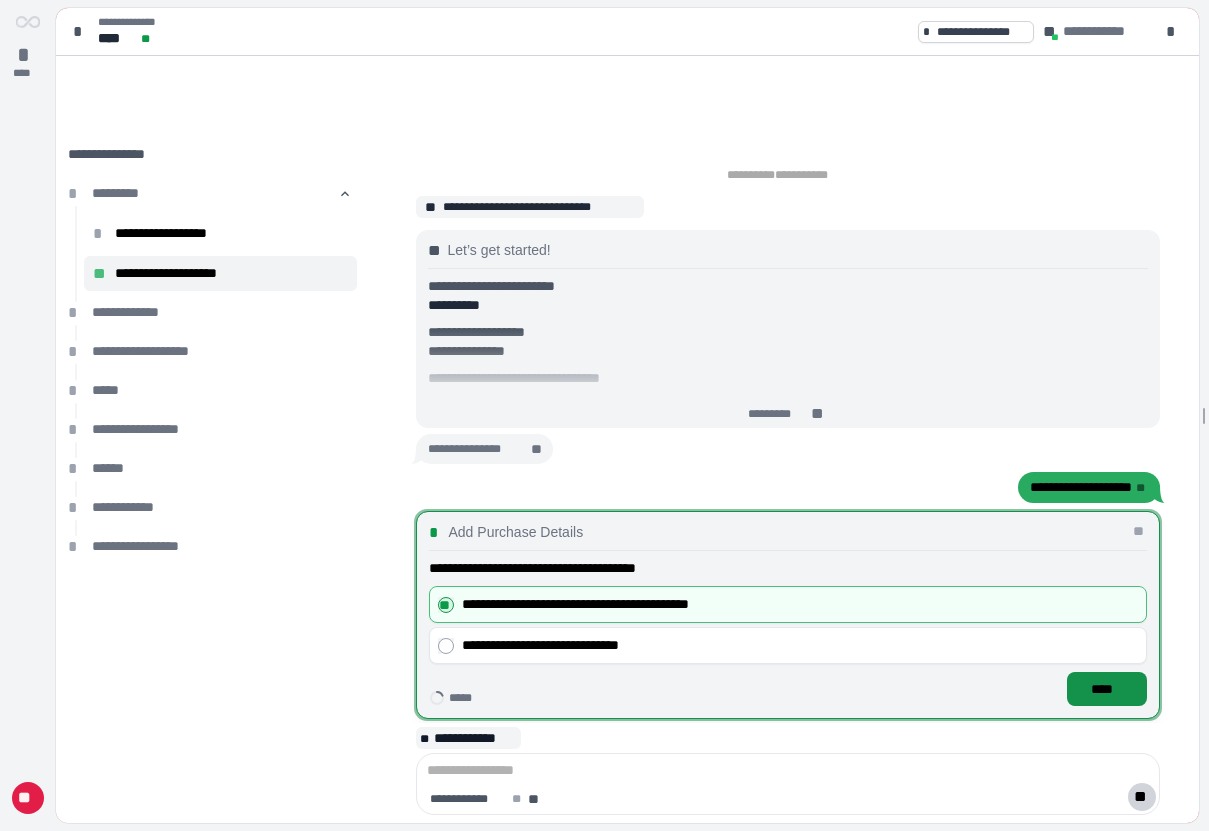 click on "****" at bounding box center [1106, 689] 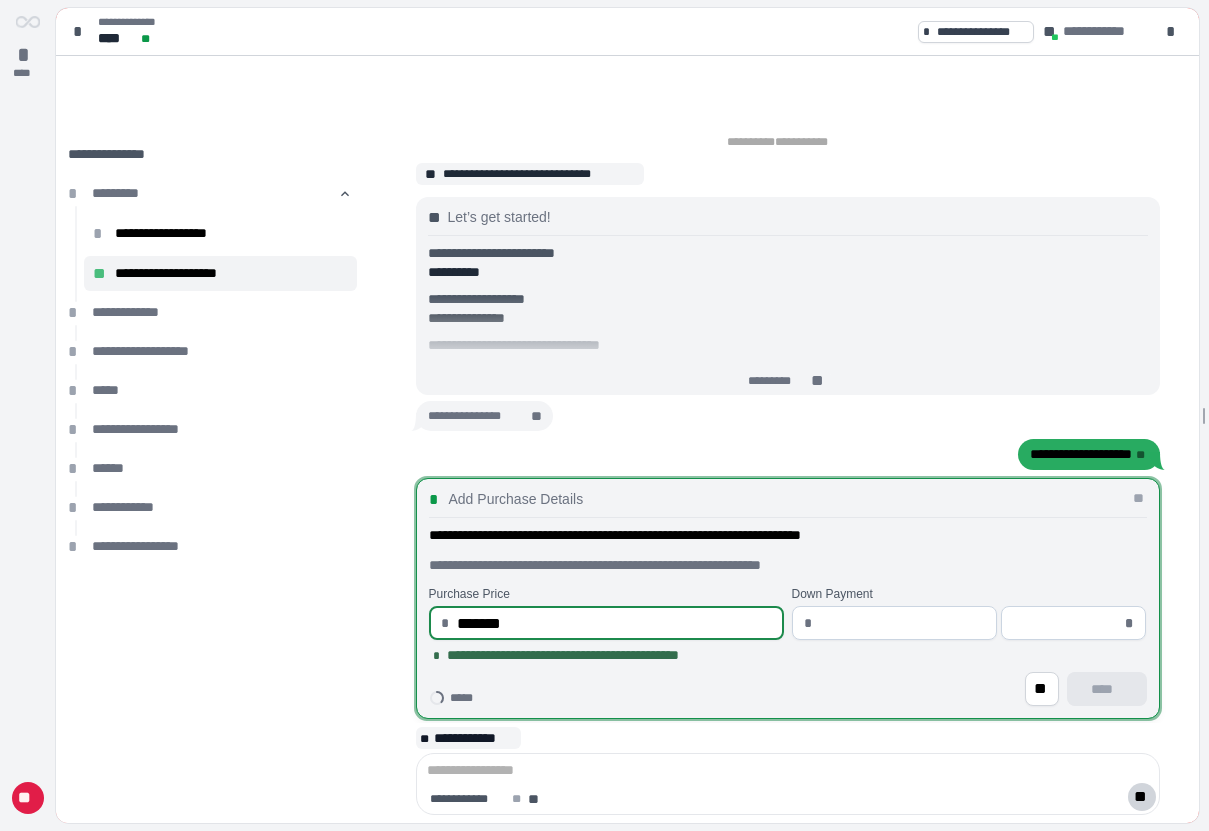 type on "**********" 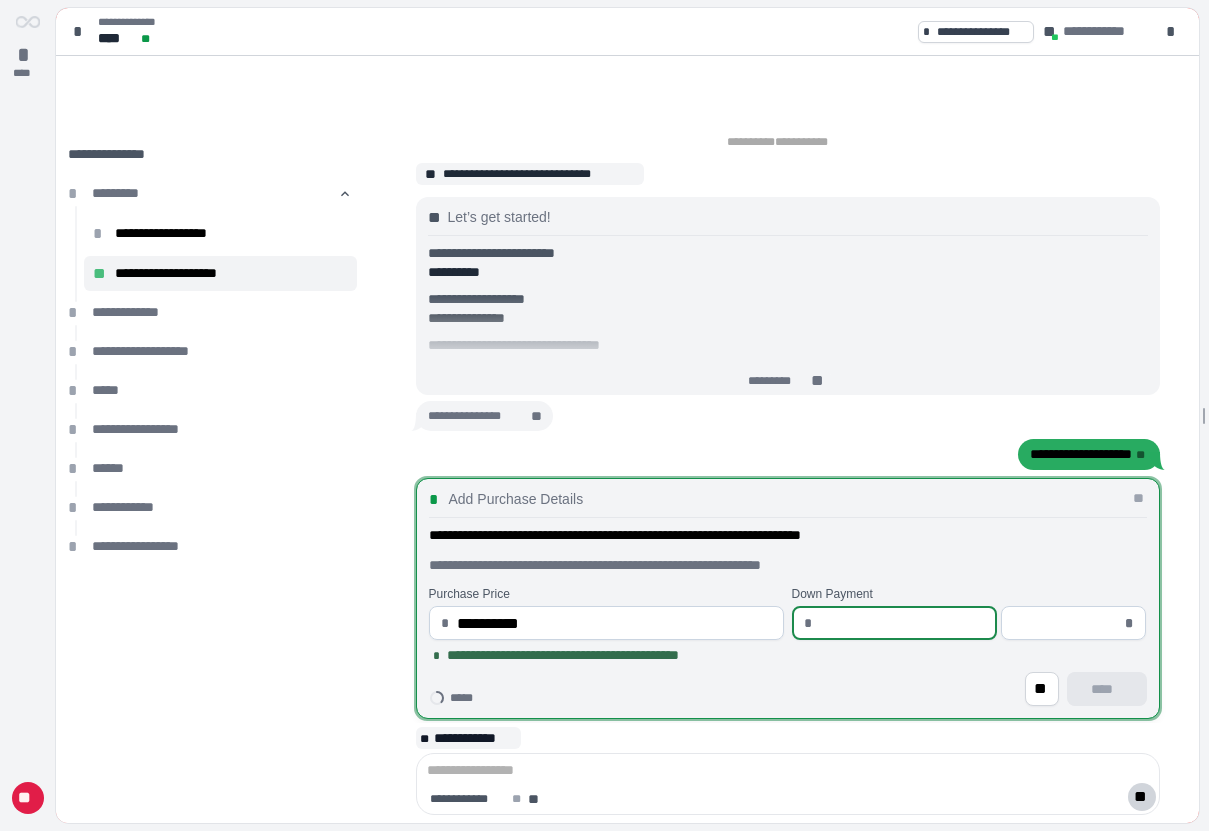 type on "*" 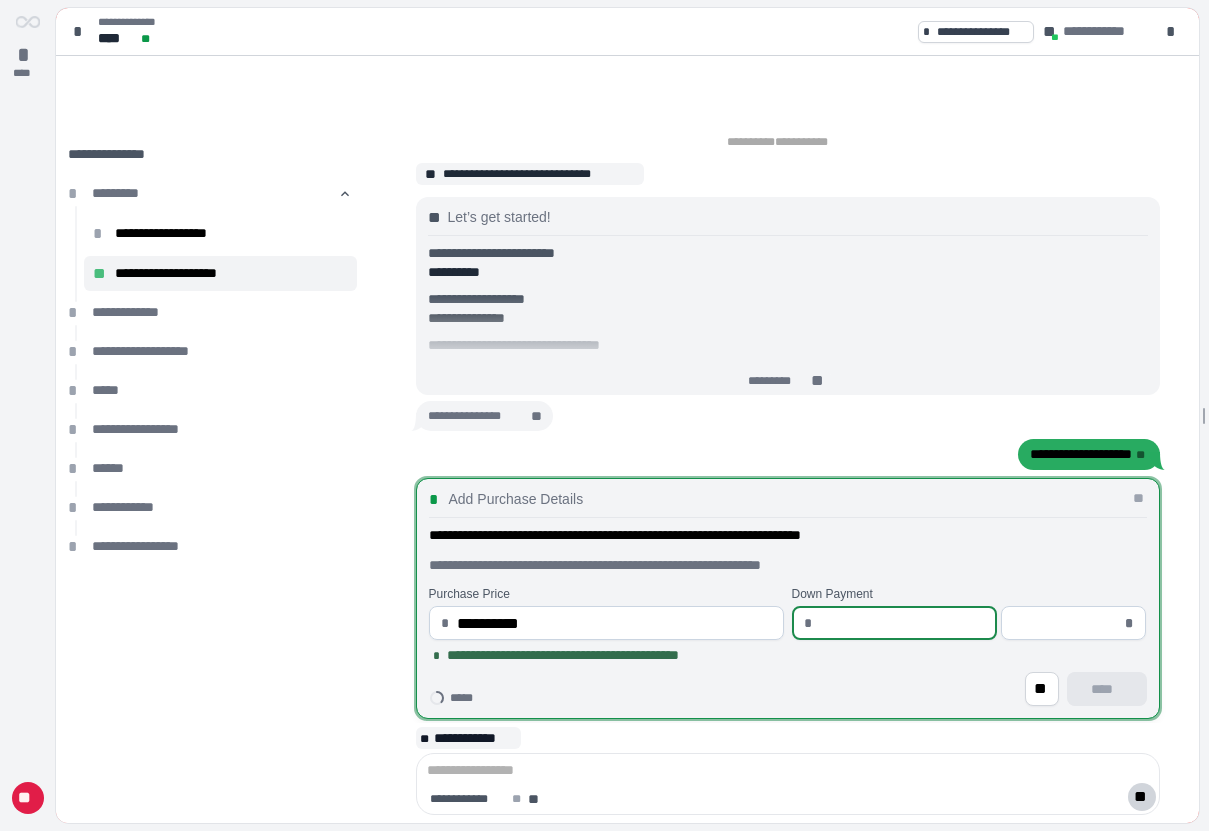 type on "*****" 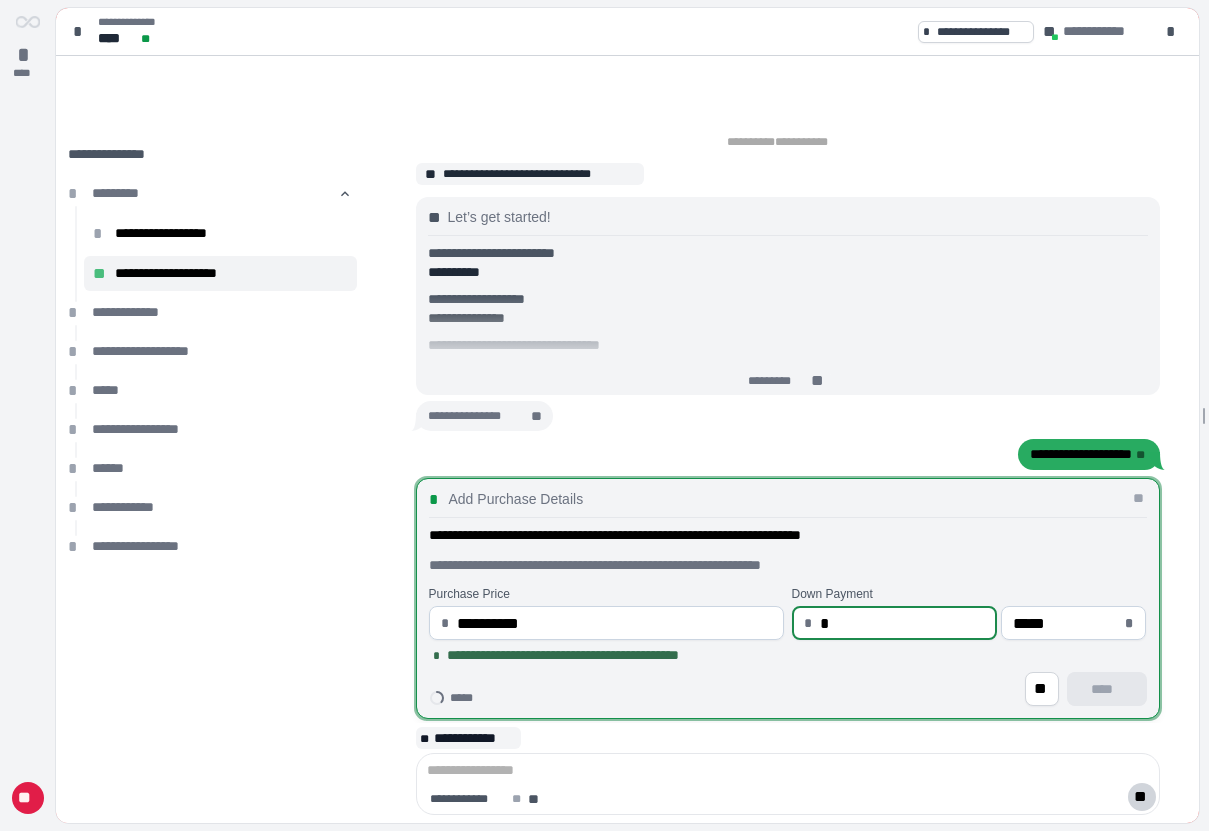 type on "**" 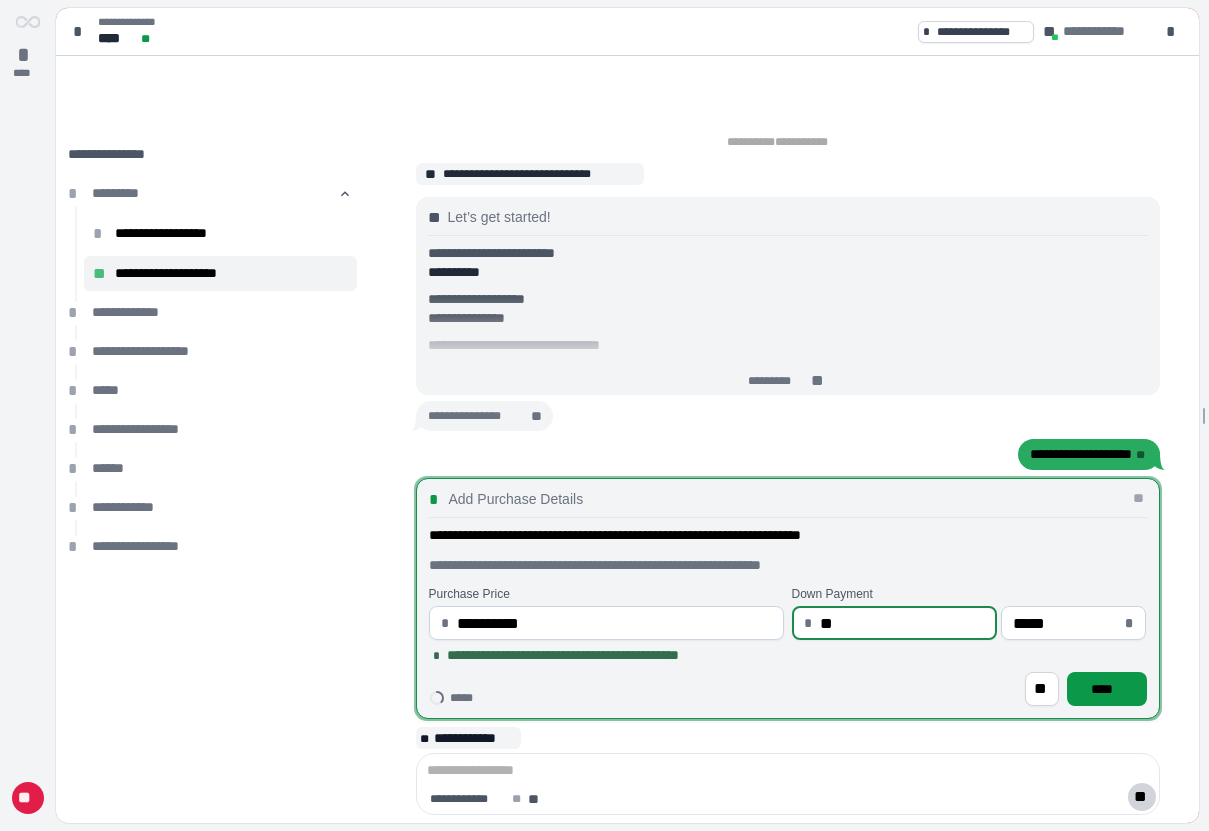 type on "***" 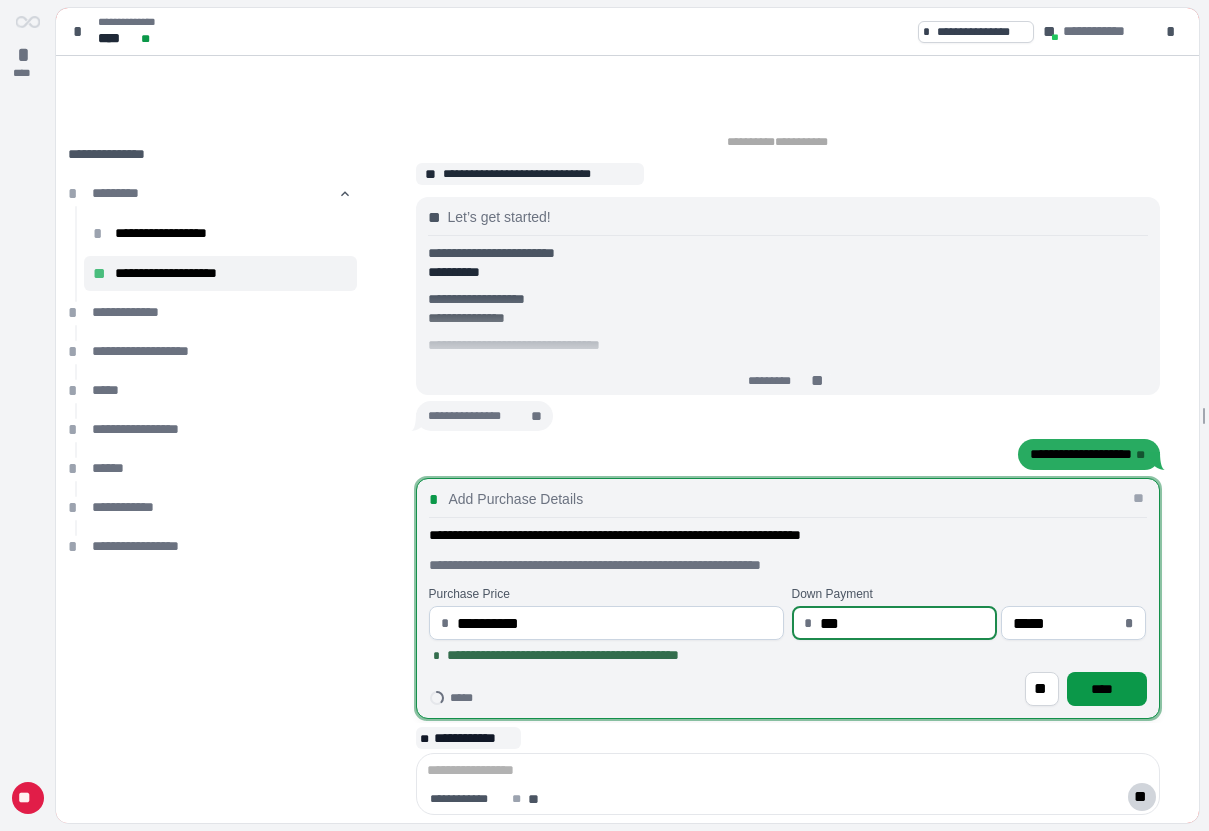 type on "*****" 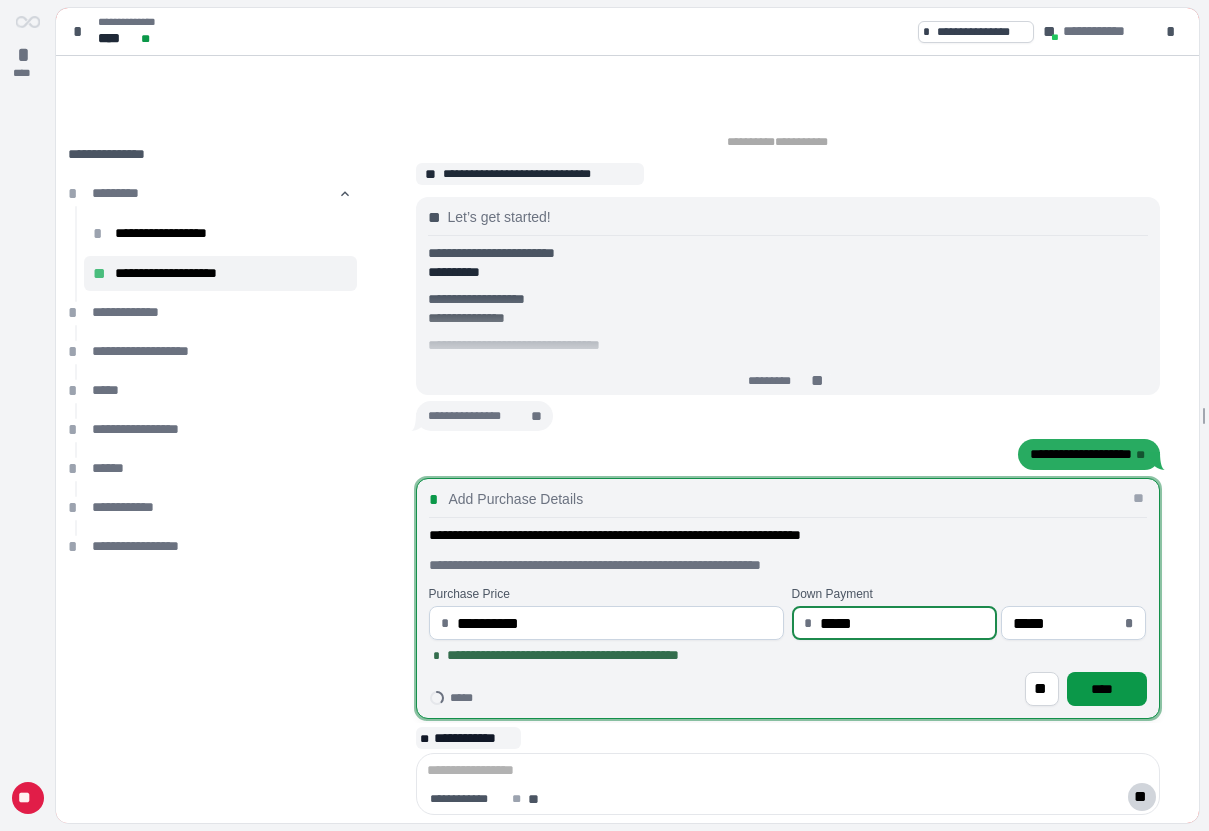 type on "******" 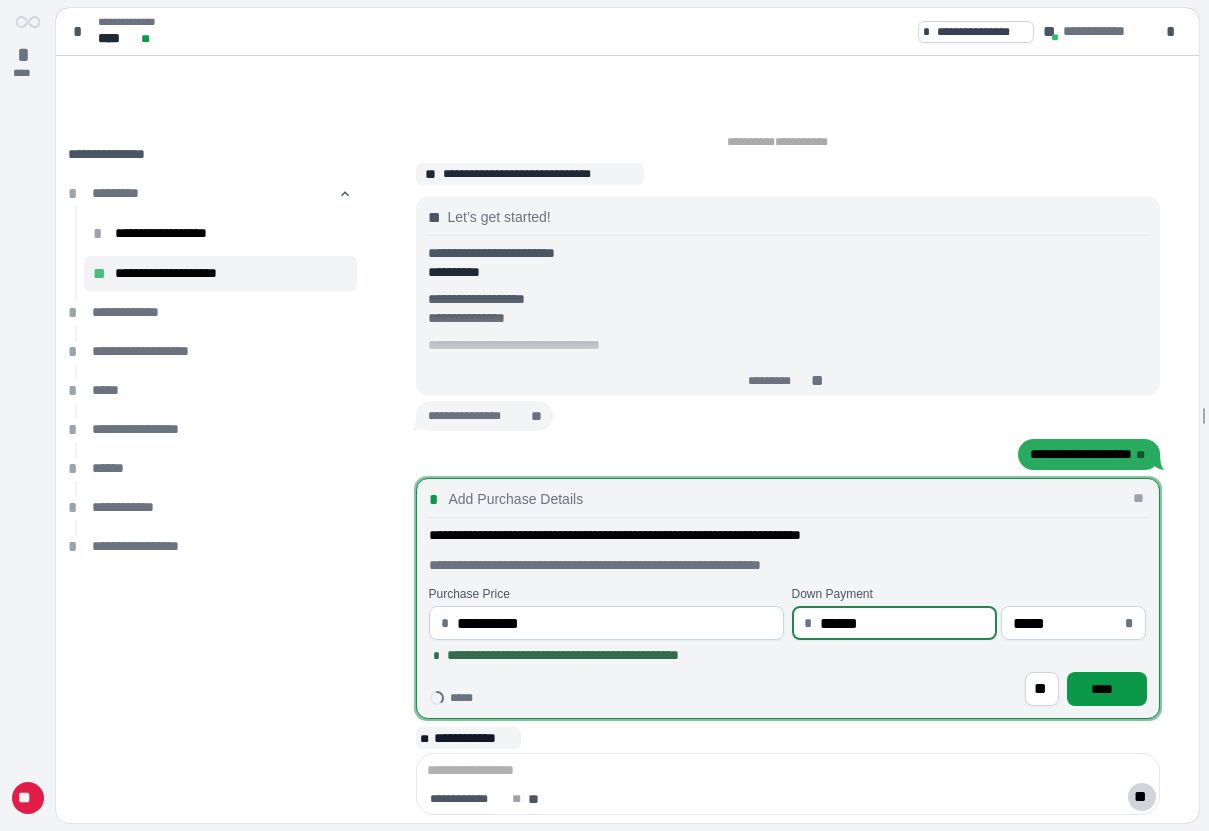 type on "*******" 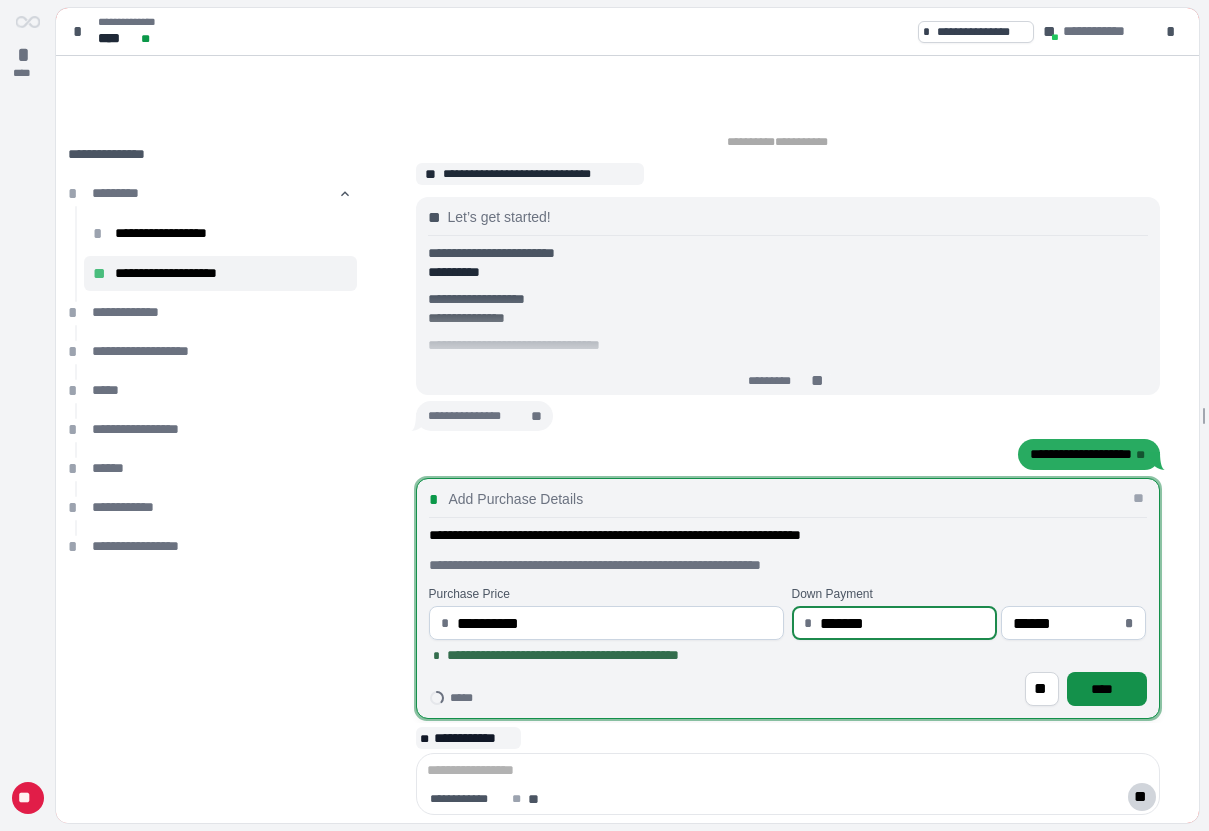 type on "**********" 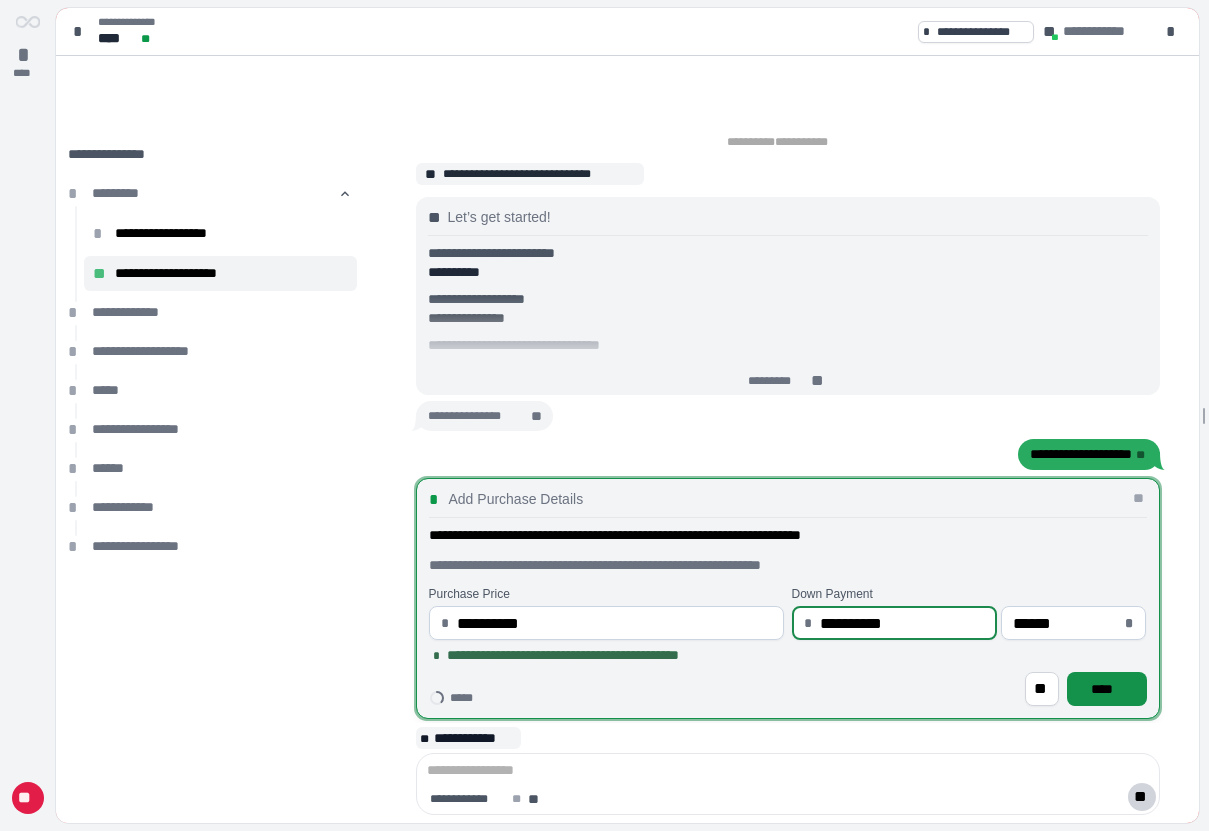 click on "****" at bounding box center [1107, 689] 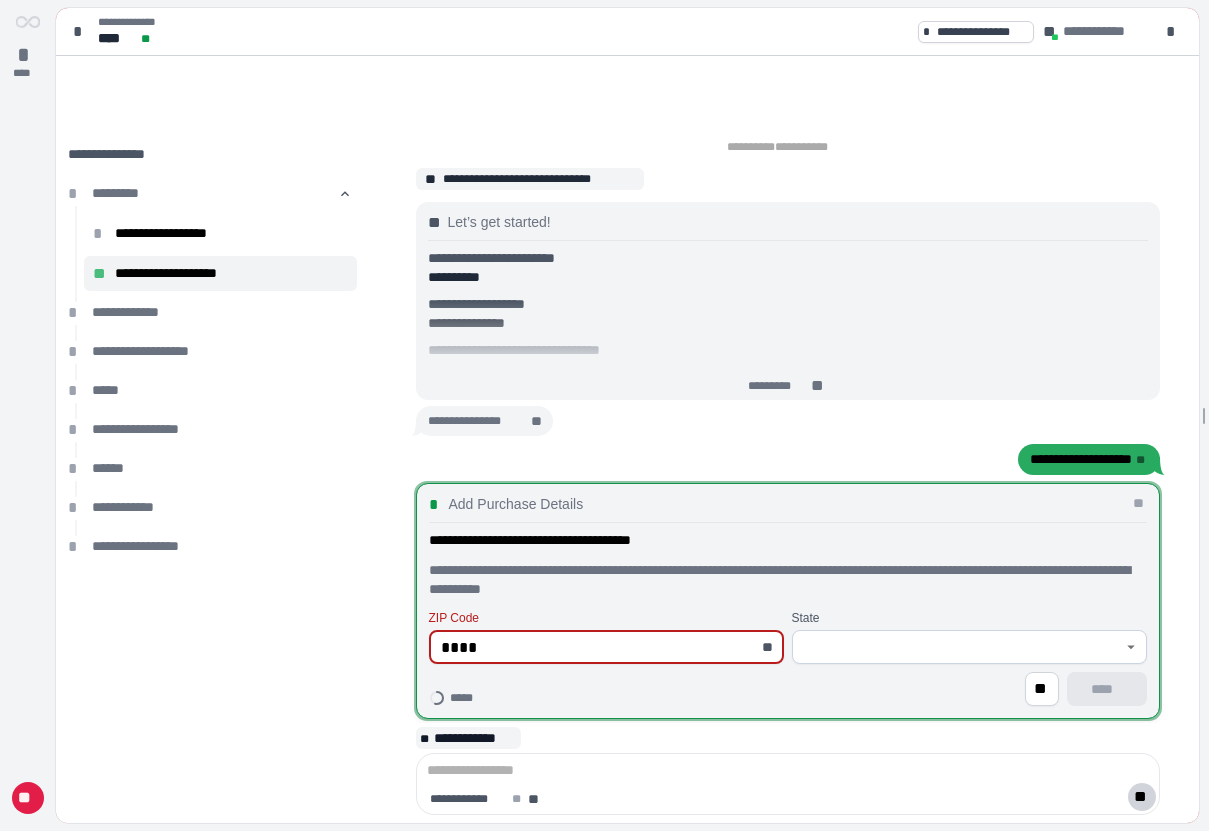 type on "*****" 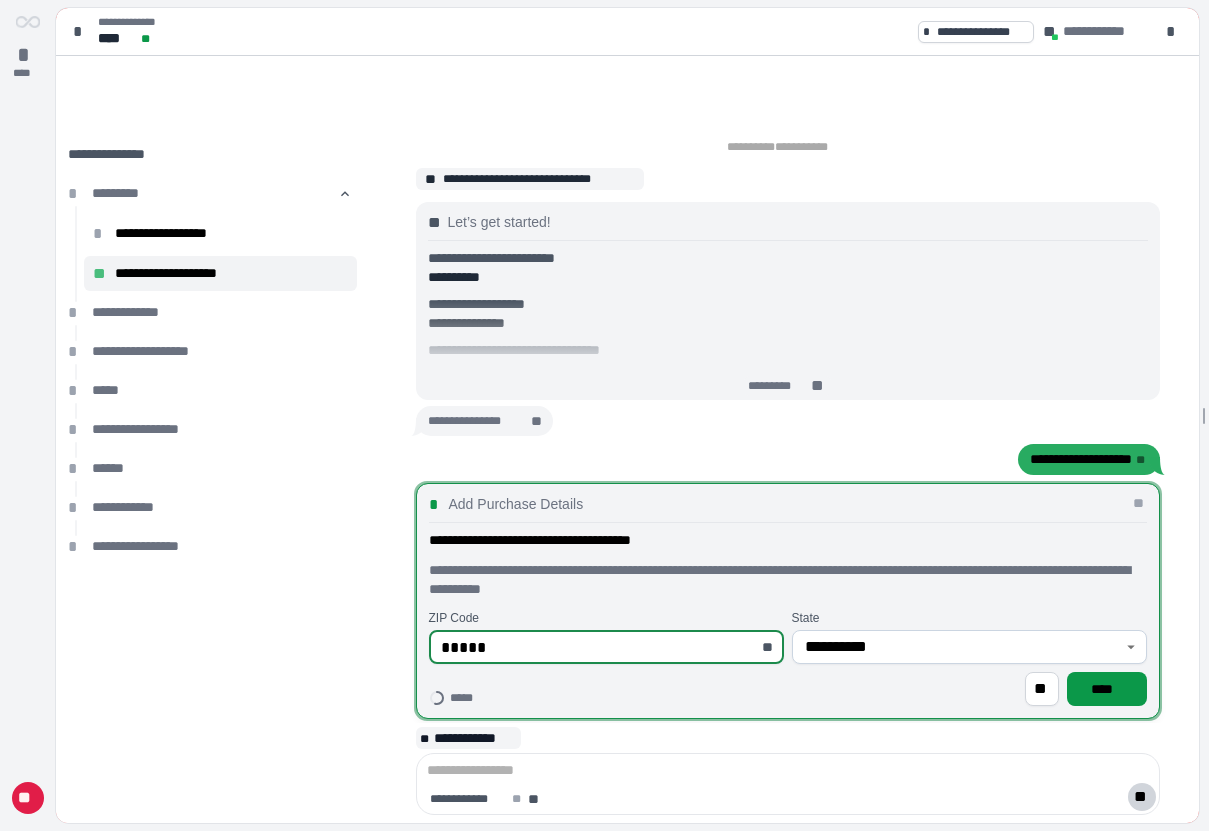 type on "**********" 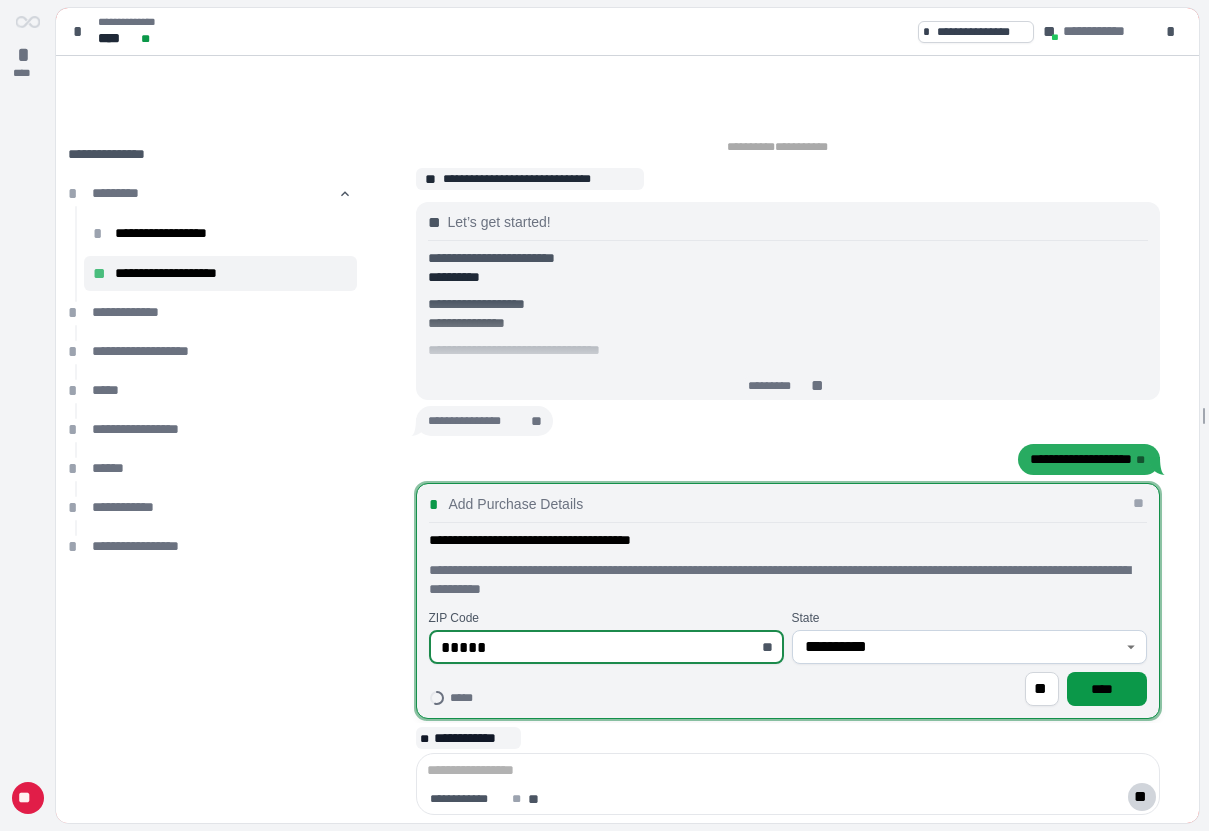 type on "*****" 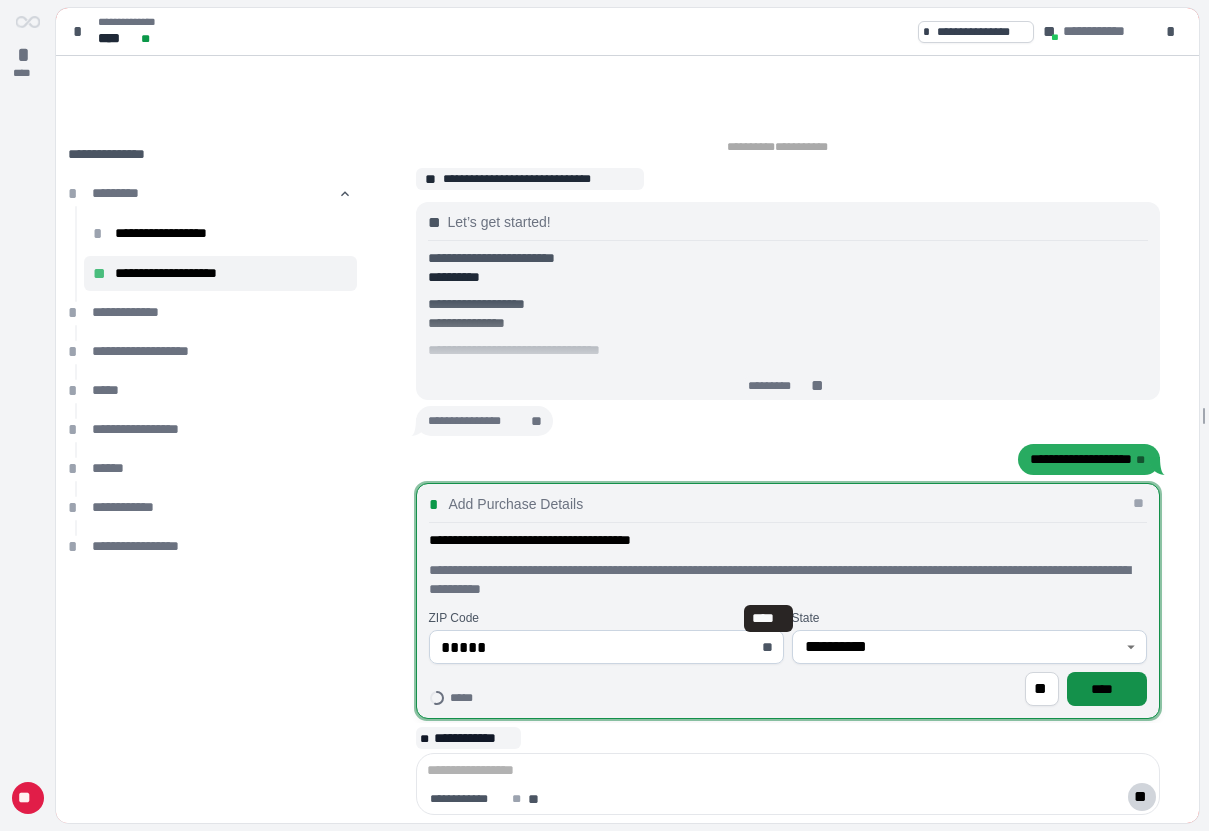 click on "****" at bounding box center [1107, 689] 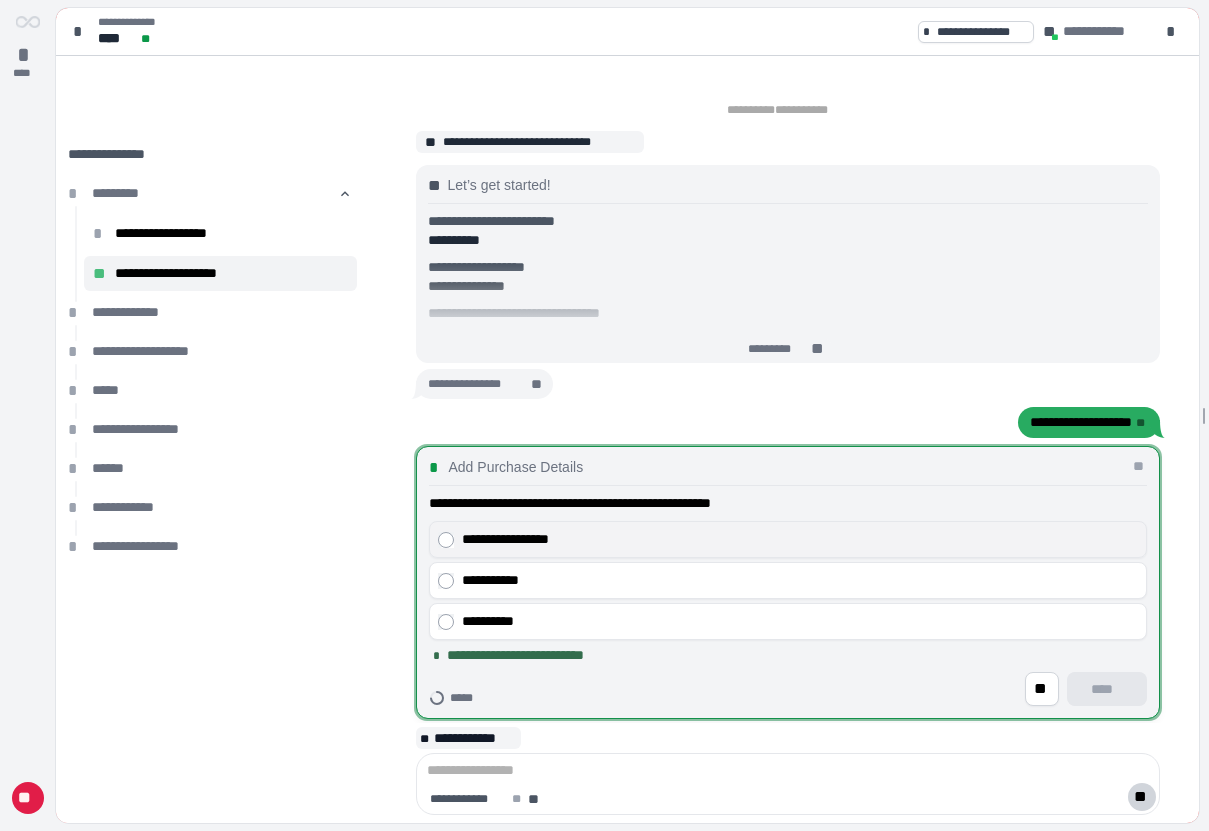 click on "**********" at bounding box center [800, 539] 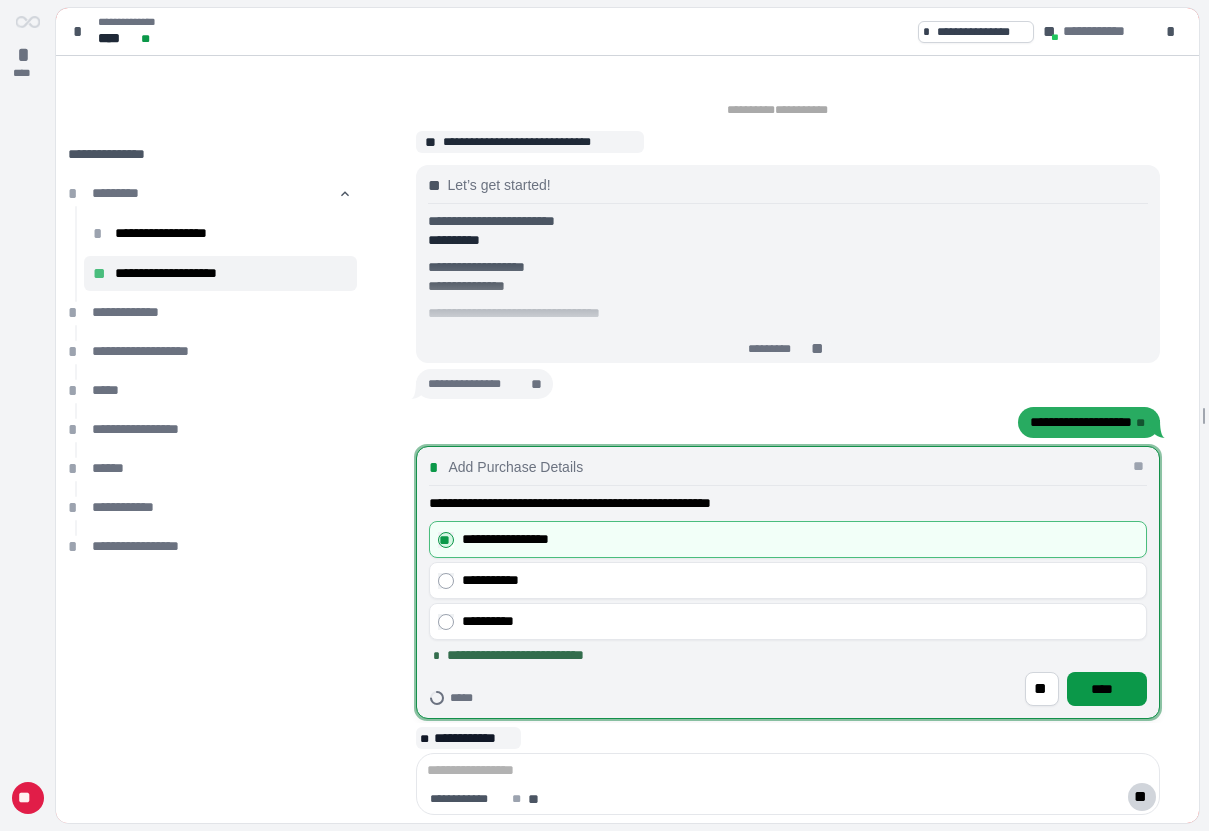 click on "**********" at bounding box center (788, 593) 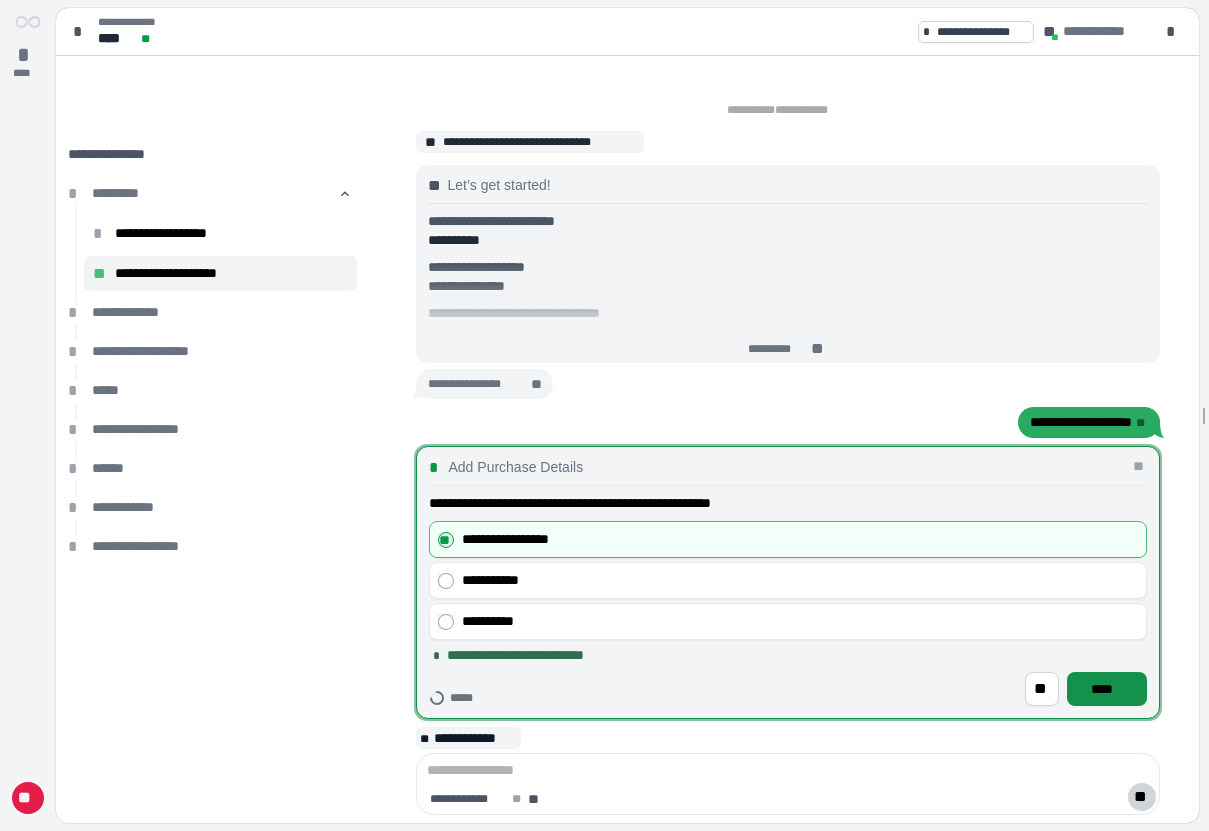click on "****" at bounding box center (1107, 689) 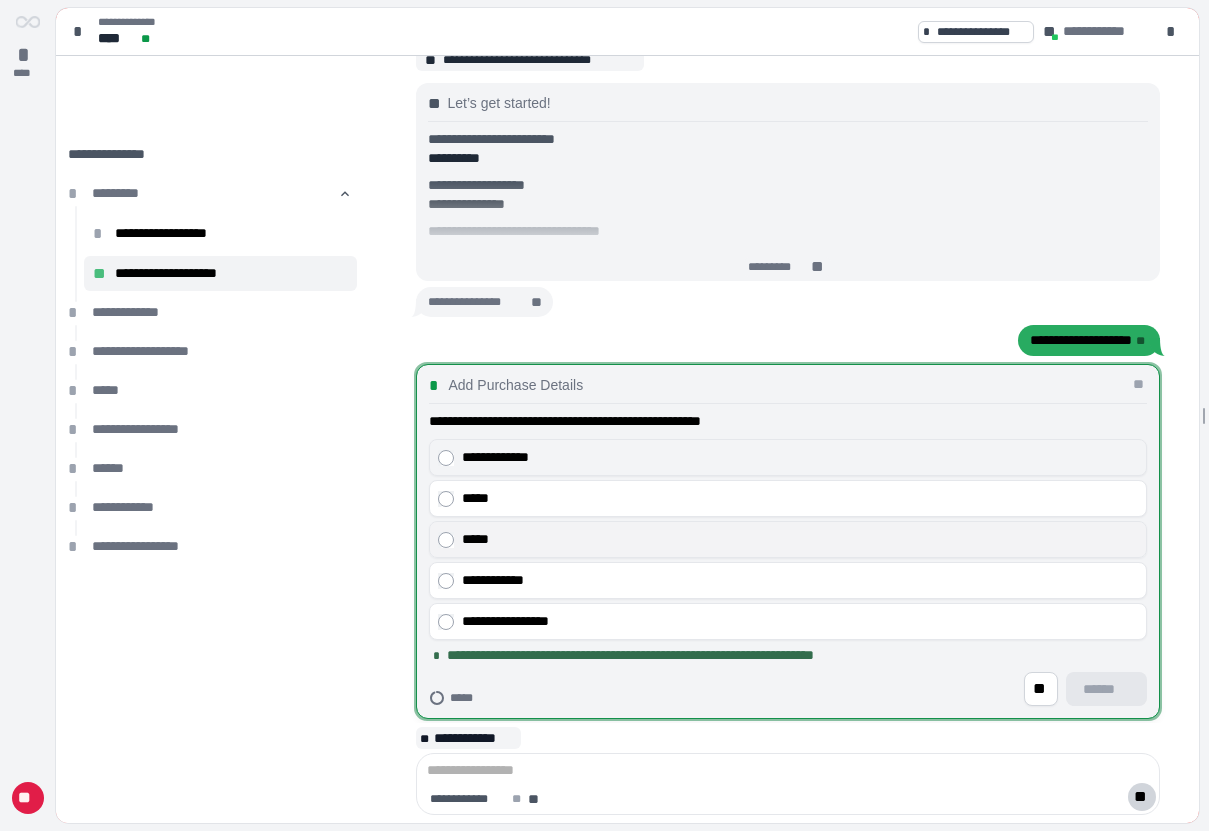 drag, startPoint x: 482, startPoint y: 455, endPoint x: 858, endPoint y: 544, distance: 386.3897 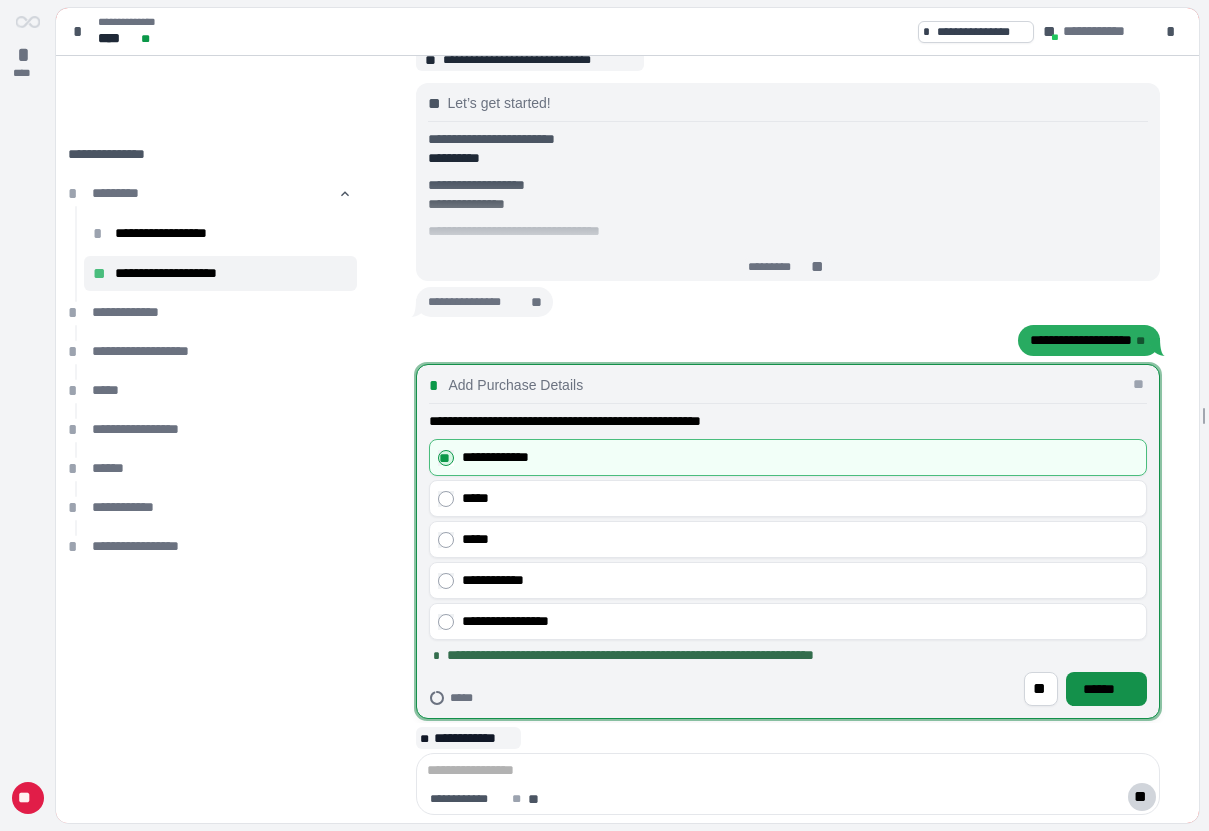 click on "******" at bounding box center (1106, 689) 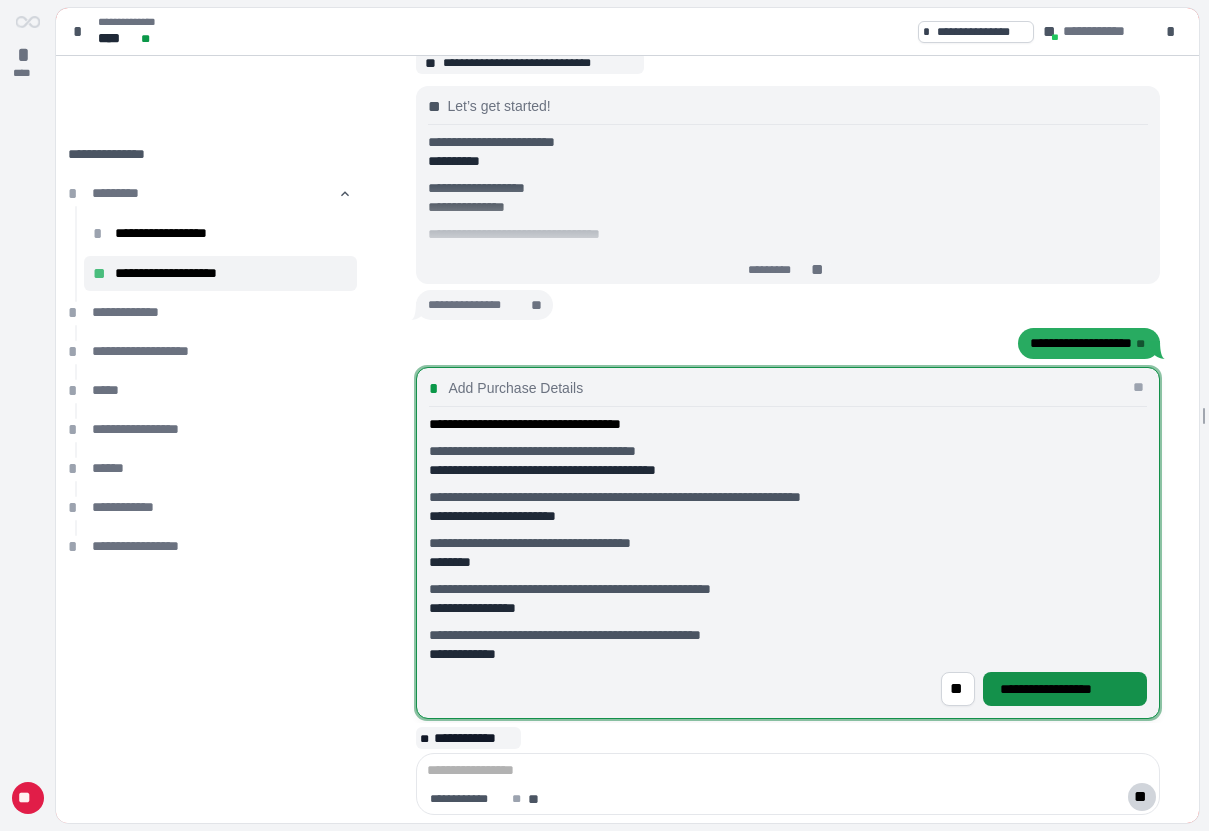 click on "**********" at bounding box center [1065, 689] 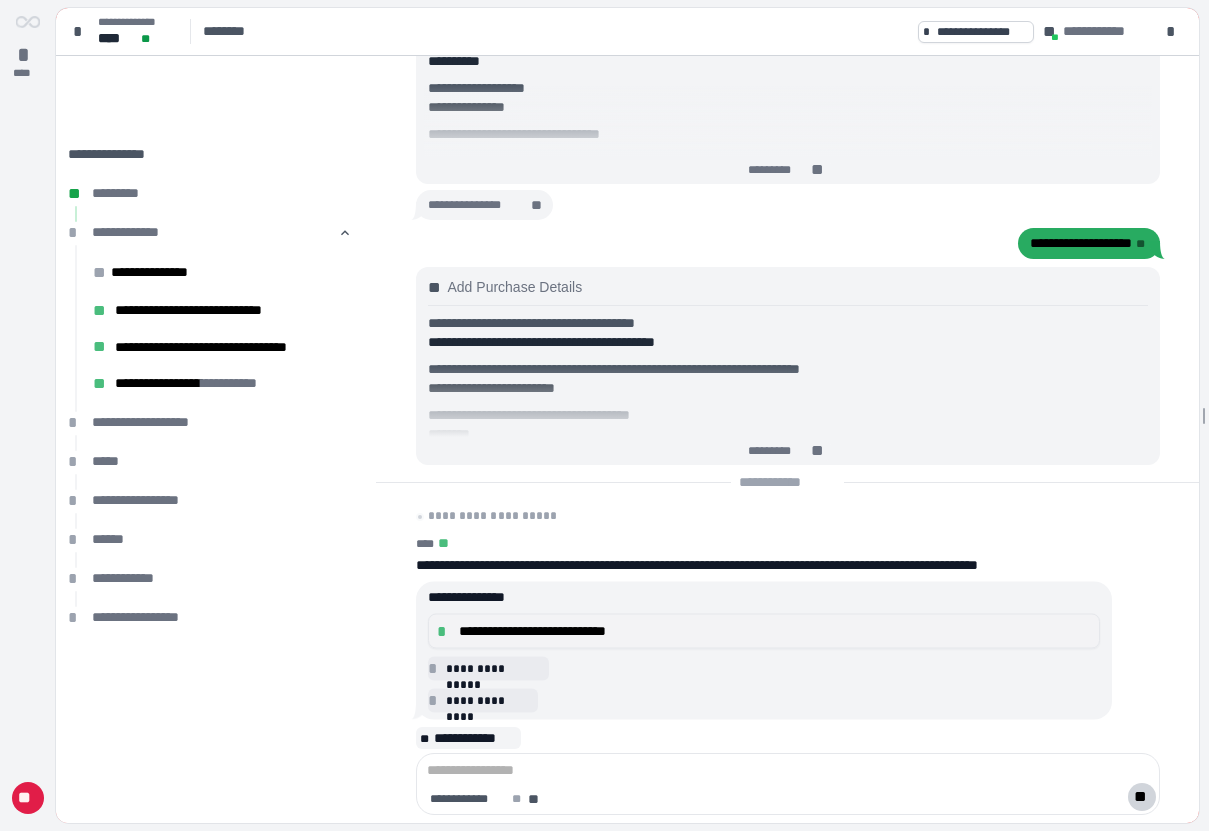 click on "**********" at bounding box center [775, 631] 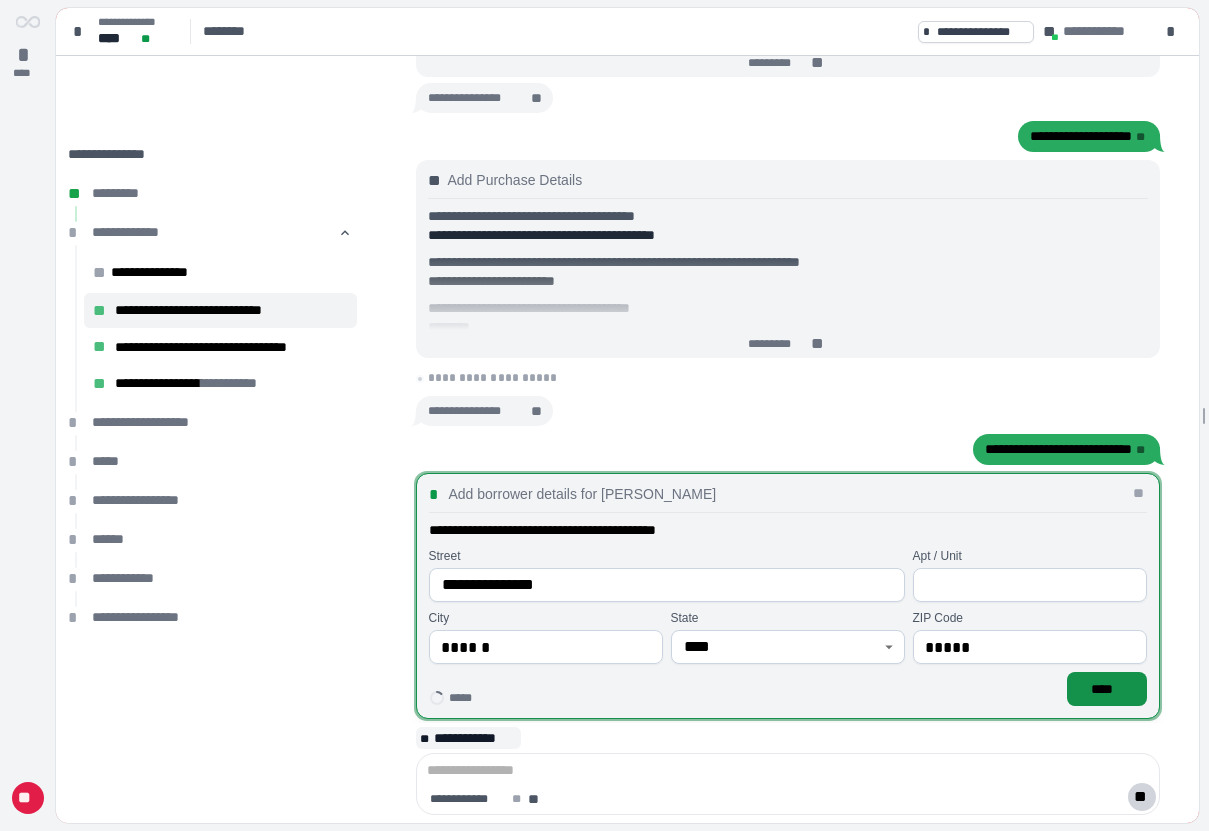 click on "****" at bounding box center [1107, 689] 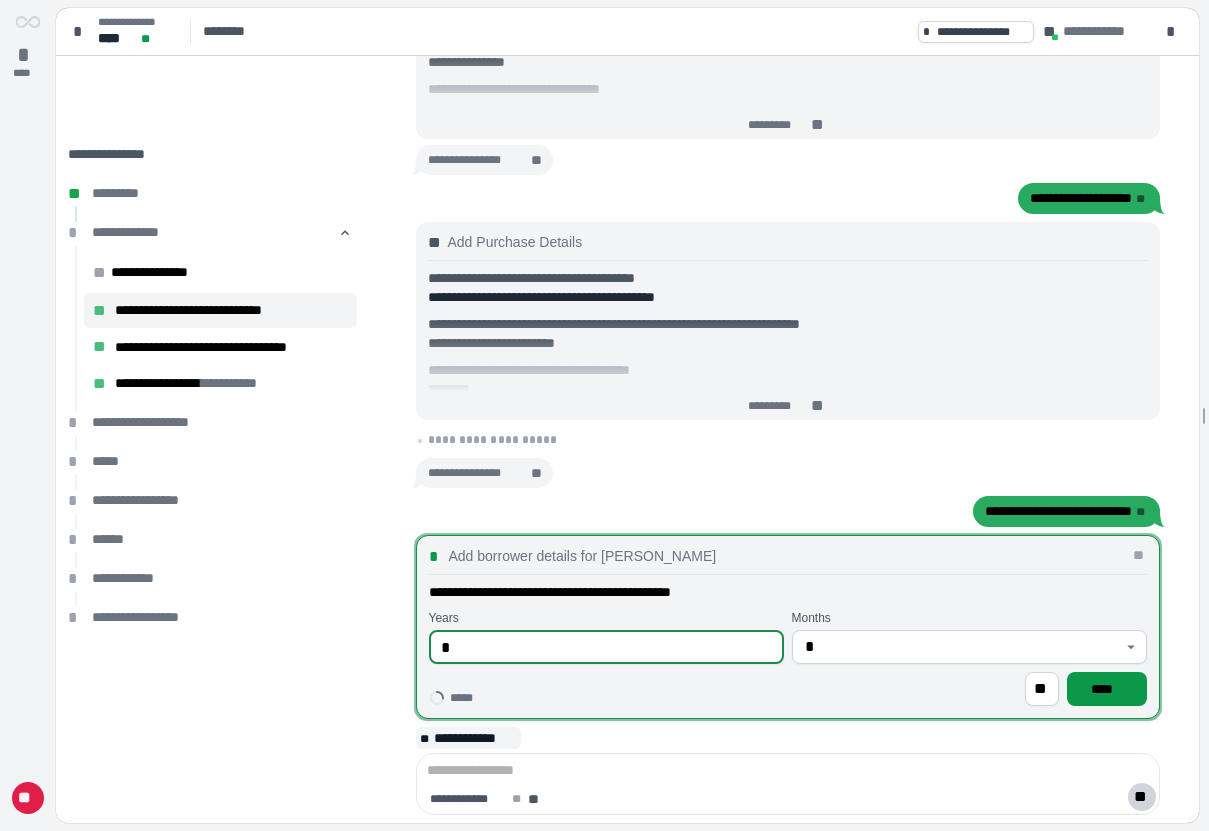 type on "*" 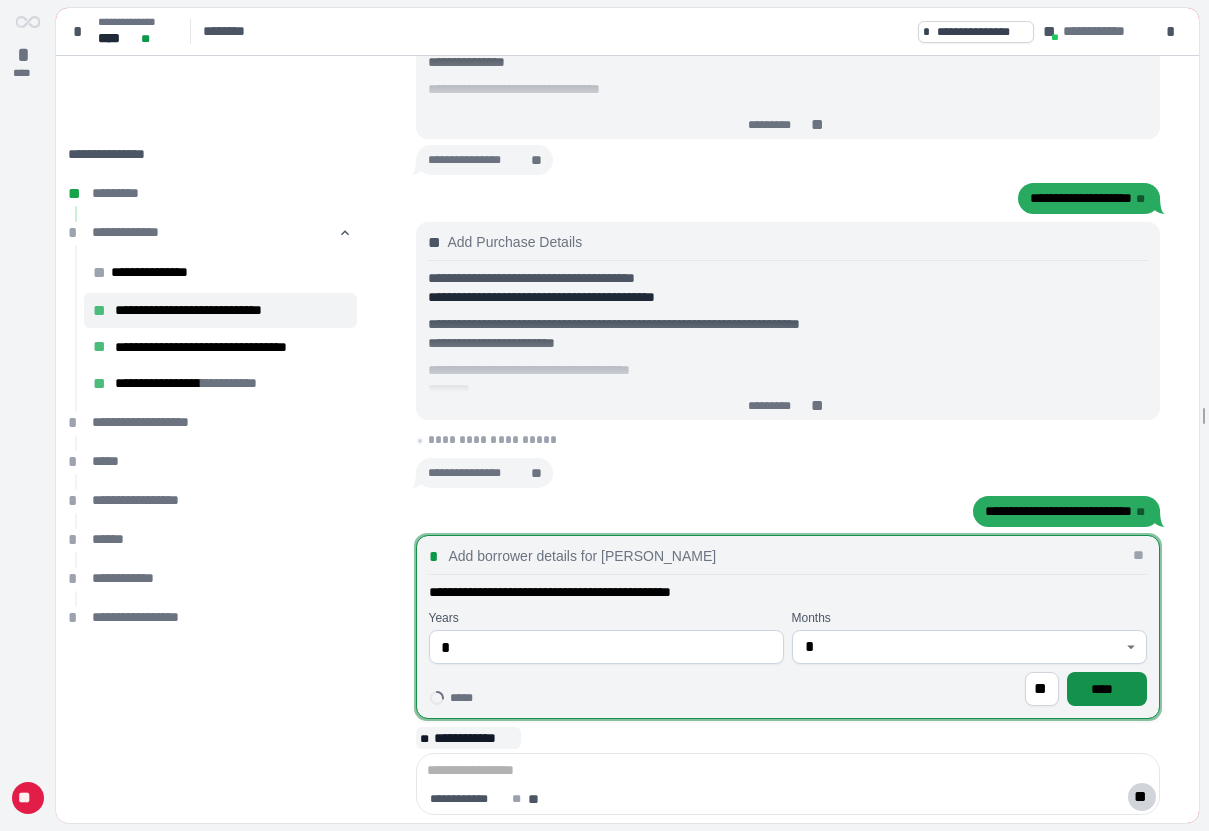 click on "****" at bounding box center (1106, 689) 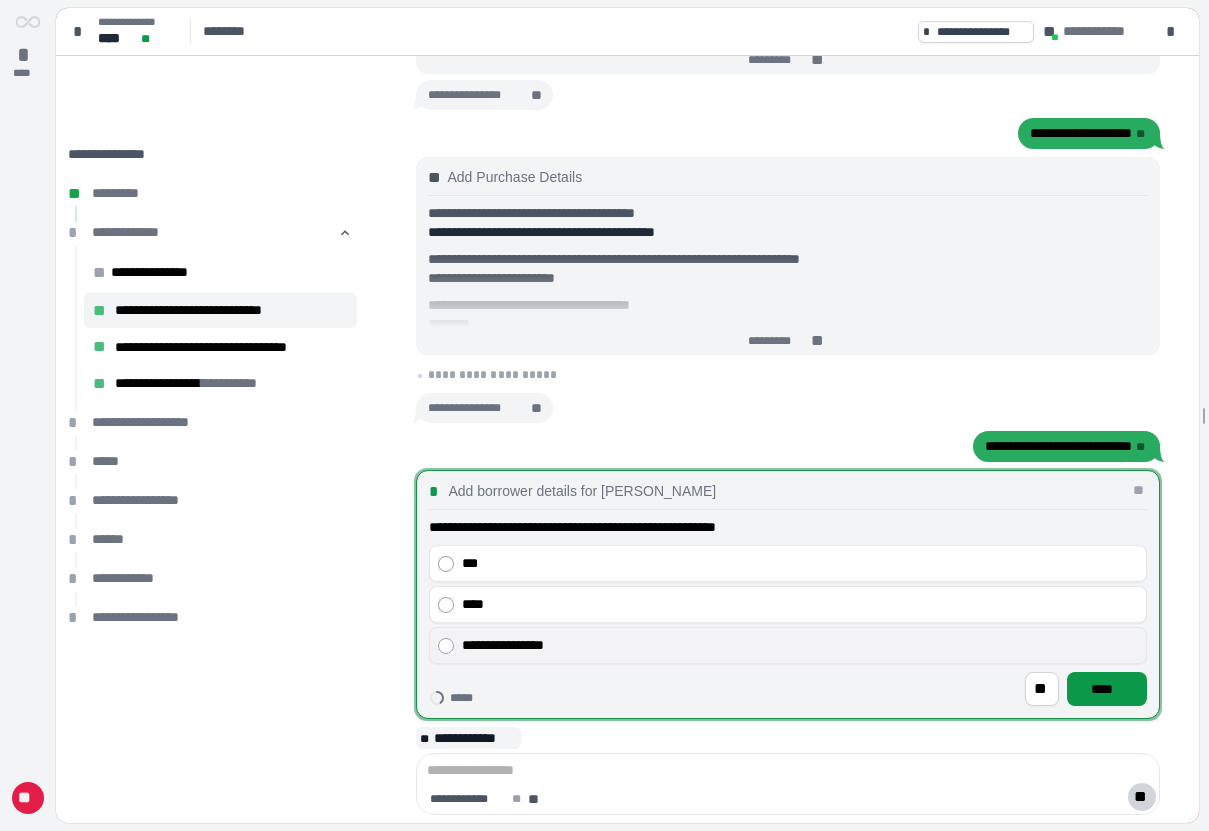 drag, startPoint x: 680, startPoint y: 647, endPoint x: 983, endPoint y: 657, distance: 303.16498 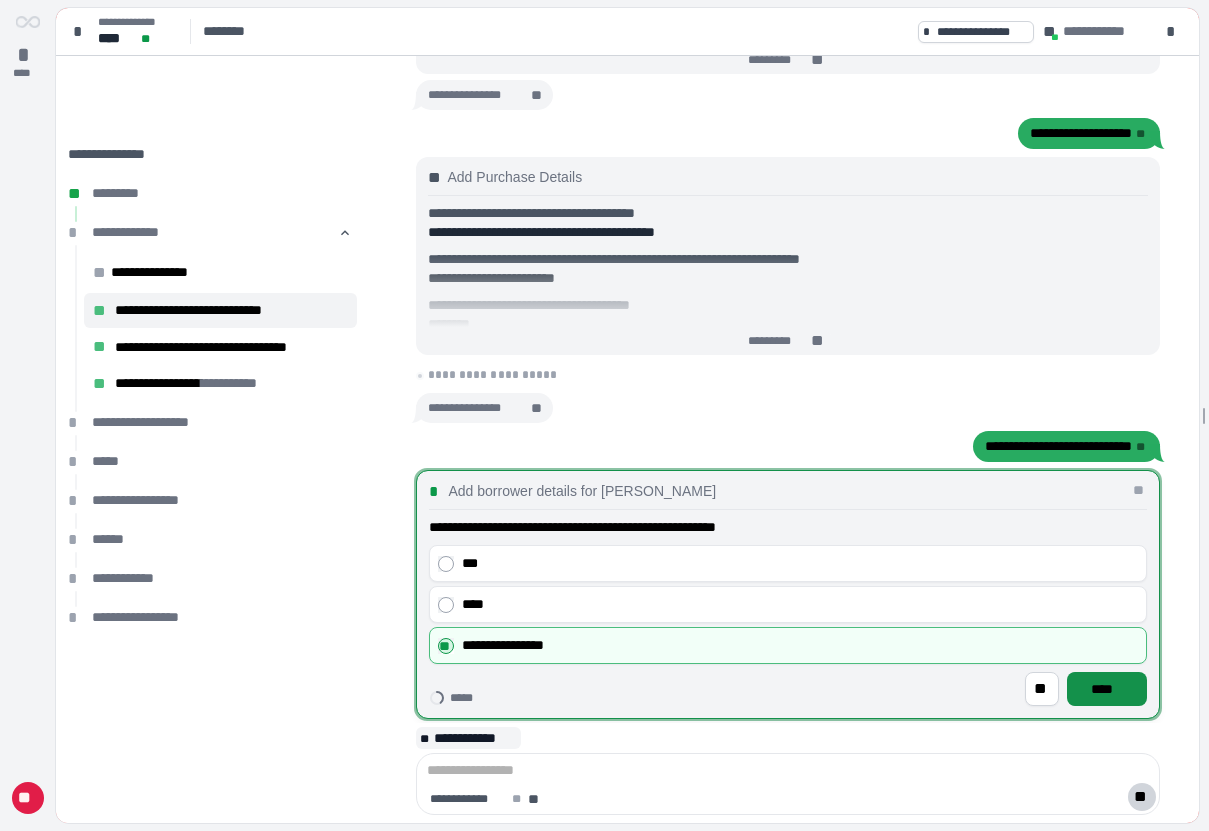 click on "****" at bounding box center [1106, 689] 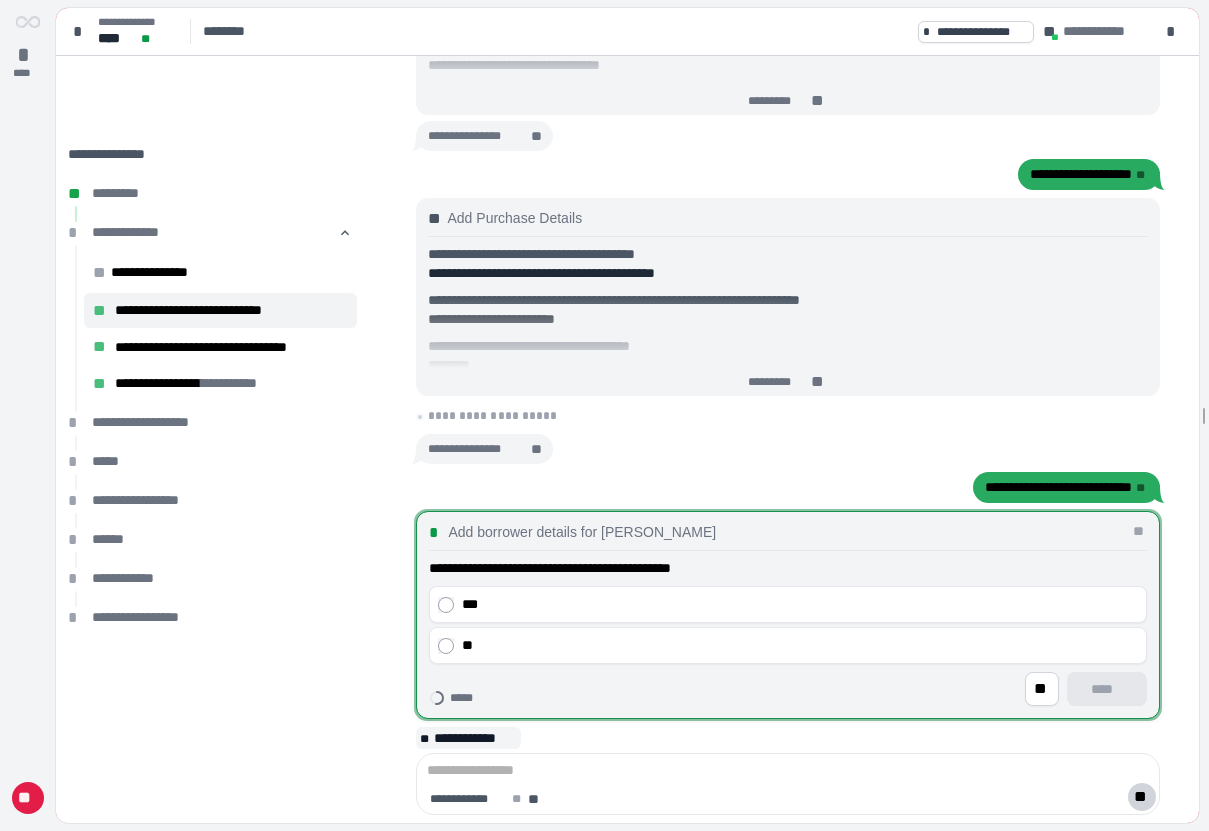drag, startPoint x: 961, startPoint y: 644, endPoint x: 1146, endPoint y: 689, distance: 190.39433 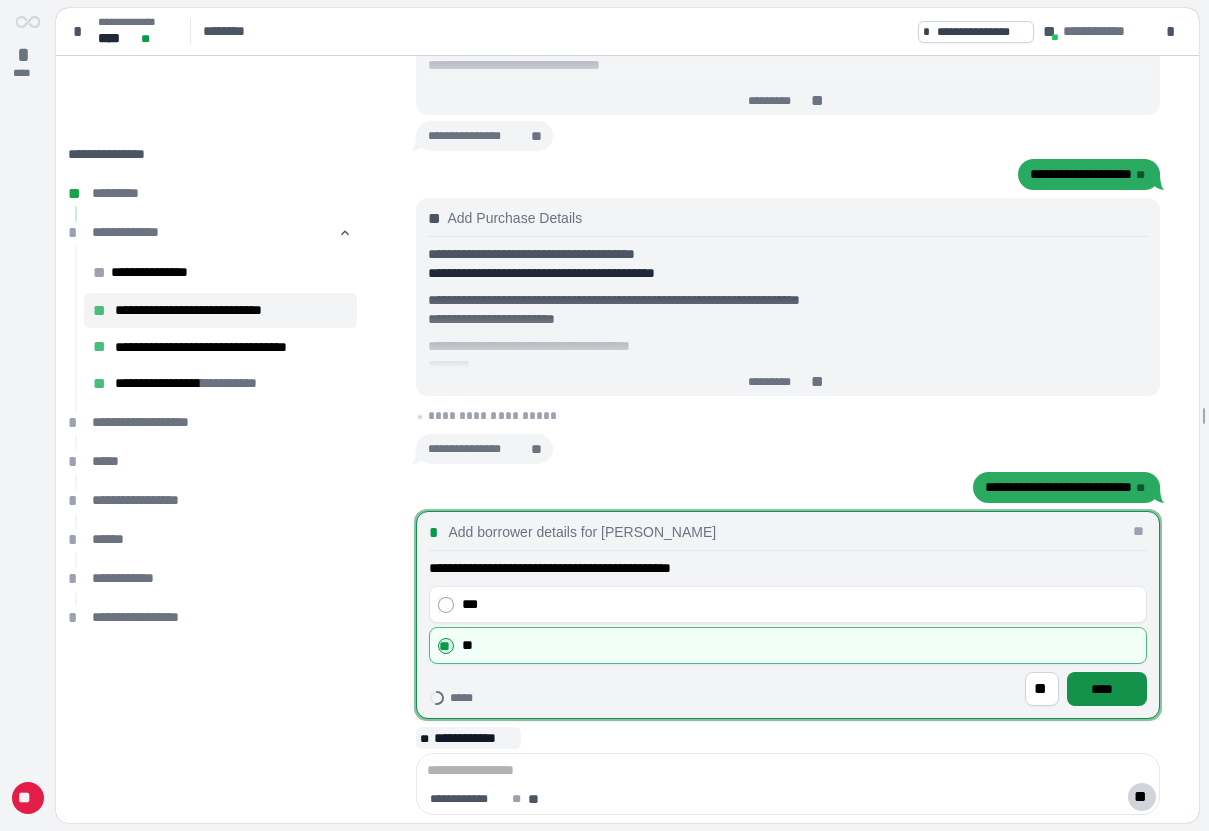 click on "****" at bounding box center [1106, 689] 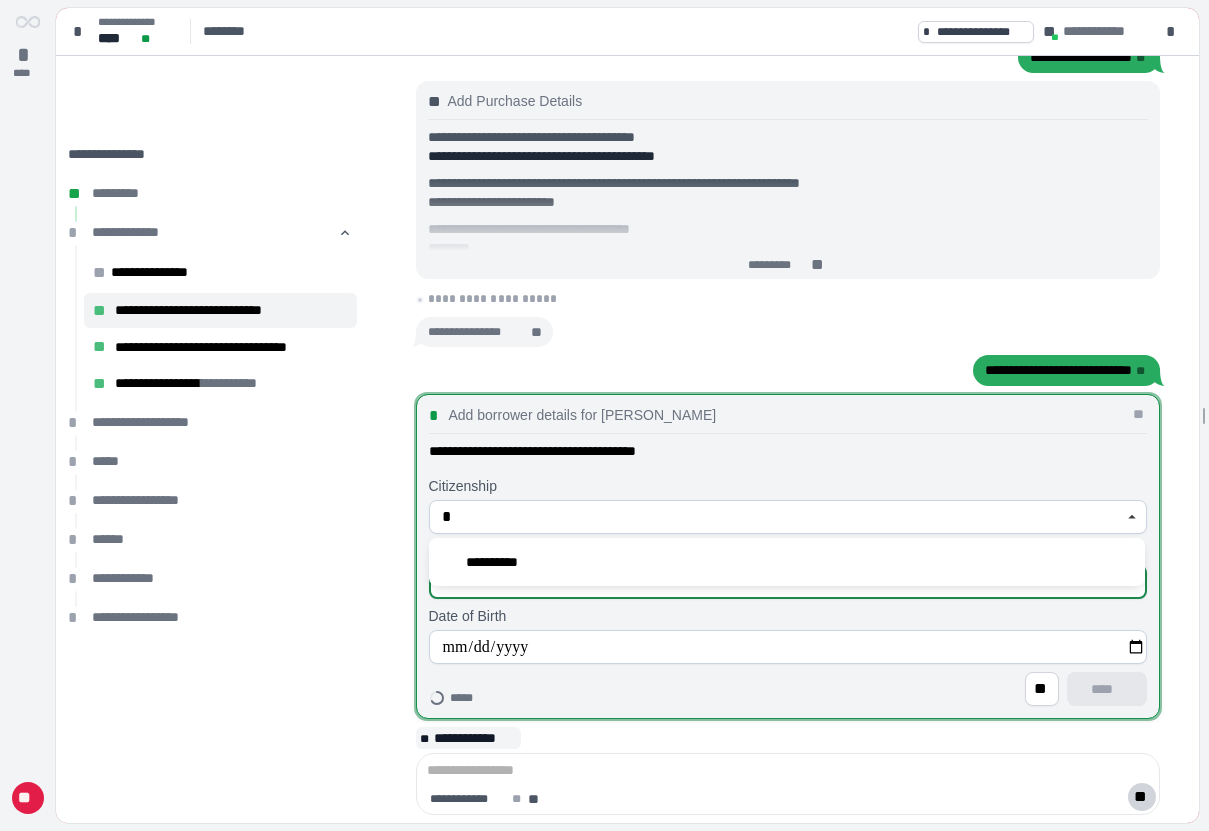 type on "**********" 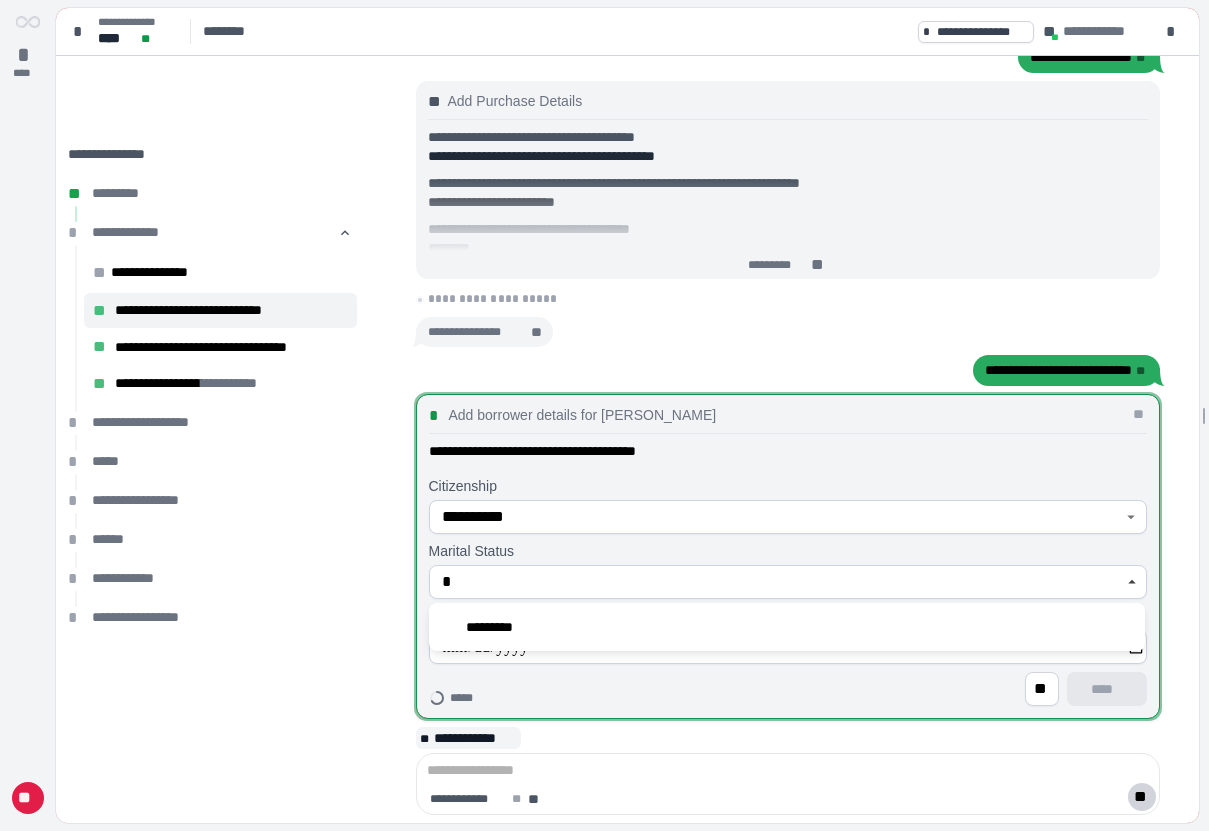 type on "*********" 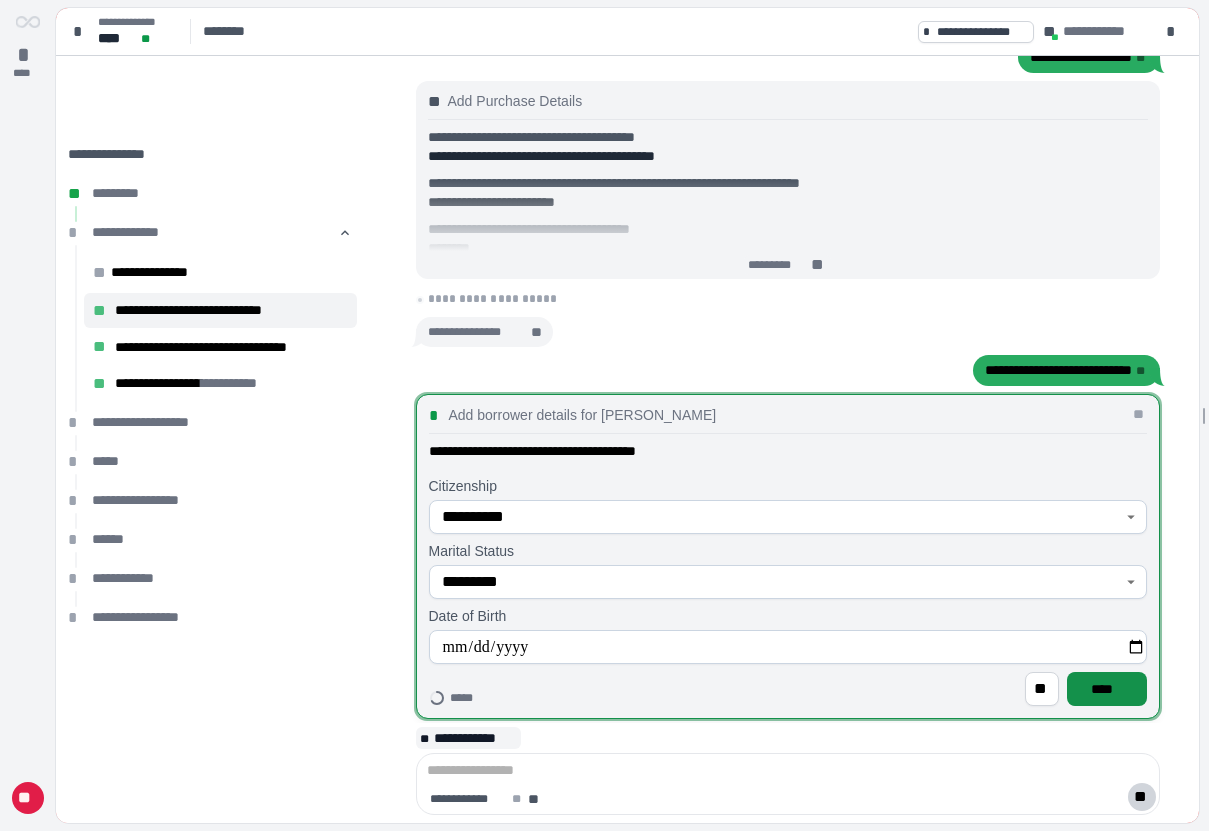 click on "****" at bounding box center (1106, 689) 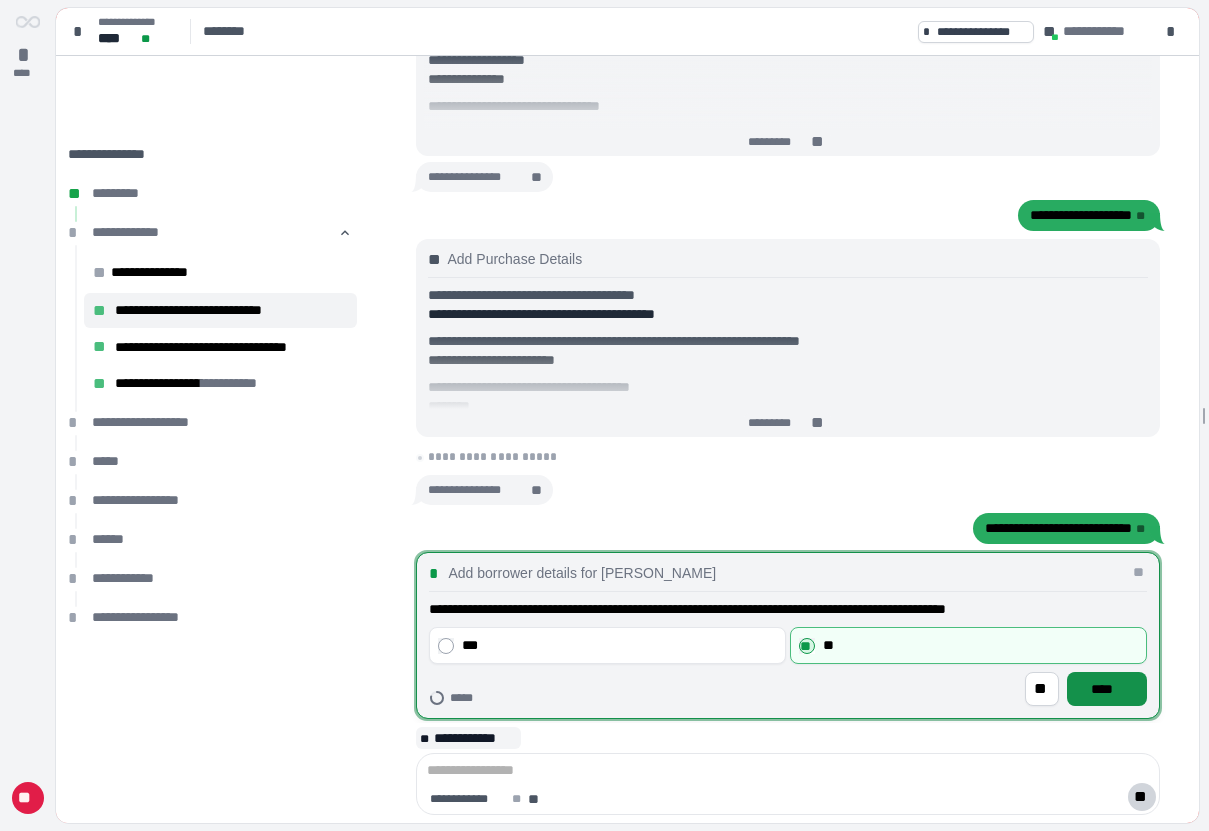 click on "****" at bounding box center [1106, 689] 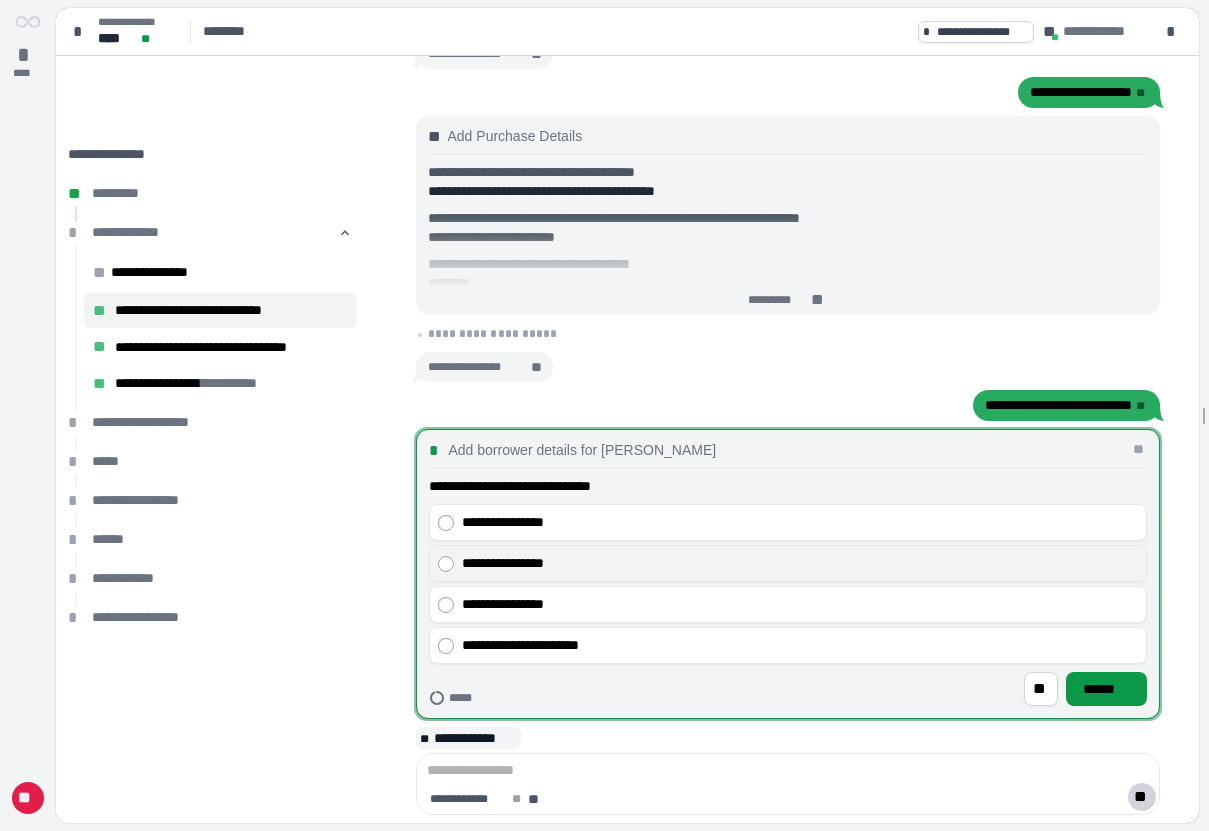 drag, startPoint x: 508, startPoint y: 556, endPoint x: 522, endPoint y: 557, distance: 14.035668 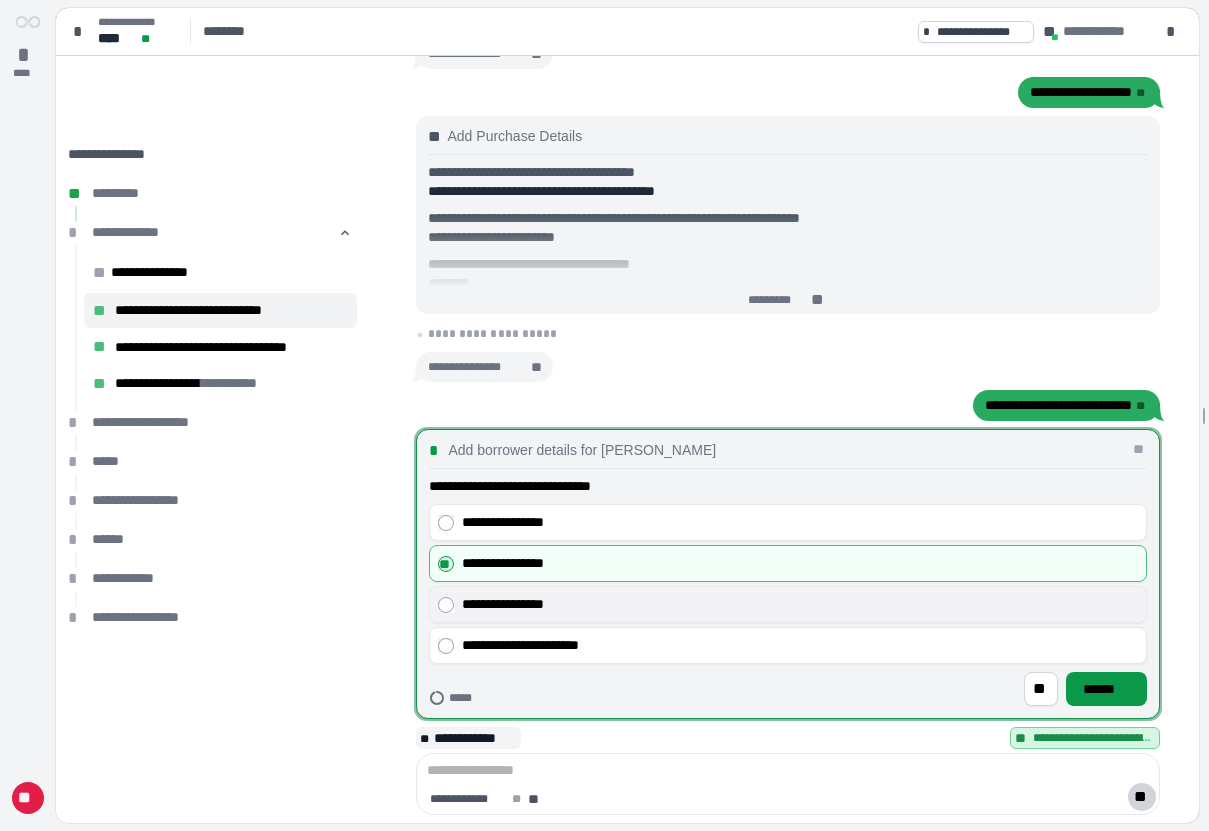 scroll, scrollTop: 2, scrollLeft: 0, axis: vertical 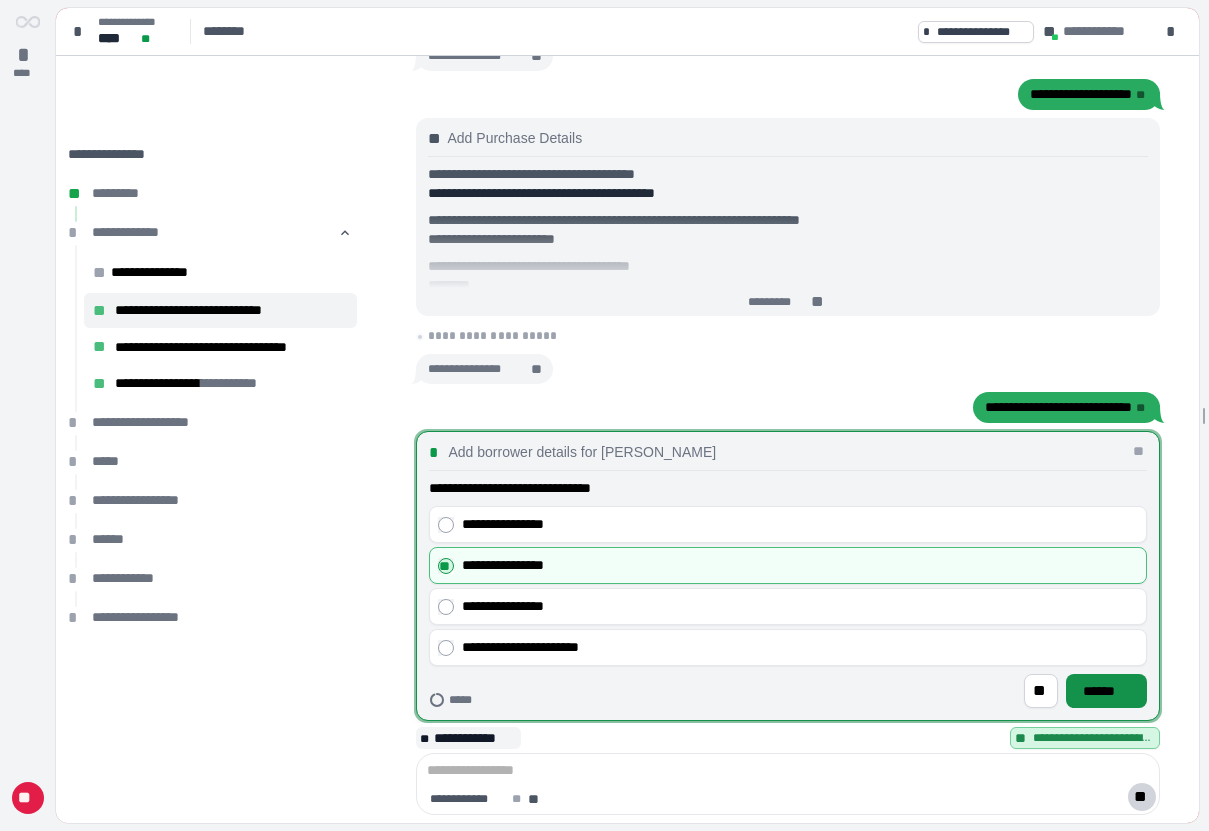click on "******" at bounding box center [1106, 691] 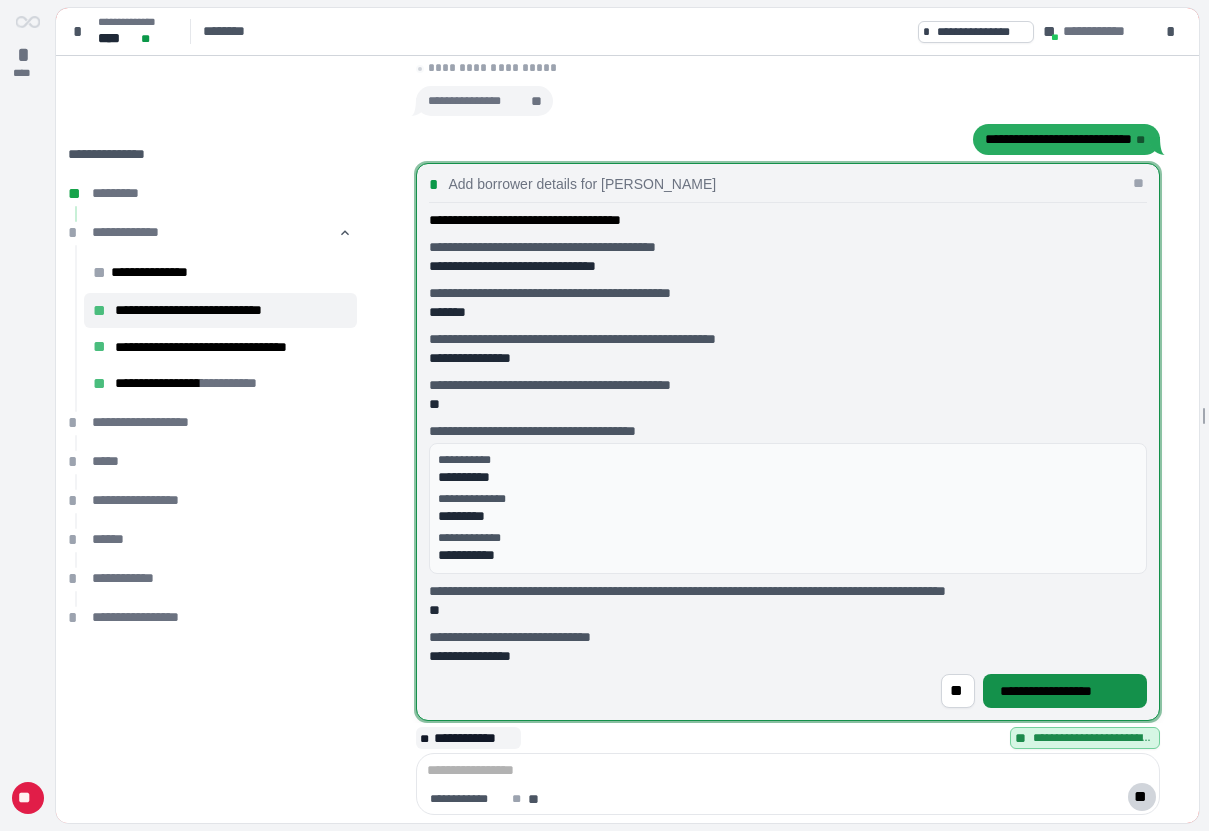 click on "**********" at bounding box center [1065, 691] 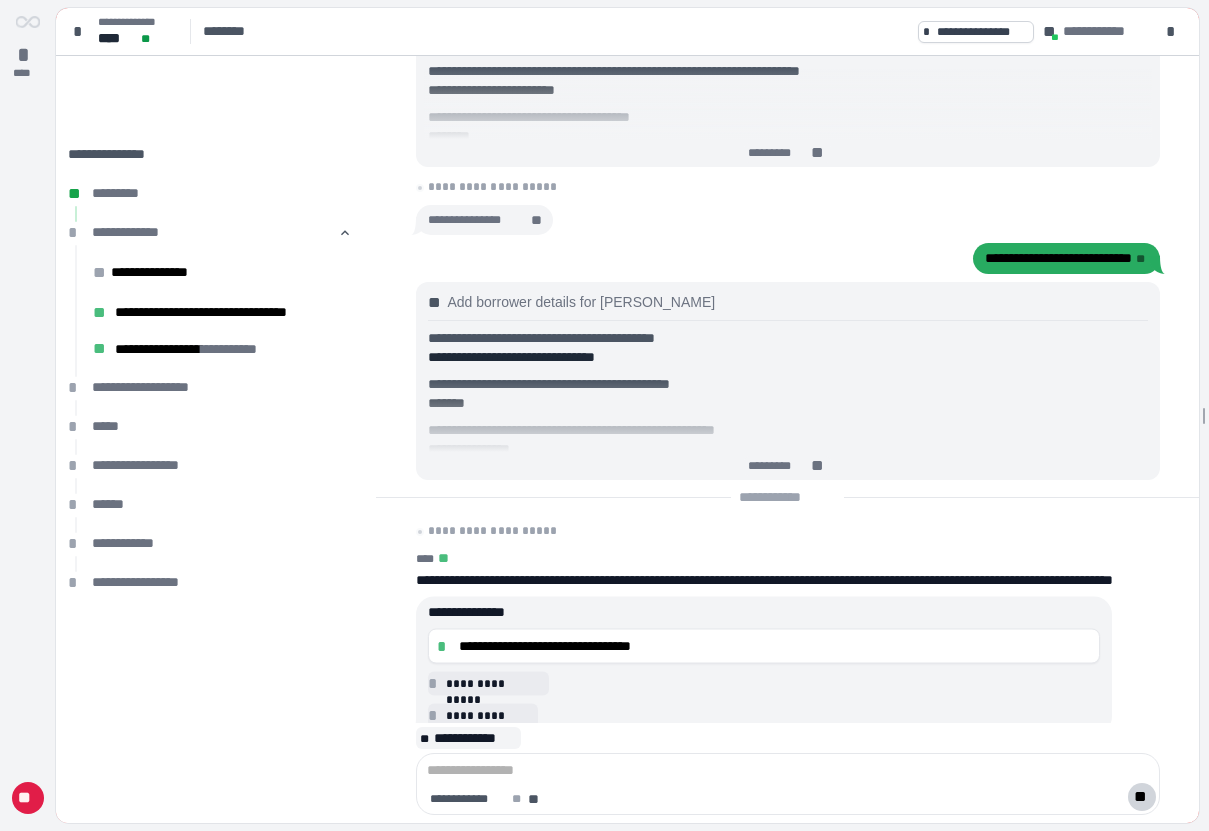 scroll, scrollTop: 0, scrollLeft: 0, axis: both 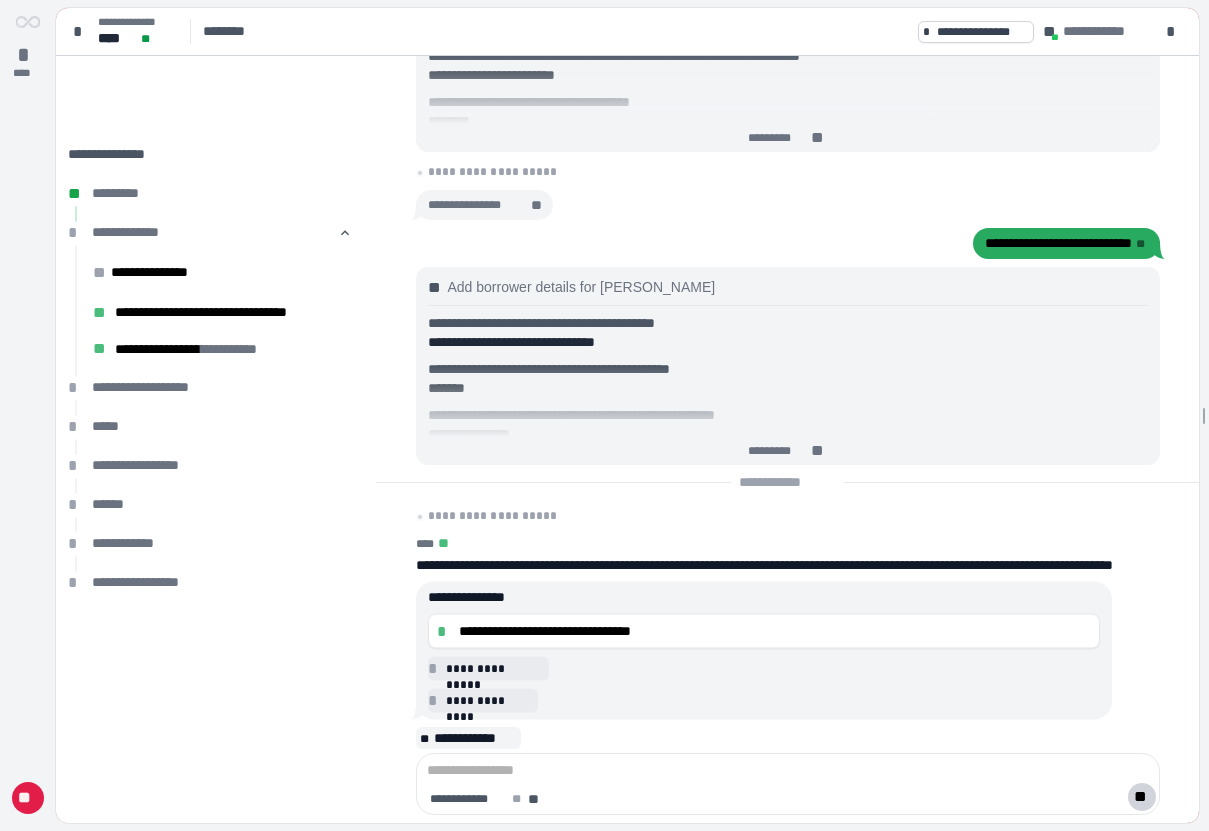 drag, startPoint x: 871, startPoint y: 662, endPoint x: 857, endPoint y: 644, distance: 22.803509 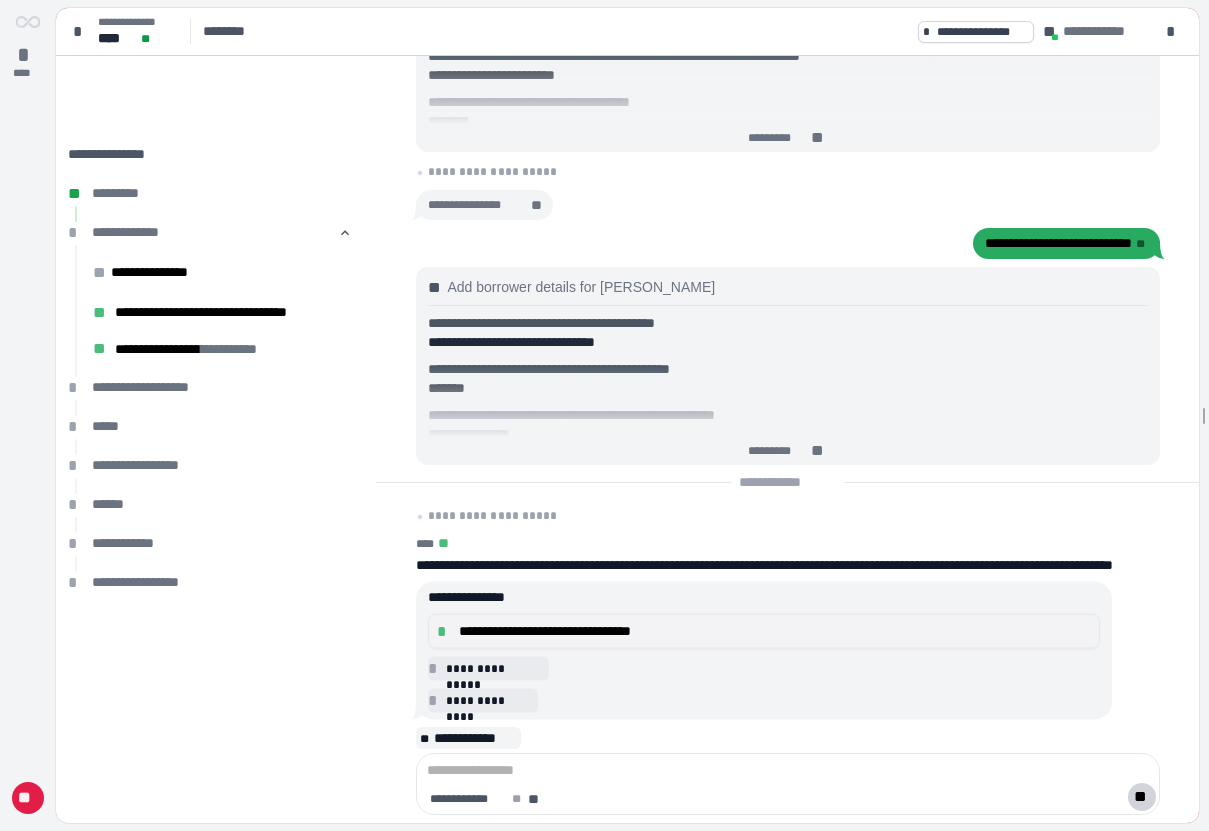 click on "**********" at bounding box center [775, 631] 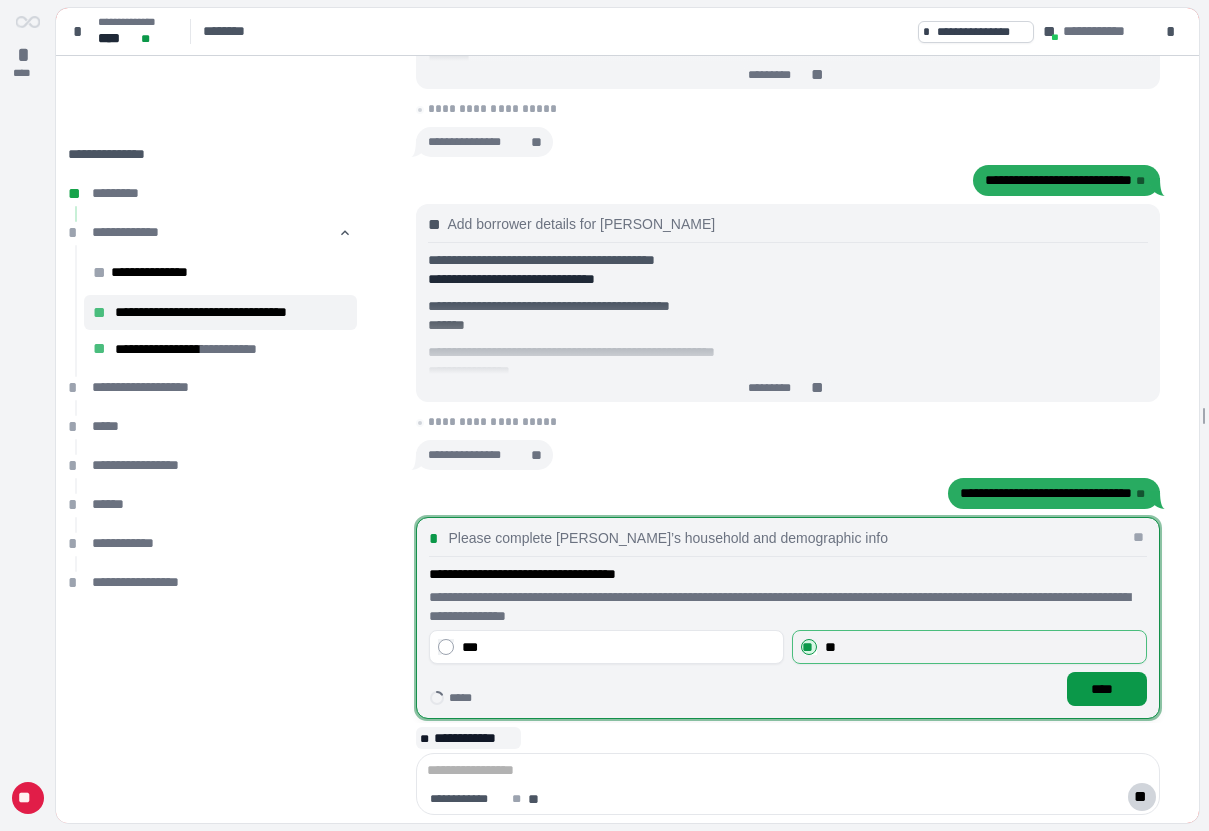 click on "**" at bounding box center [981, 647] 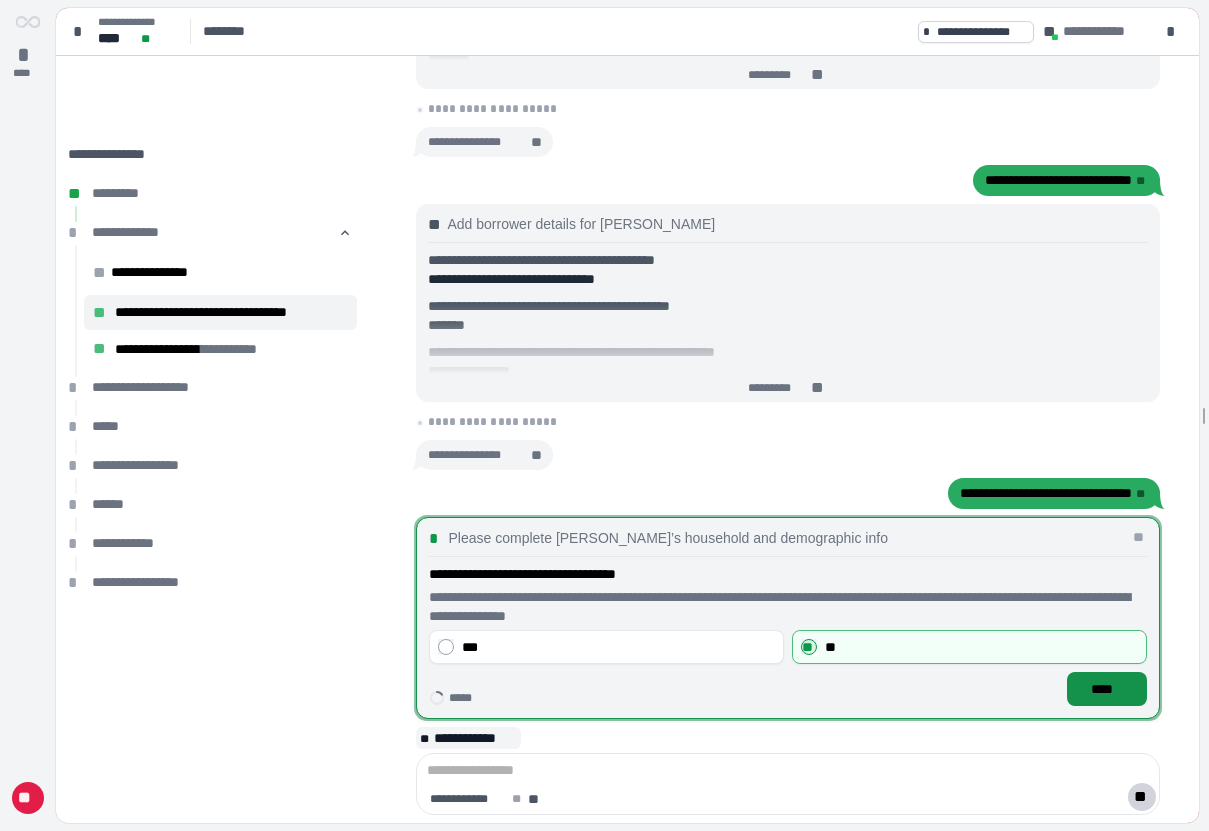 click on "****" at bounding box center [1106, 689] 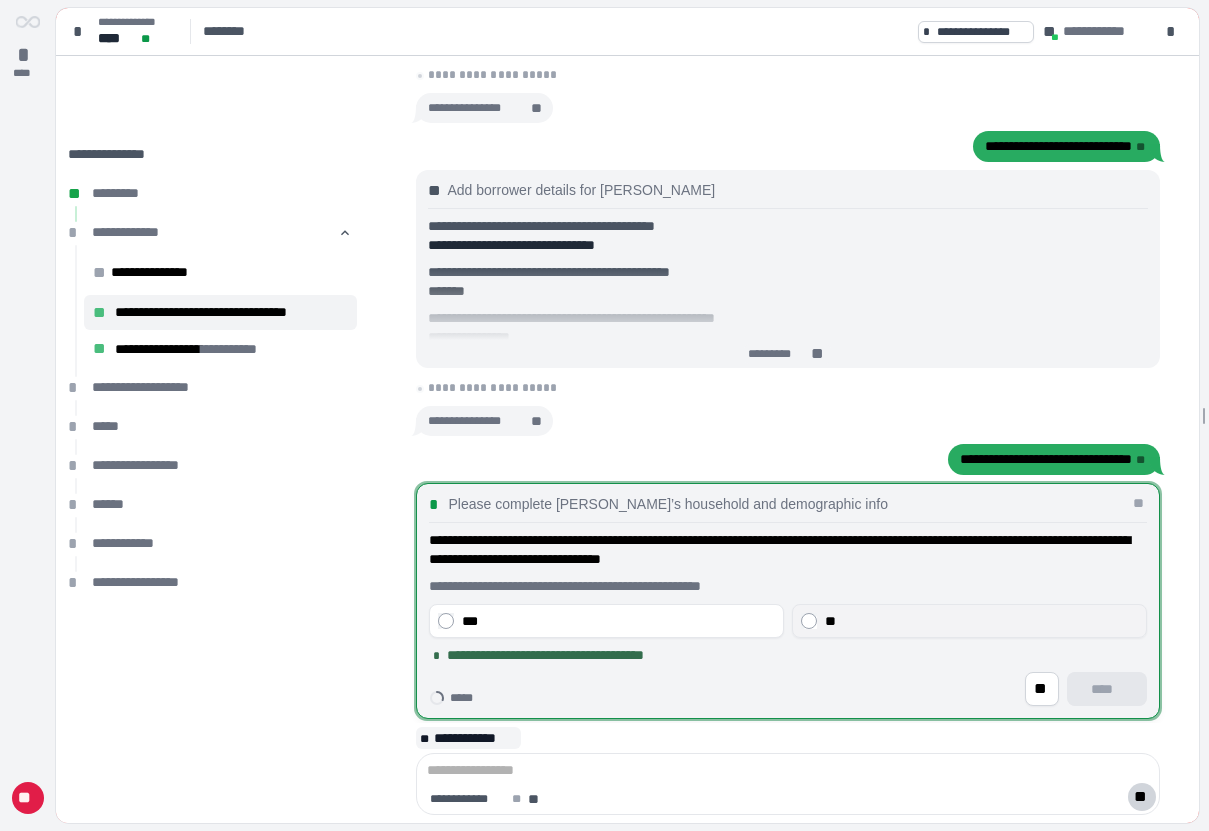 click on "**" at bounding box center (830, 621) 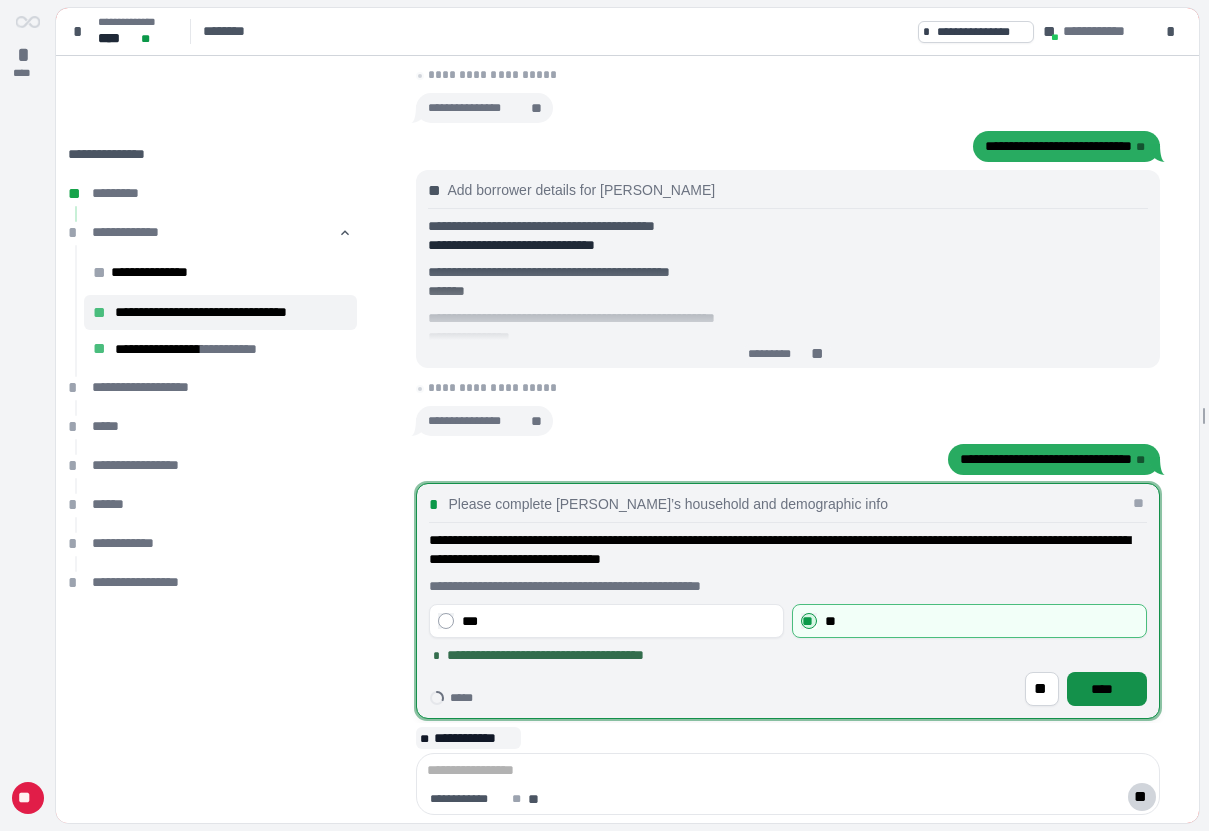 click on "****" at bounding box center (1106, 689) 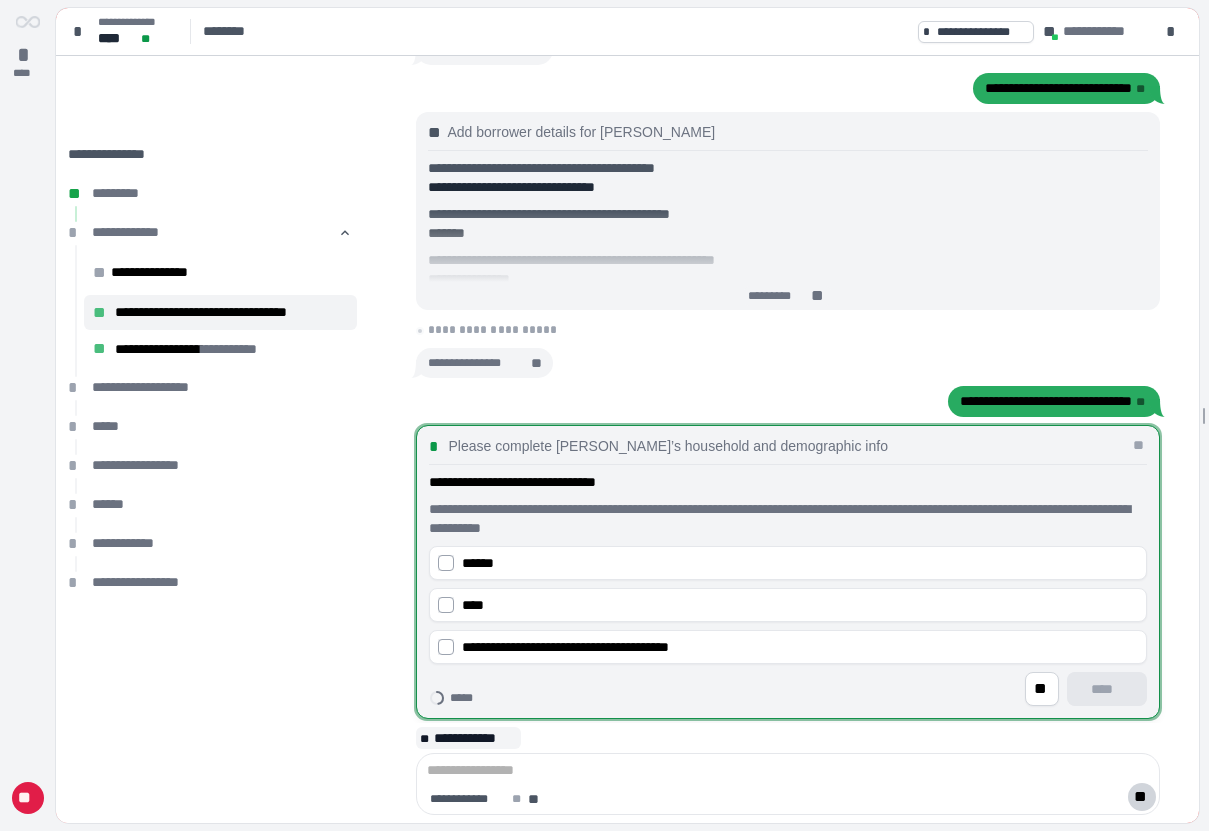 click on "** ****" at bounding box center [788, 689] 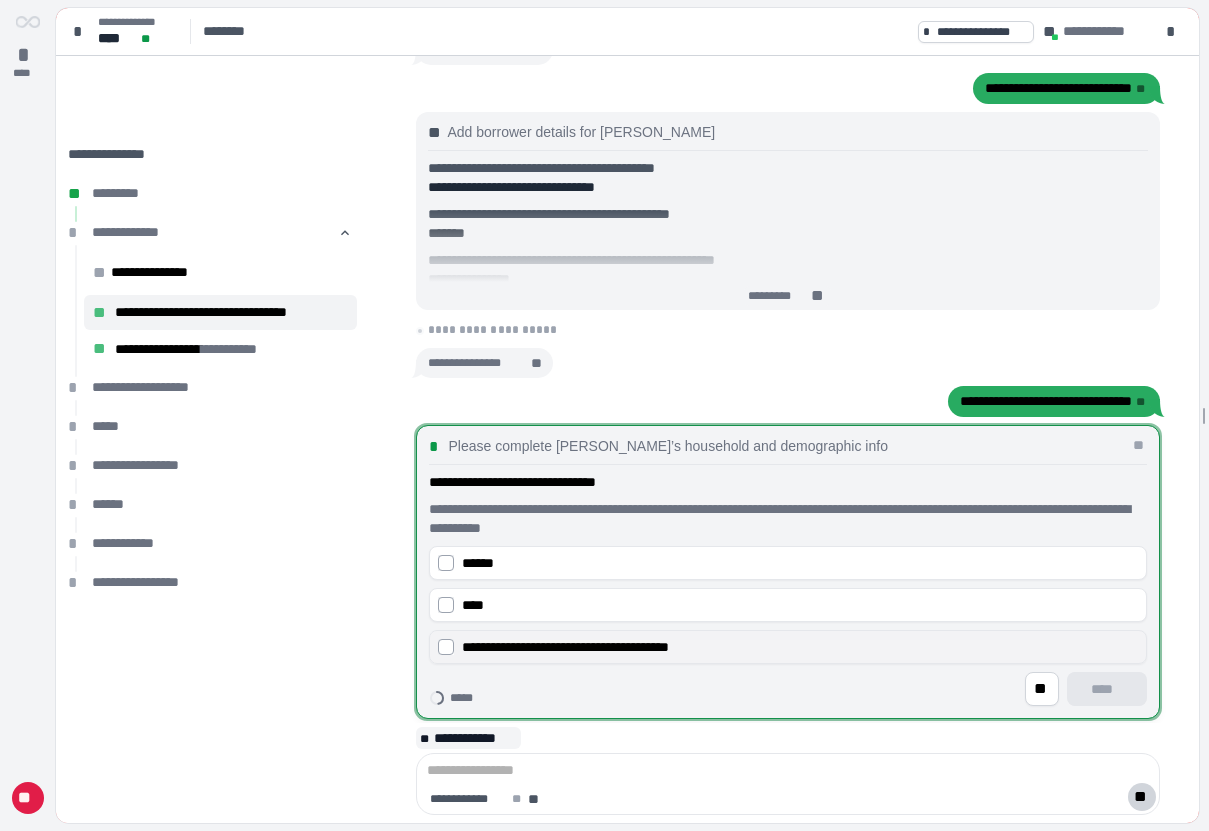 click on "**********" at bounding box center [800, 647] 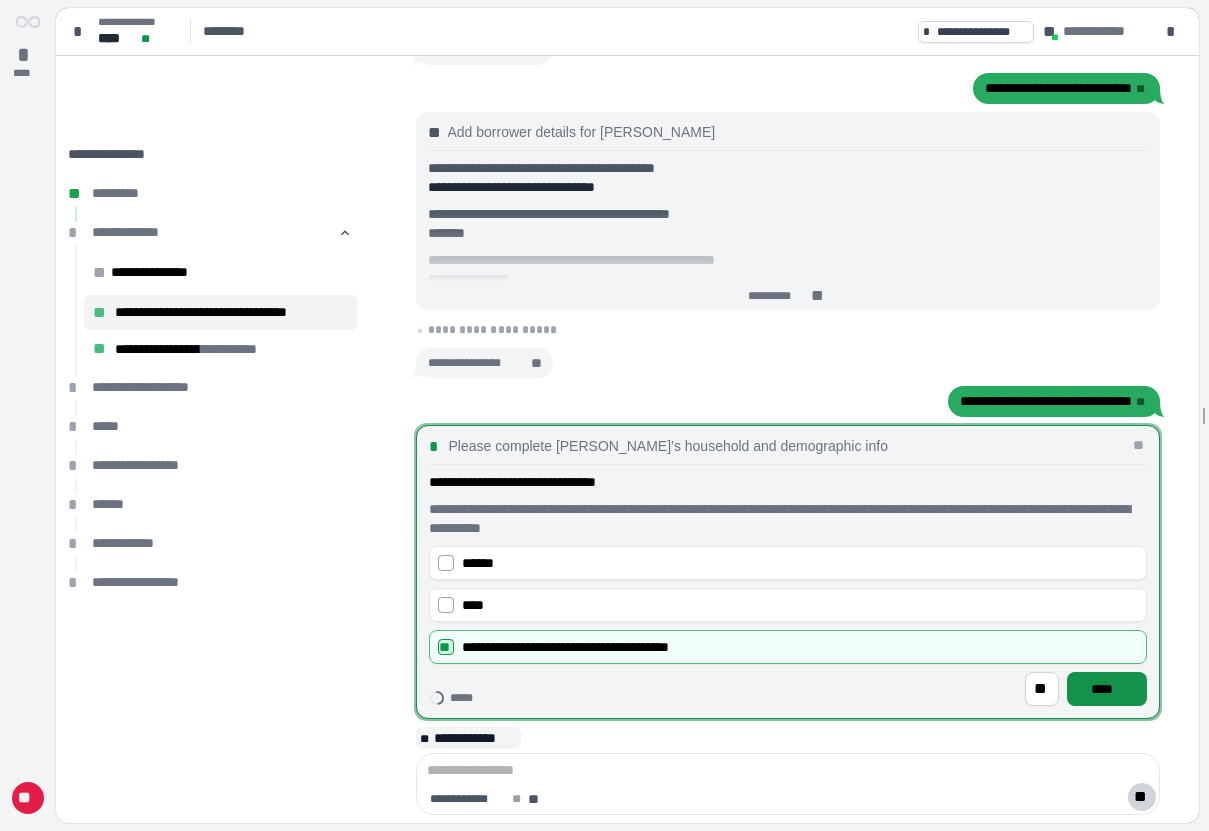 click on "****" at bounding box center [1107, 689] 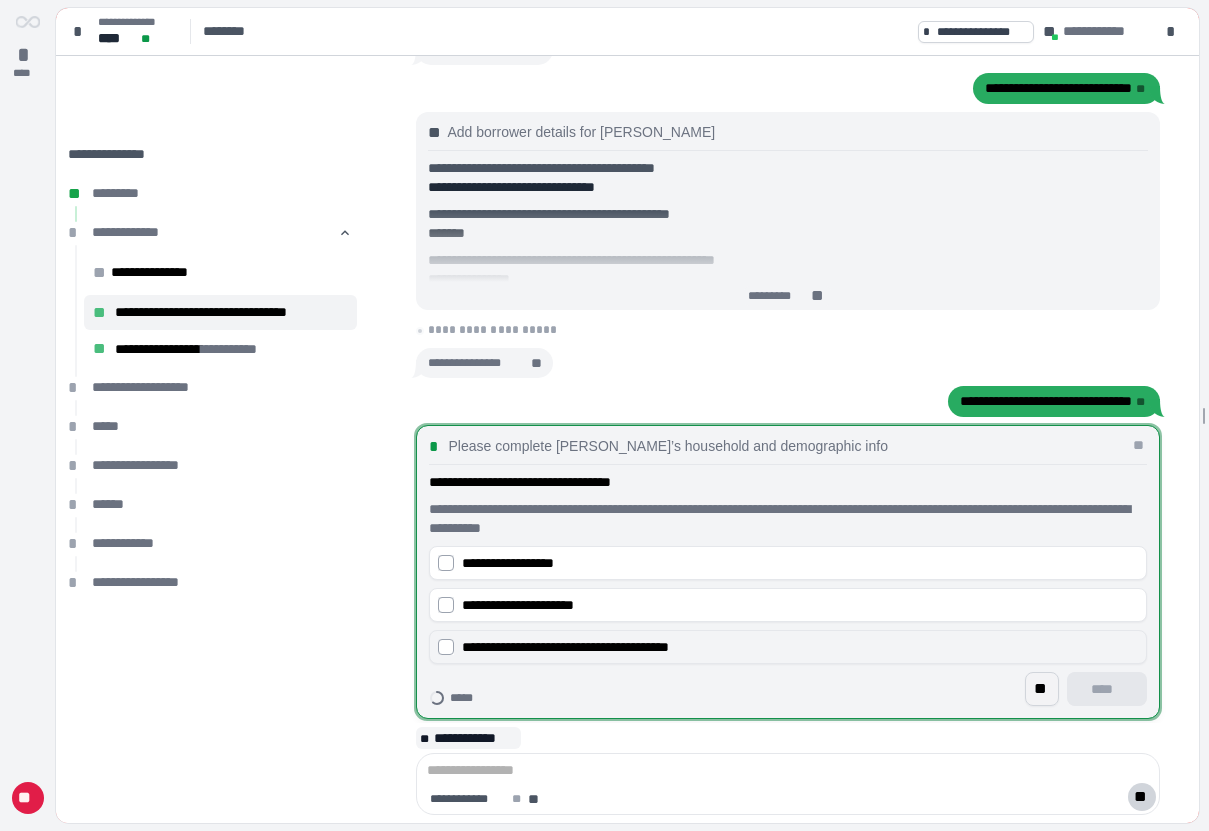 drag, startPoint x: 952, startPoint y: 654, endPoint x: 1043, endPoint y: 675, distance: 93.39165 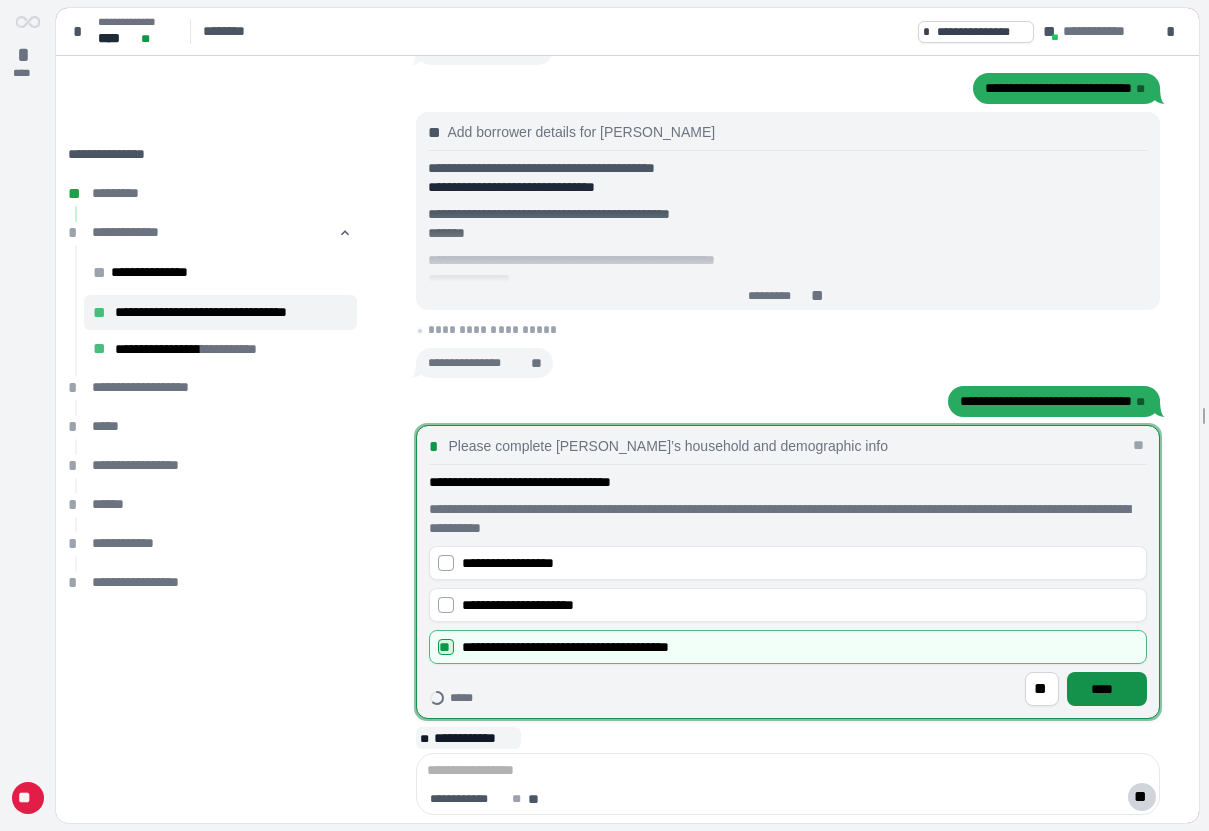click on "****" at bounding box center [1106, 689] 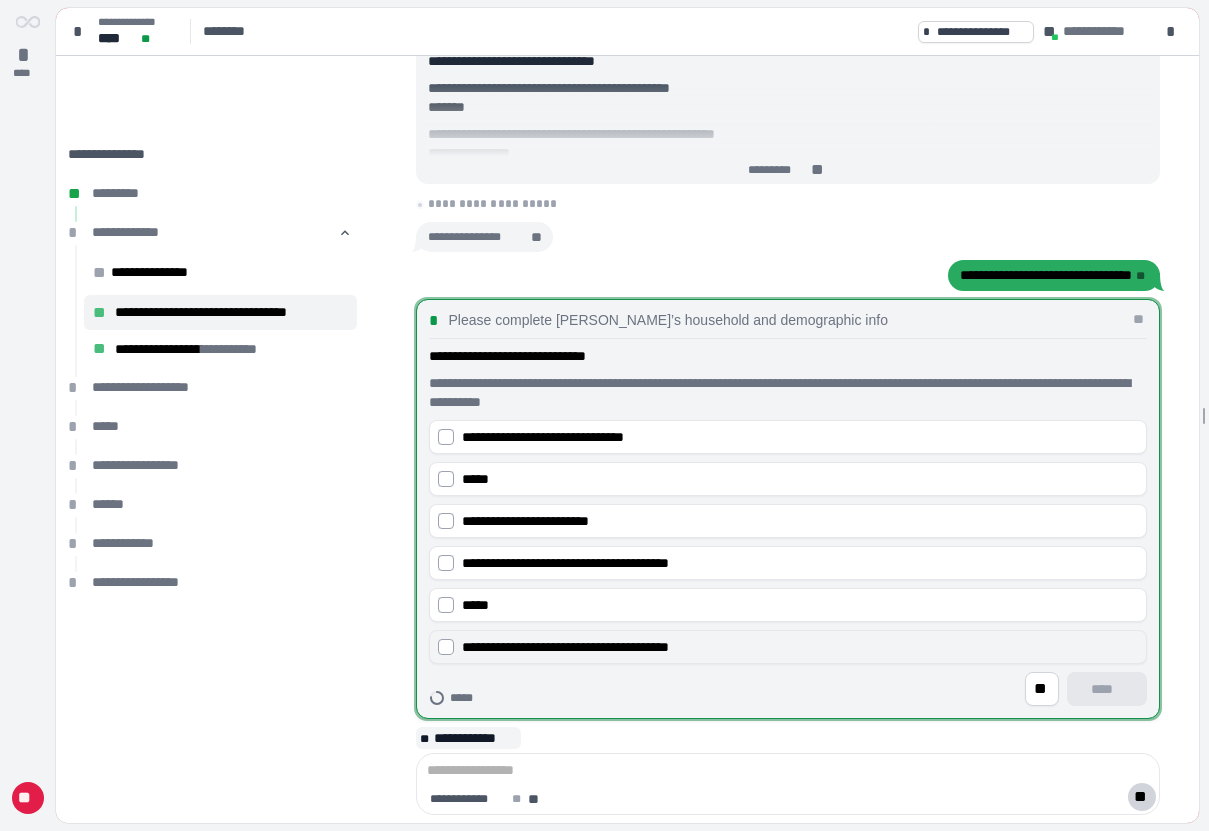 drag, startPoint x: 976, startPoint y: 655, endPoint x: 1078, endPoint y: 679, distance: 104.78549 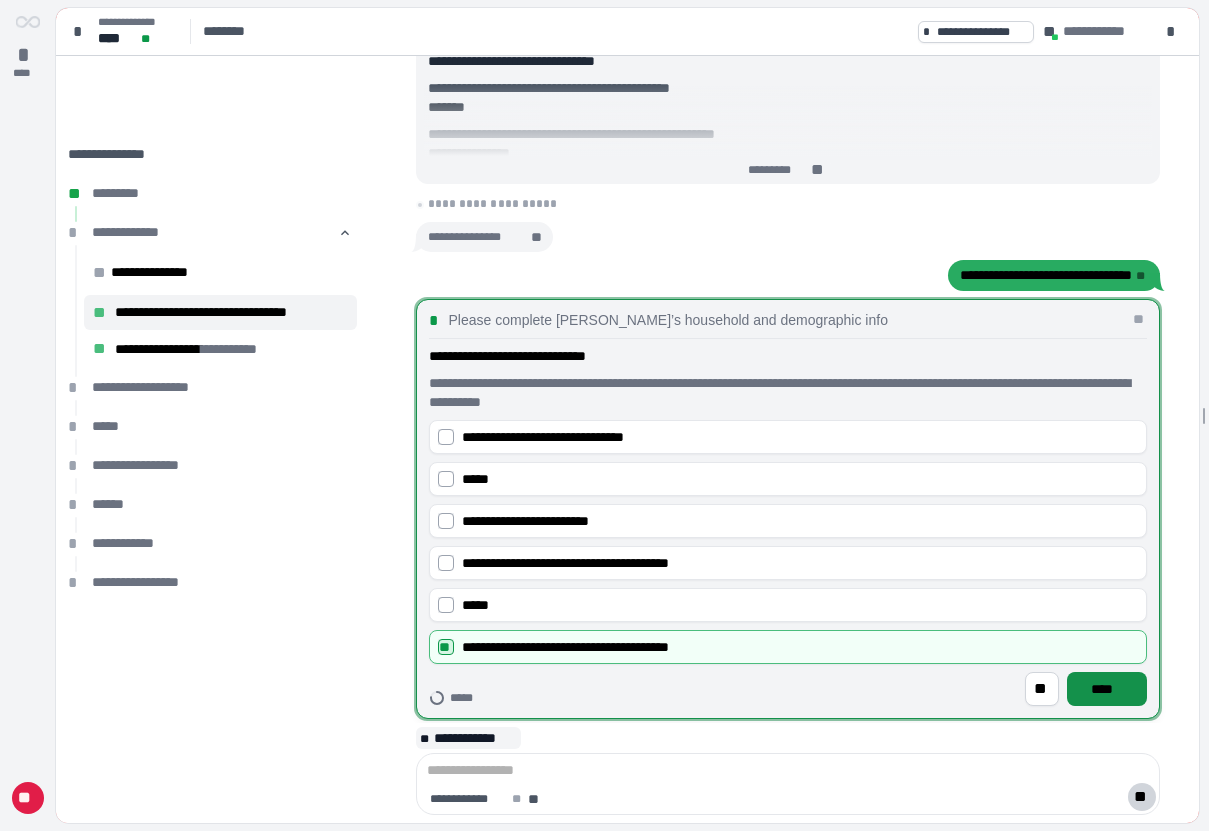 click on "****" at bounding box center [1106, 689] 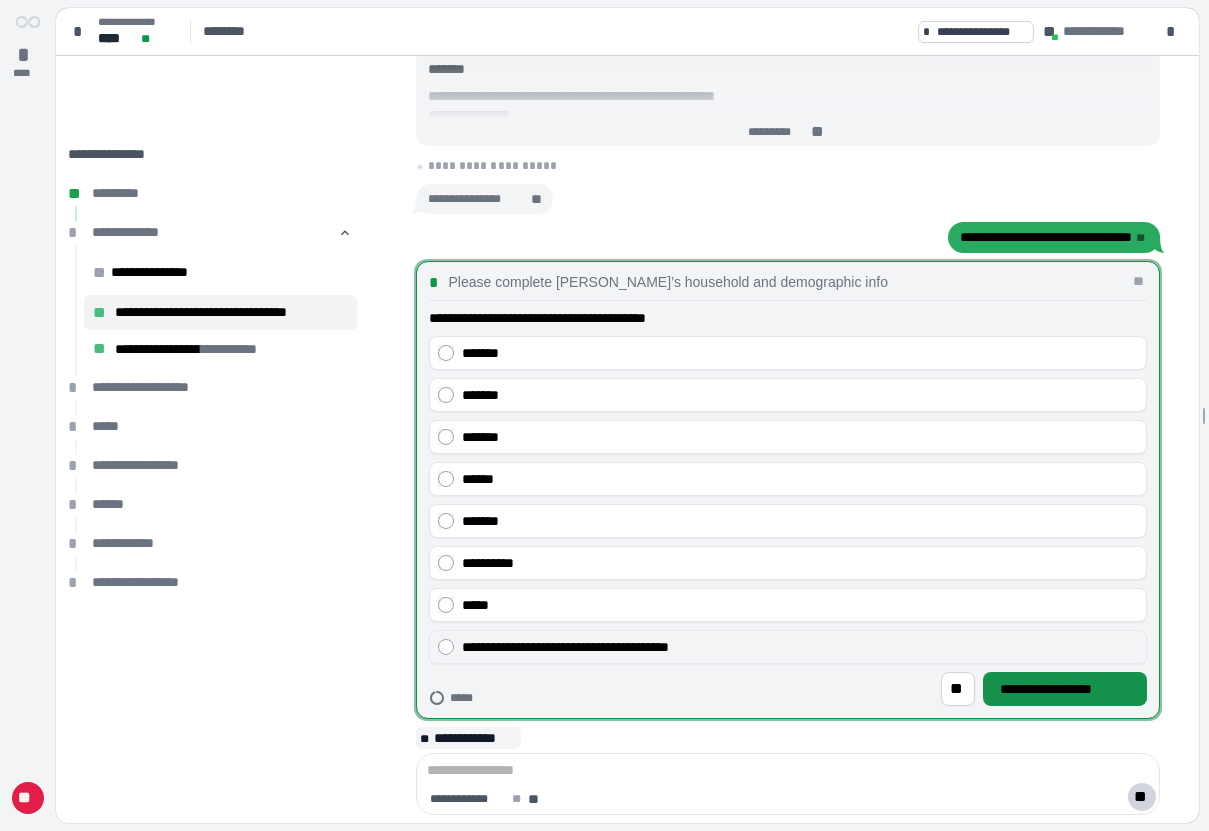 drag, startPoint x: 994, startPoint y: 659, endPoint x: 1067, endPoint y: 683, distance: 76.843994 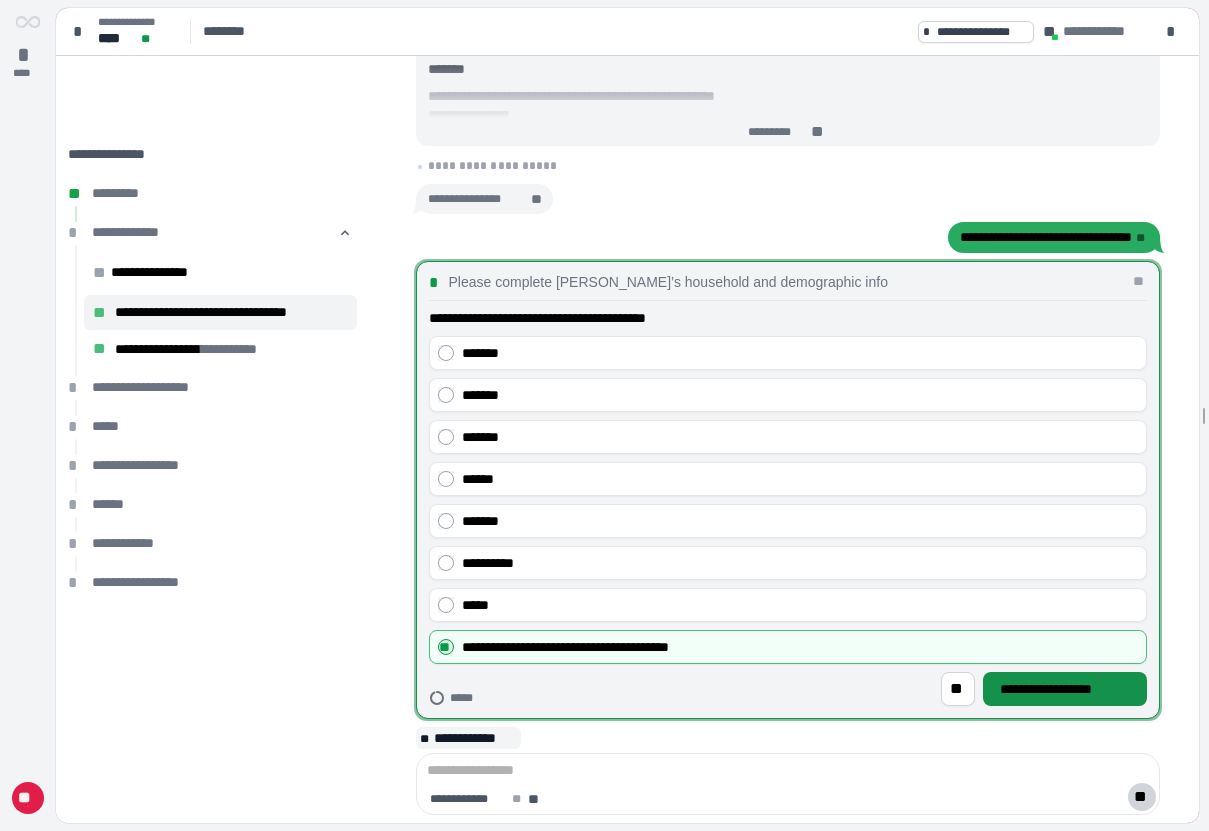 click on "**********" at bounding box center (1065, 689) 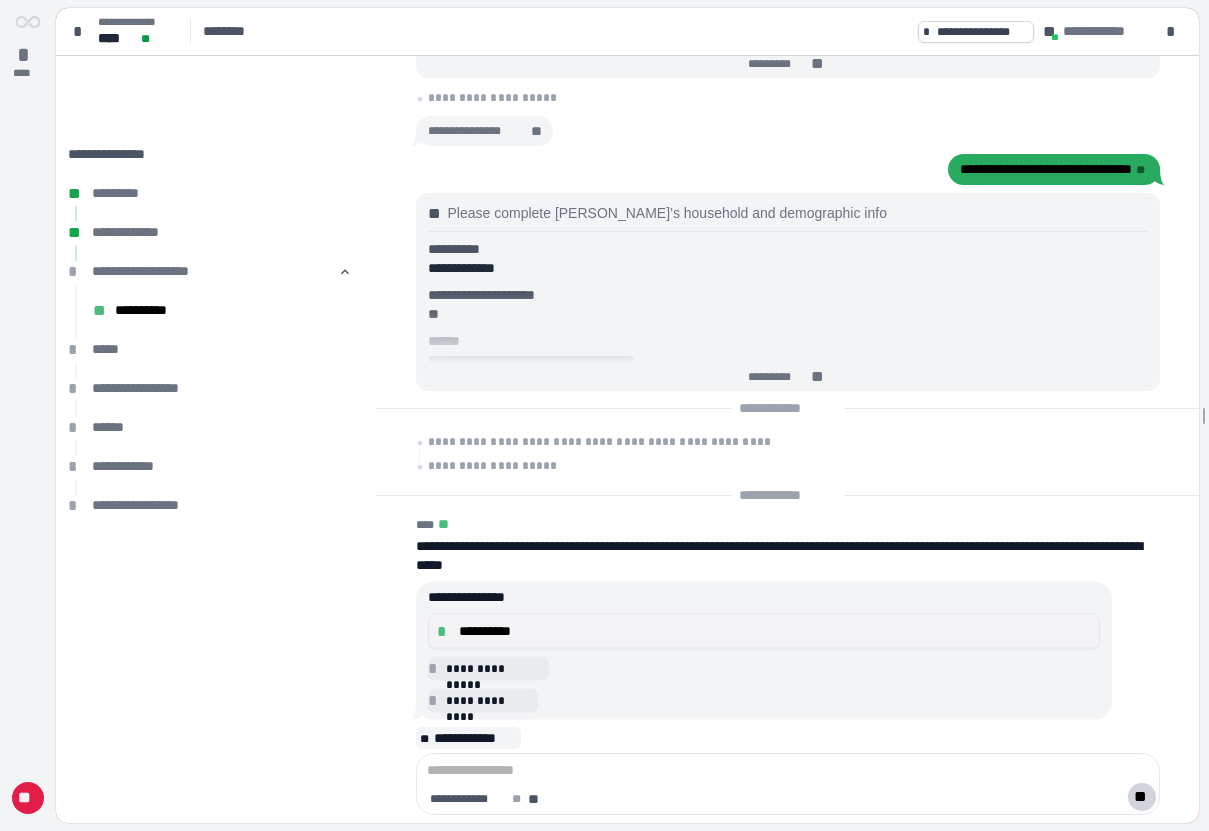 click on "**********" at bounding box center (775, 631) 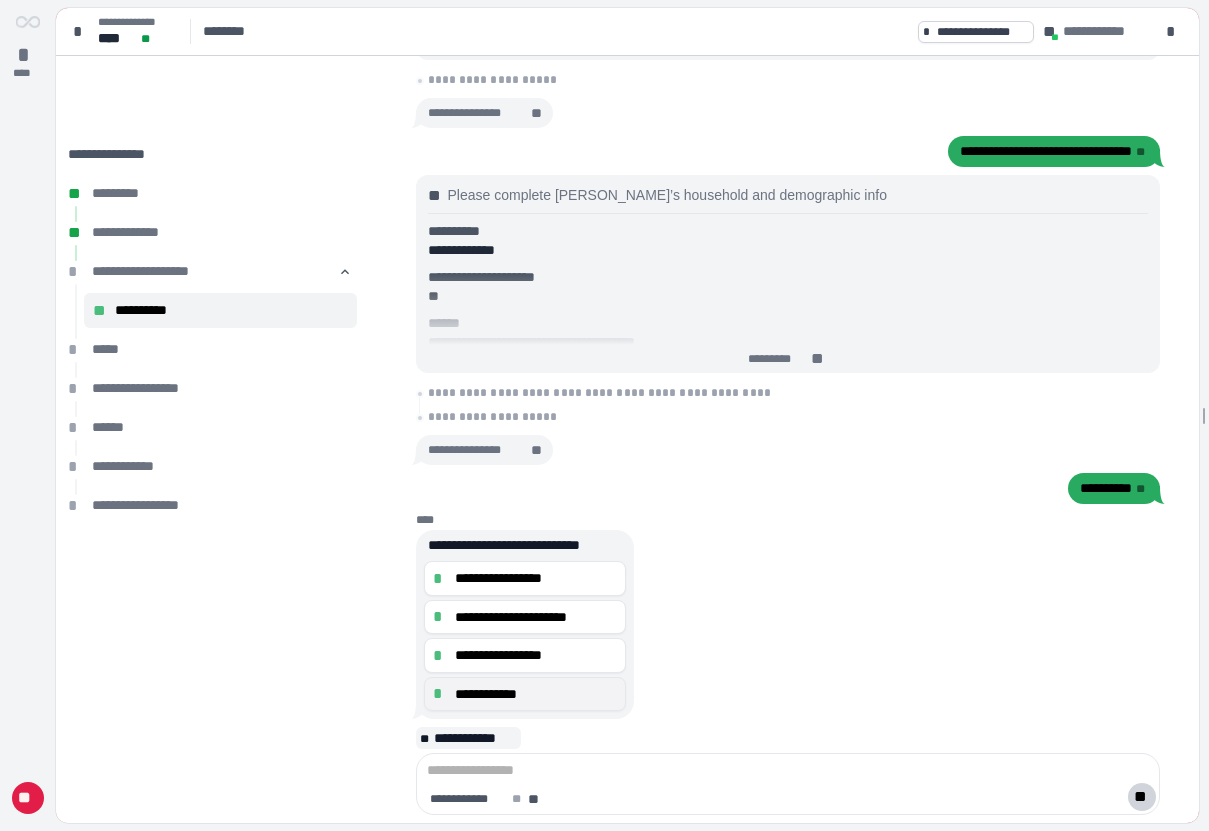 click on "**********" at bounding box center (536, 655) 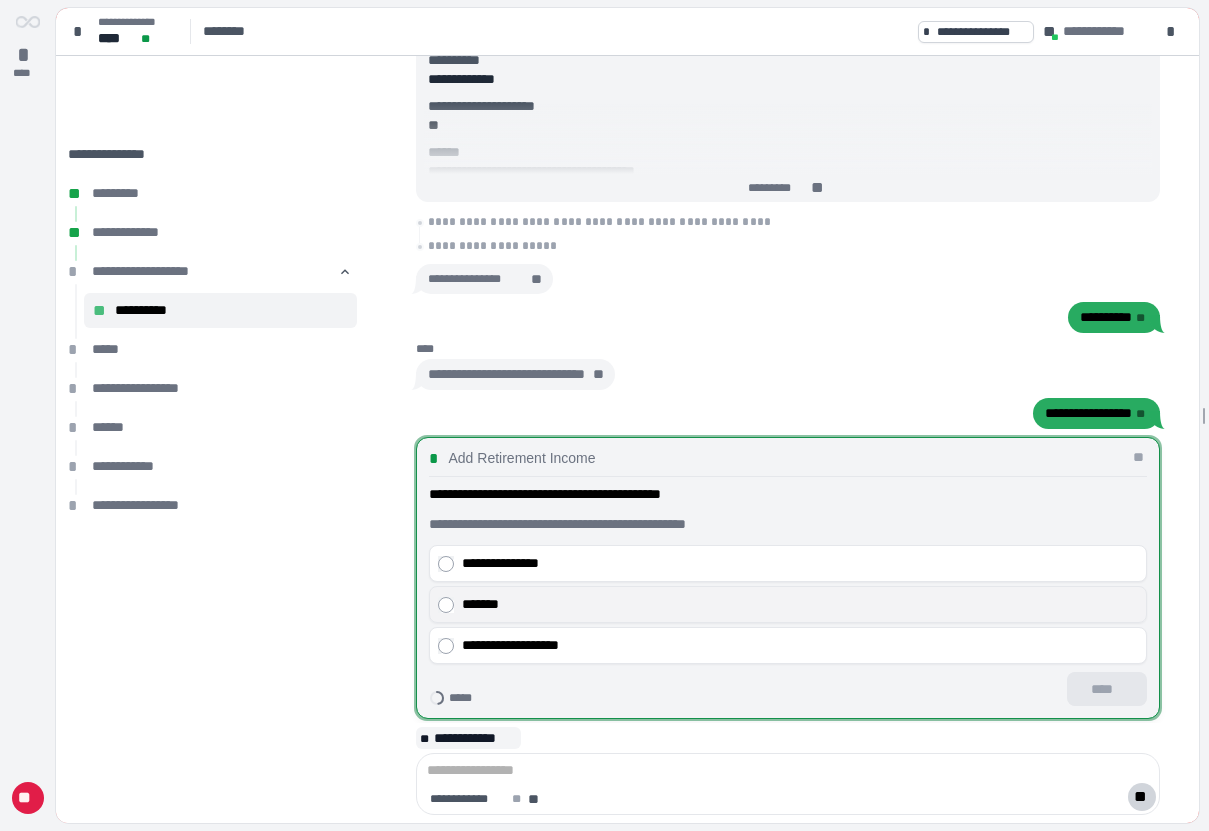 click on "*******" at bounding box center (800, 604) 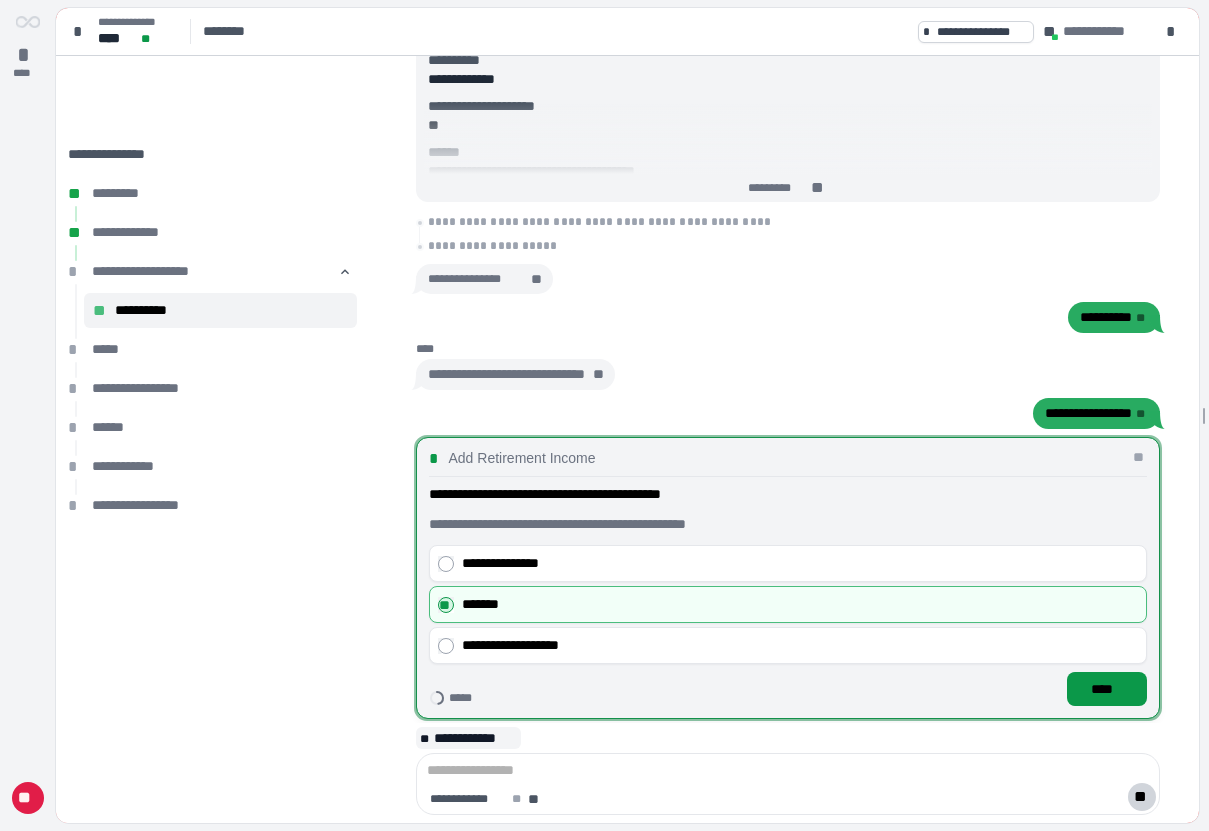 drag, startPoint x: 1087, startPoint y: 689, endPoint x: 1043, endPoint y: 689, distance: 44 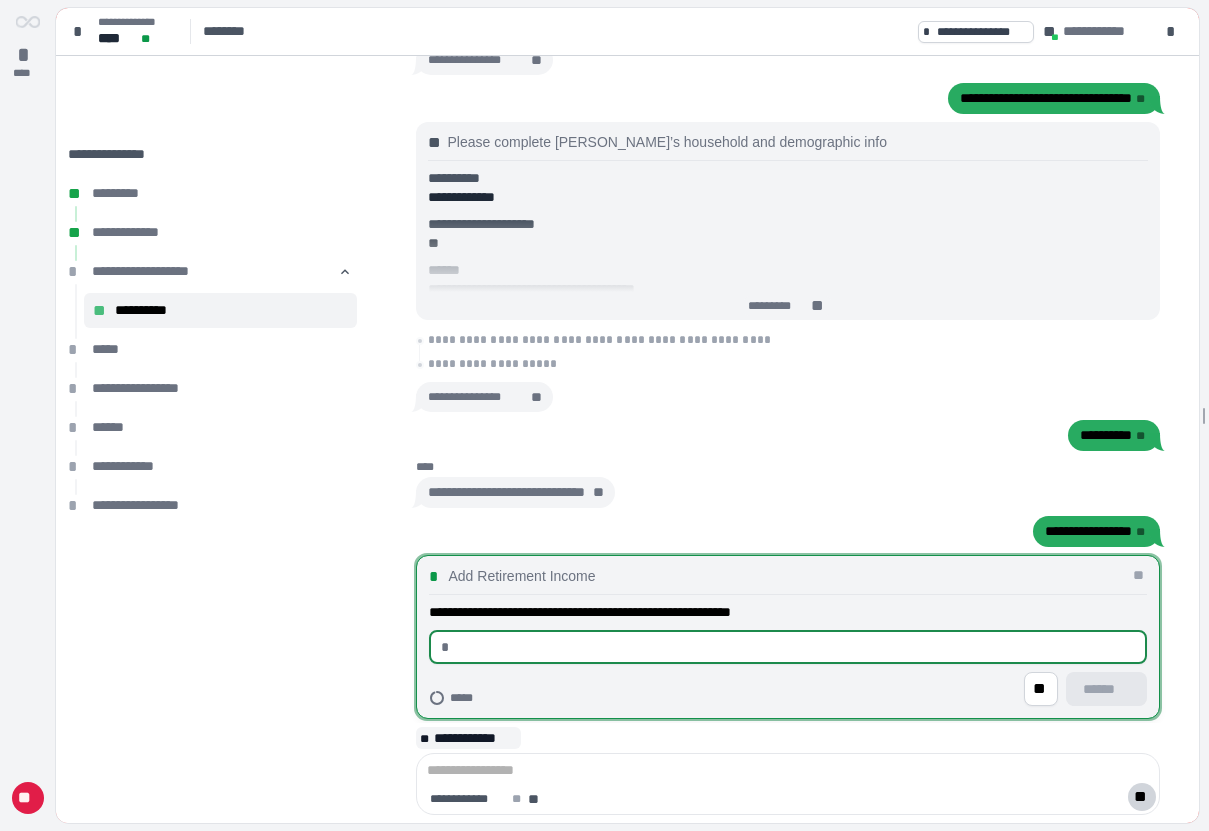click at bounding box center (795, 647) 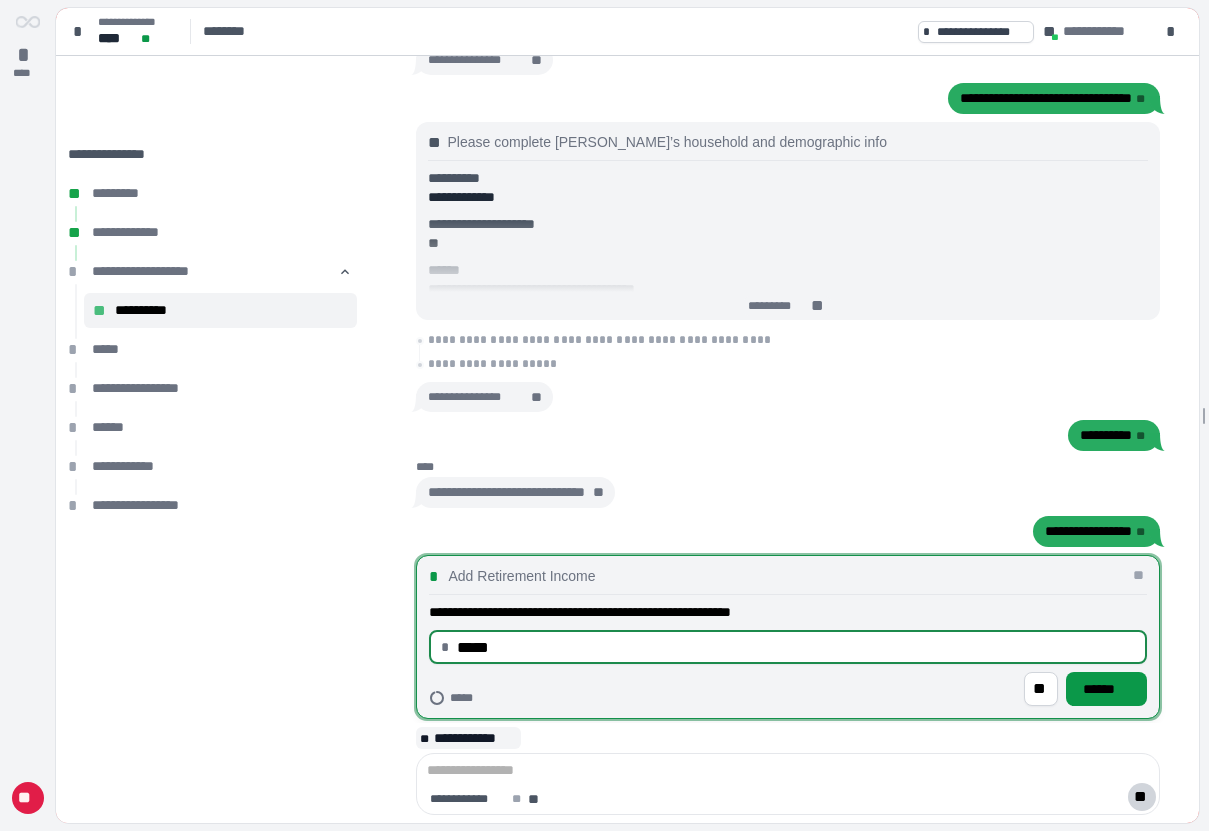 scroll, scrollTop: 17, scrollLeft: 0, axis: vertical 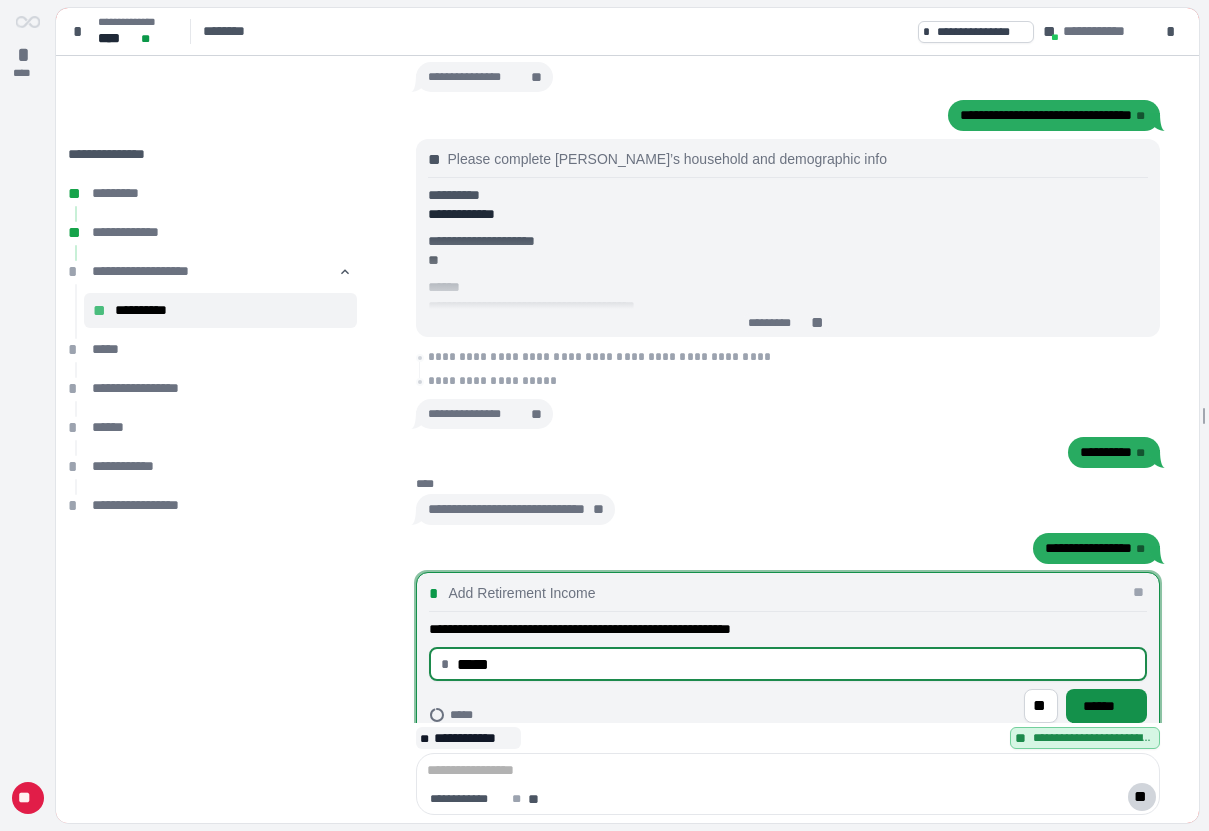 type on "********" 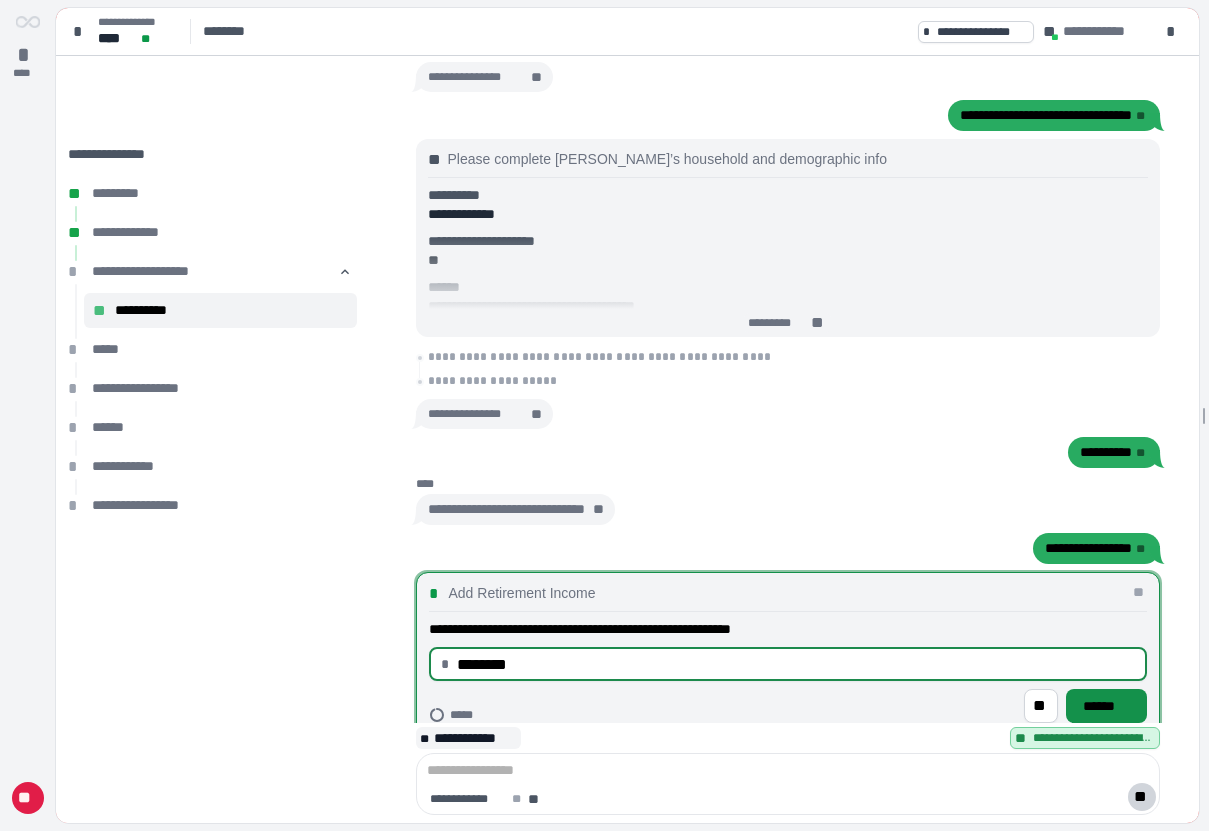 click on "******" at bounding box center (1106, 706) 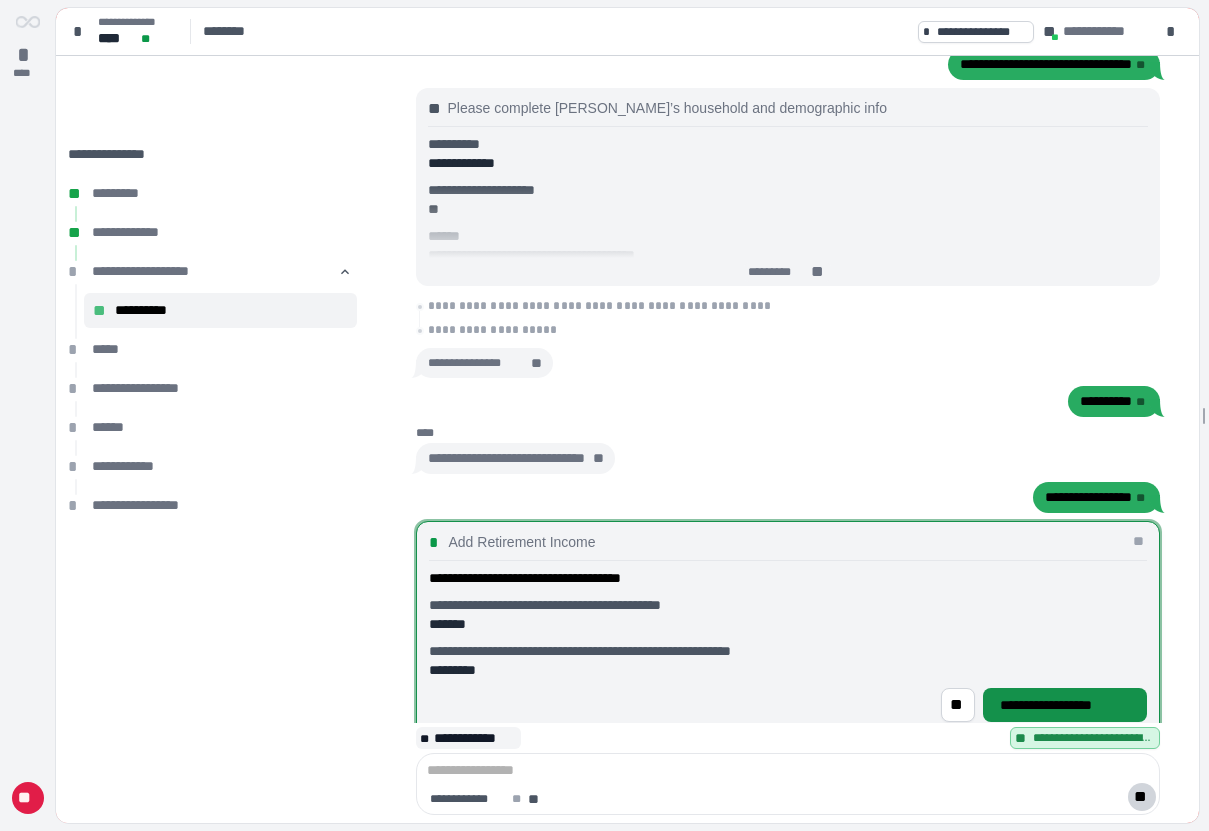 click on "**********" at bounding box center (1065, 705) 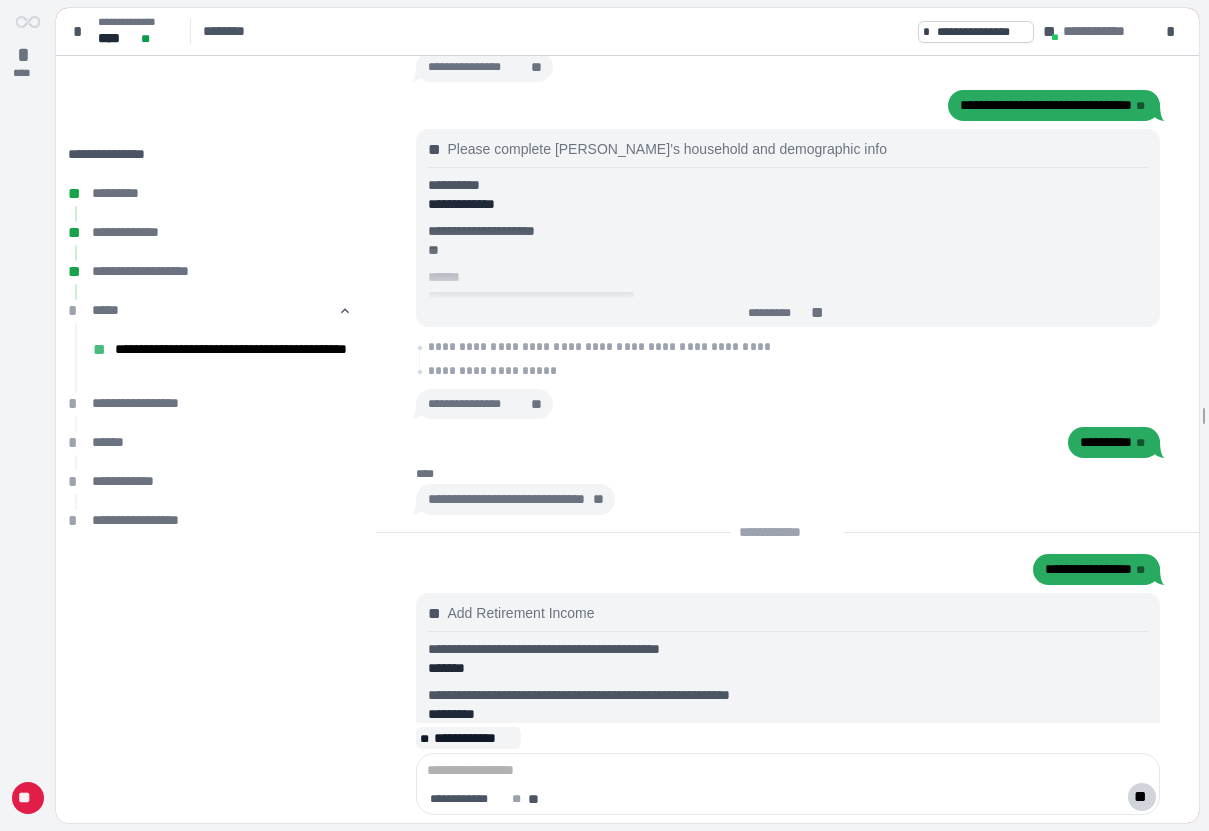 scroll, scrollTop: 0, scrollLeft: 0, axis: both 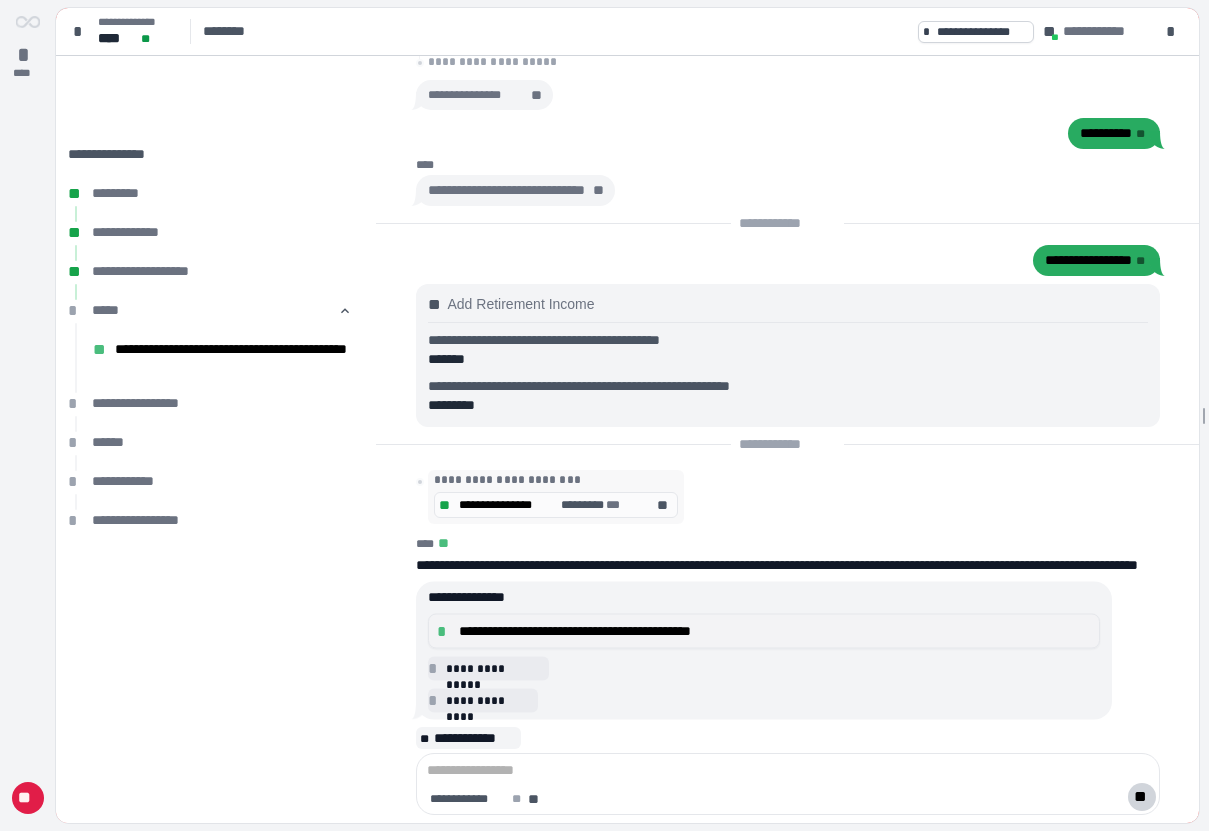 click on "**********" at bounding box center [764, 631] 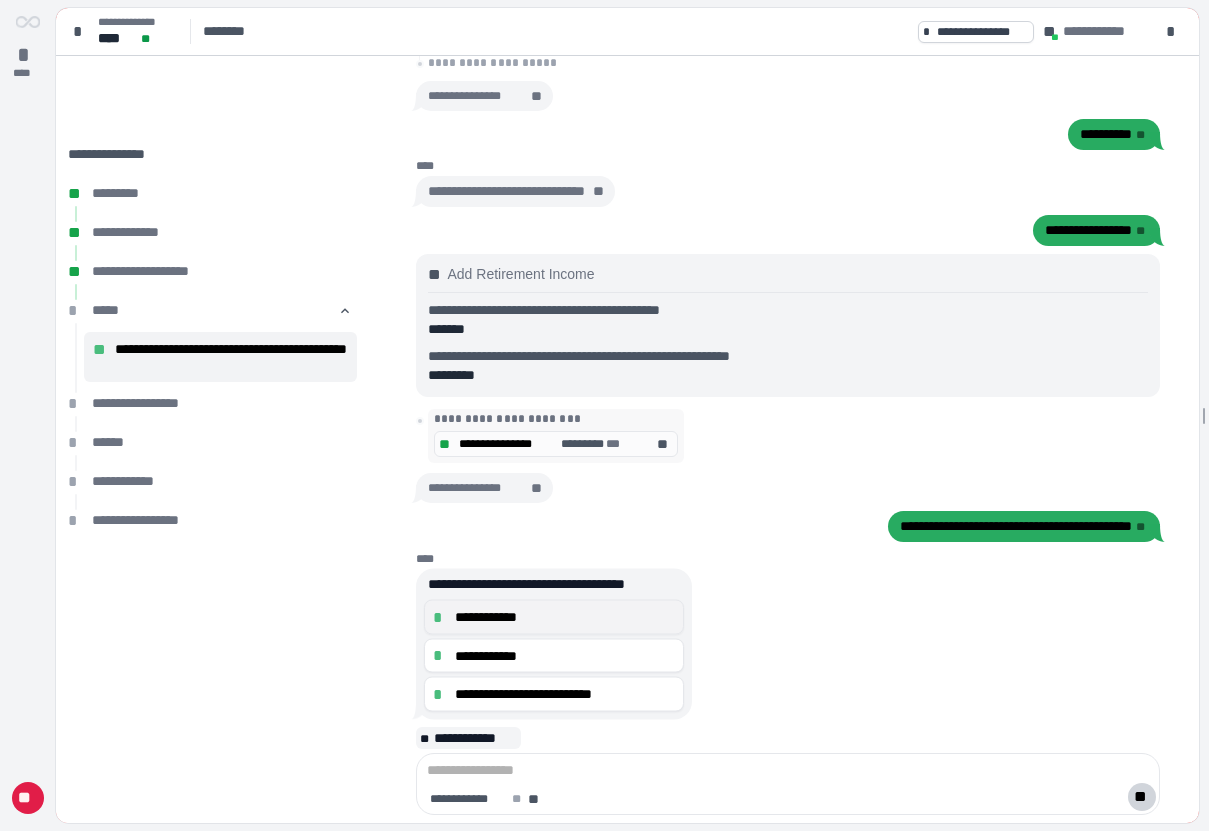 click on "**********" at bounding box center (565, 617) 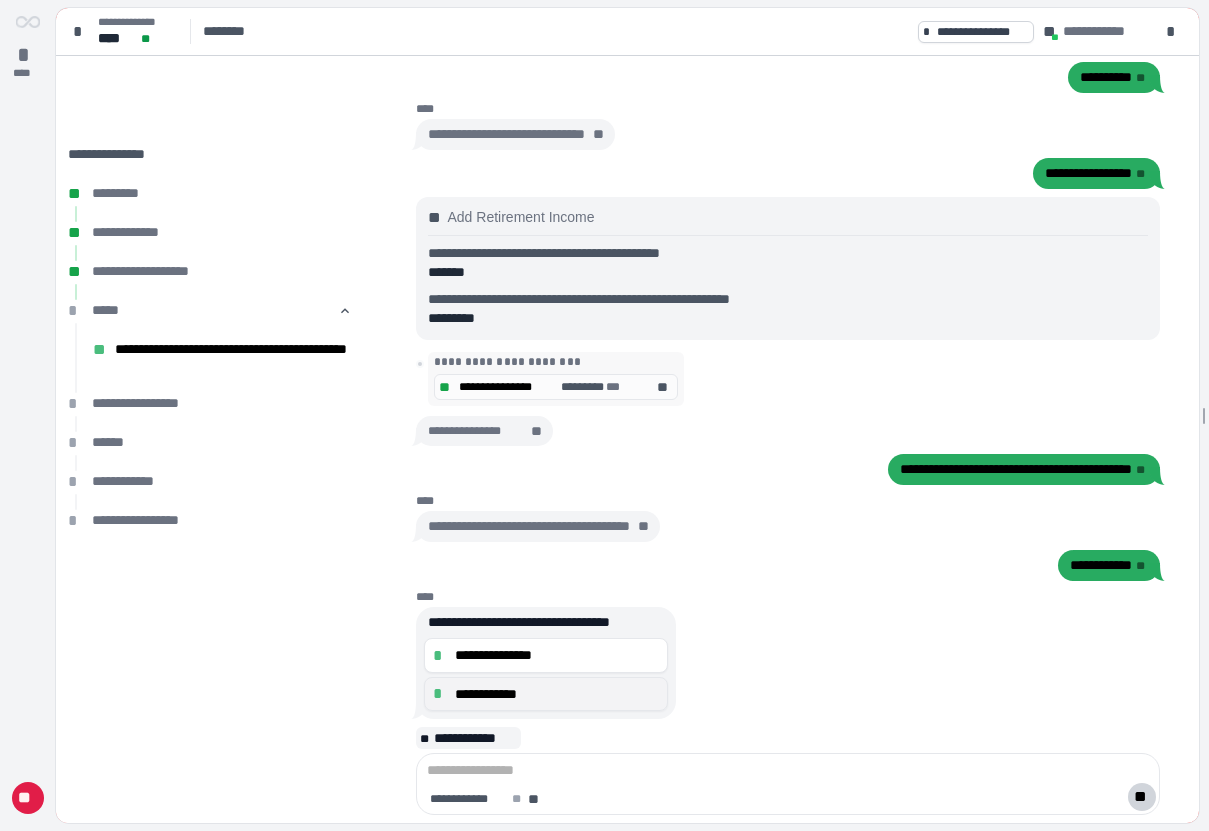click on "**********" at bounding box center (557, 694) 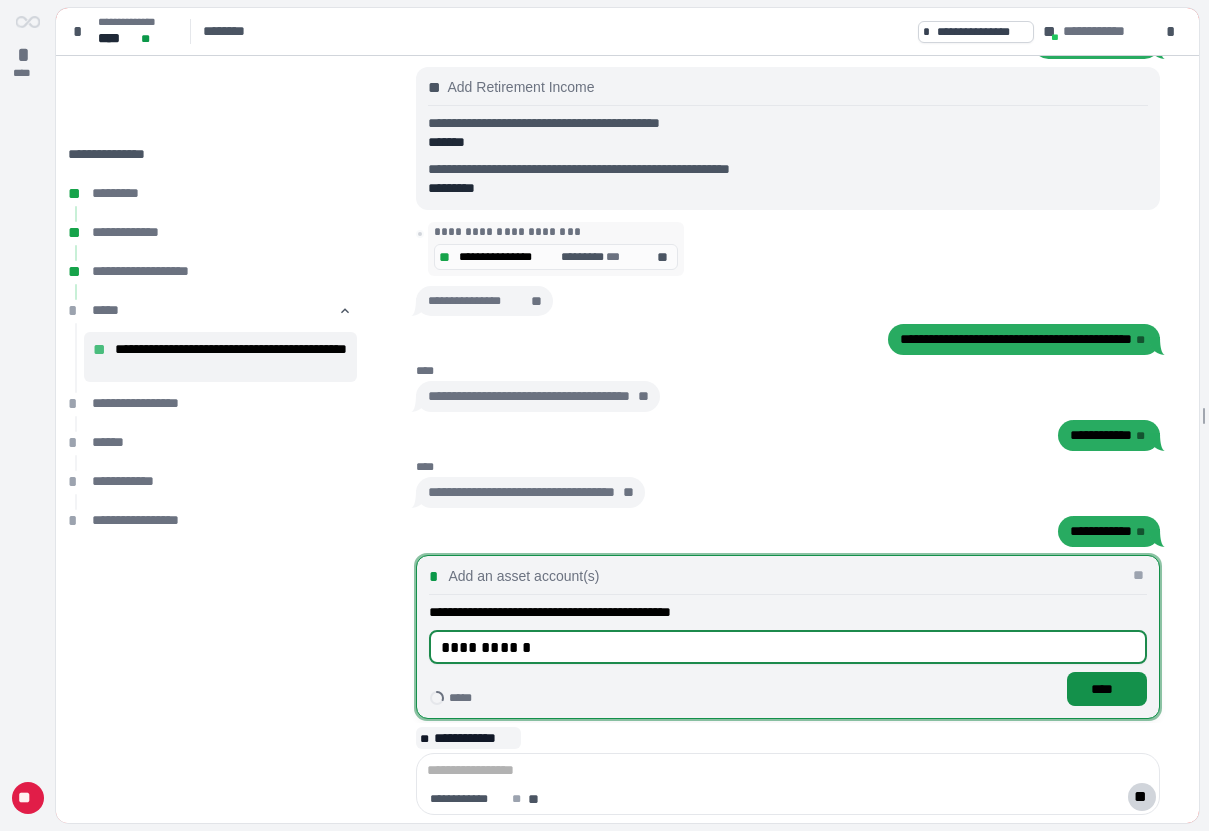 type on "**********" 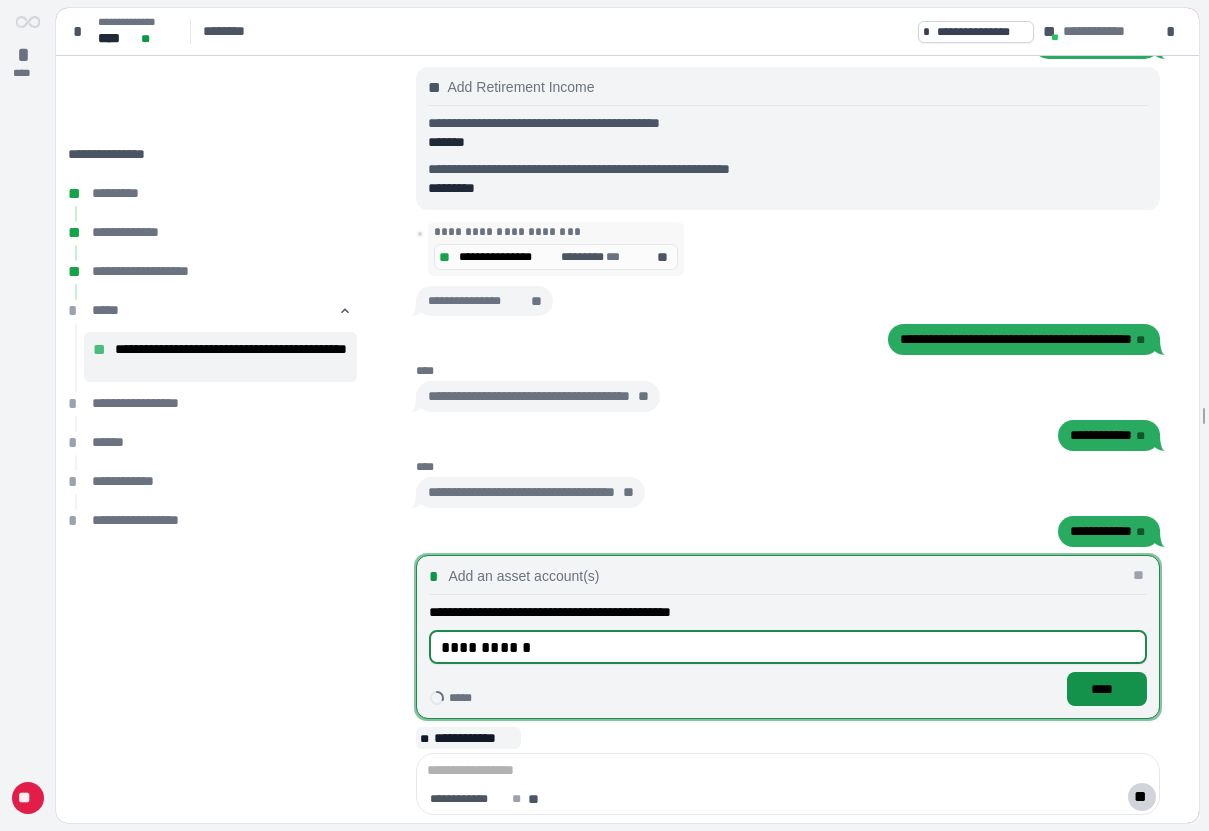 click on "****" at bounding box center [1106, 689] 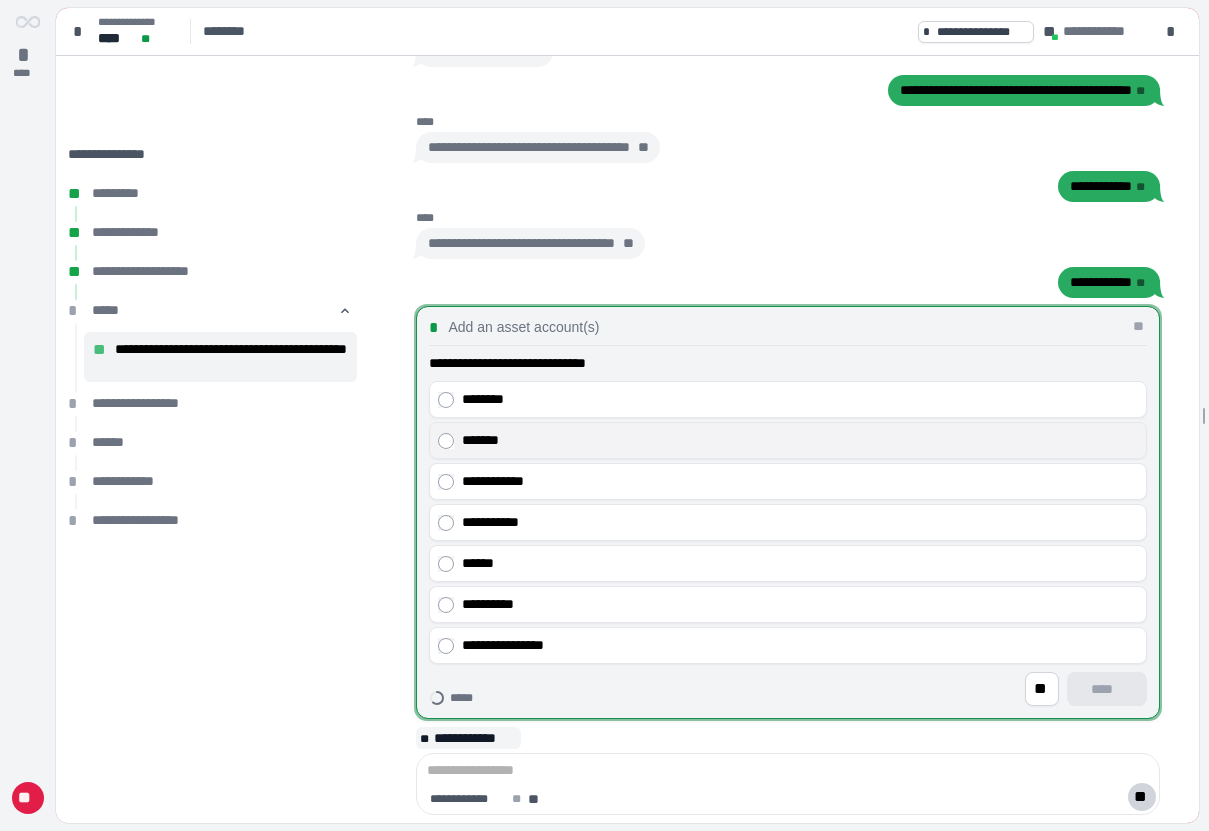 click on "*******" at bounding box center (800, 440) 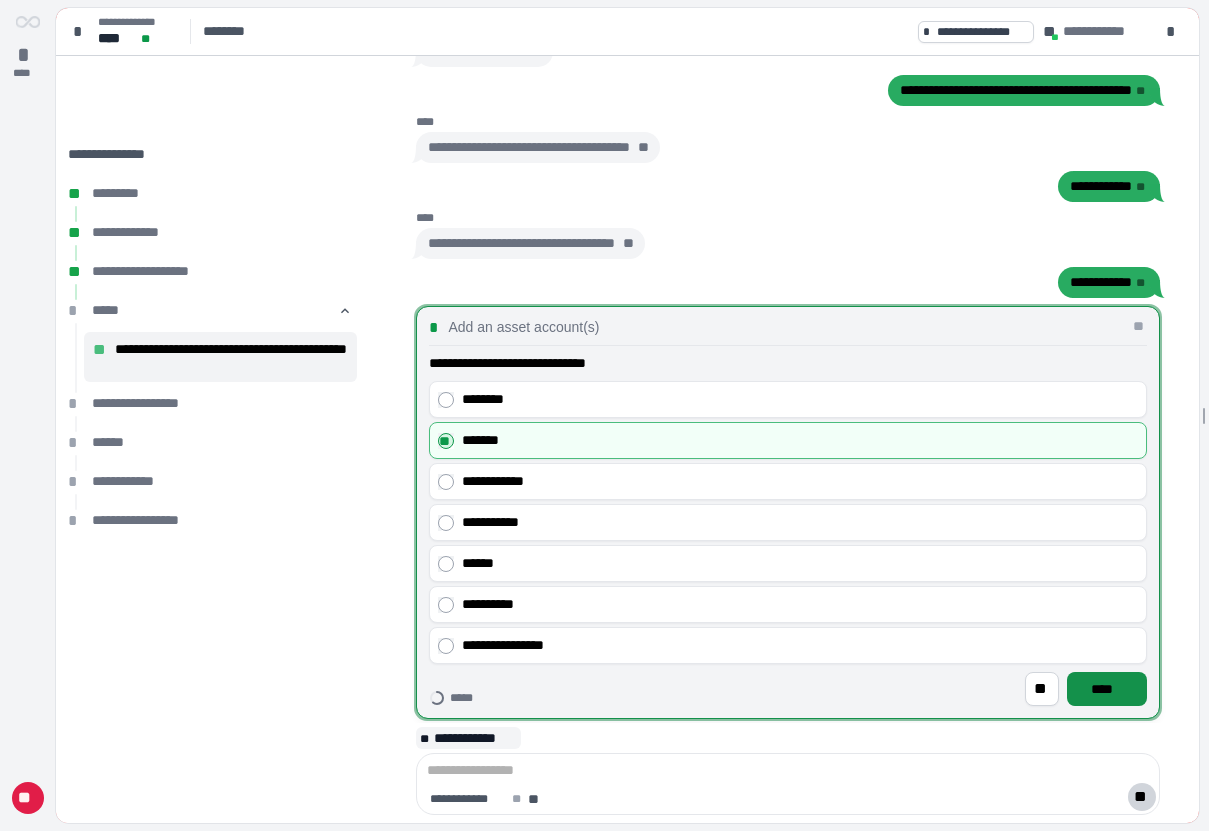 click on "****" at bounding box center (1106, 689) 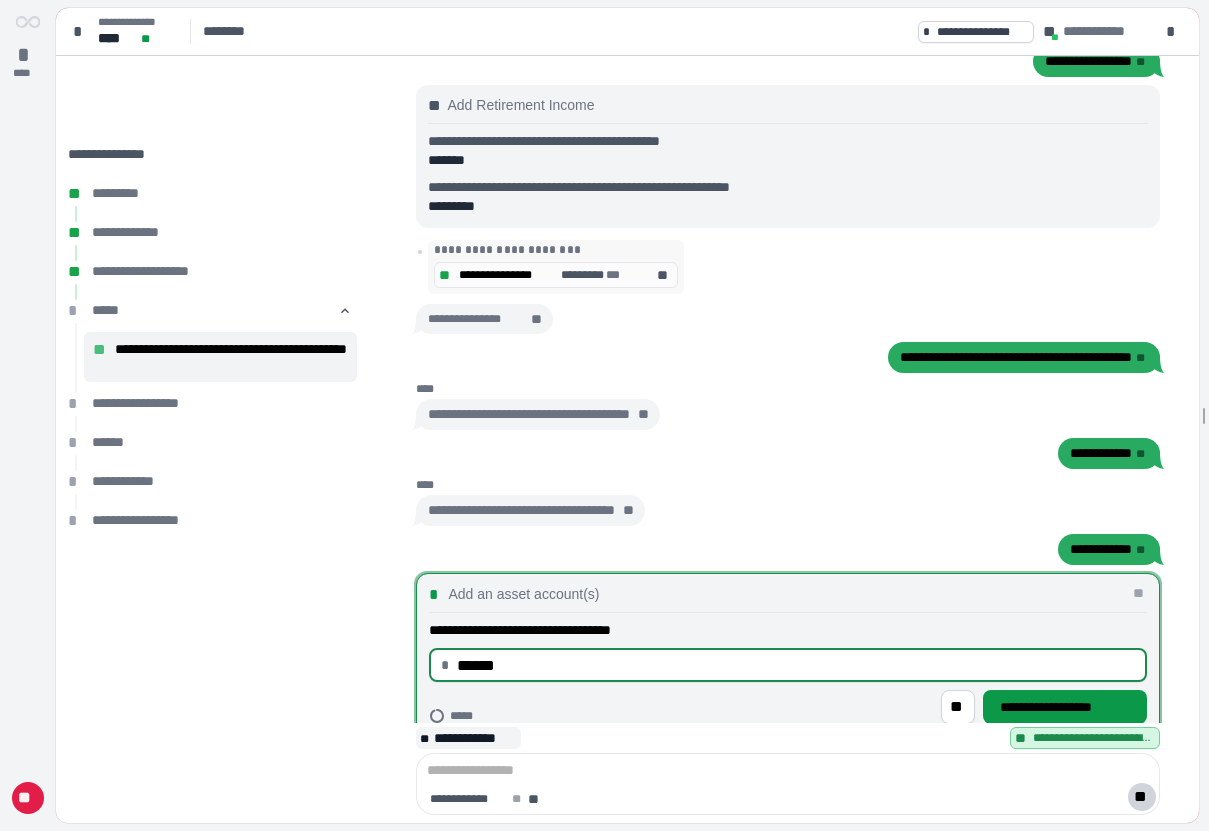 scroll, scrollTop: 28, scrollLeft: 0, axis: vertical 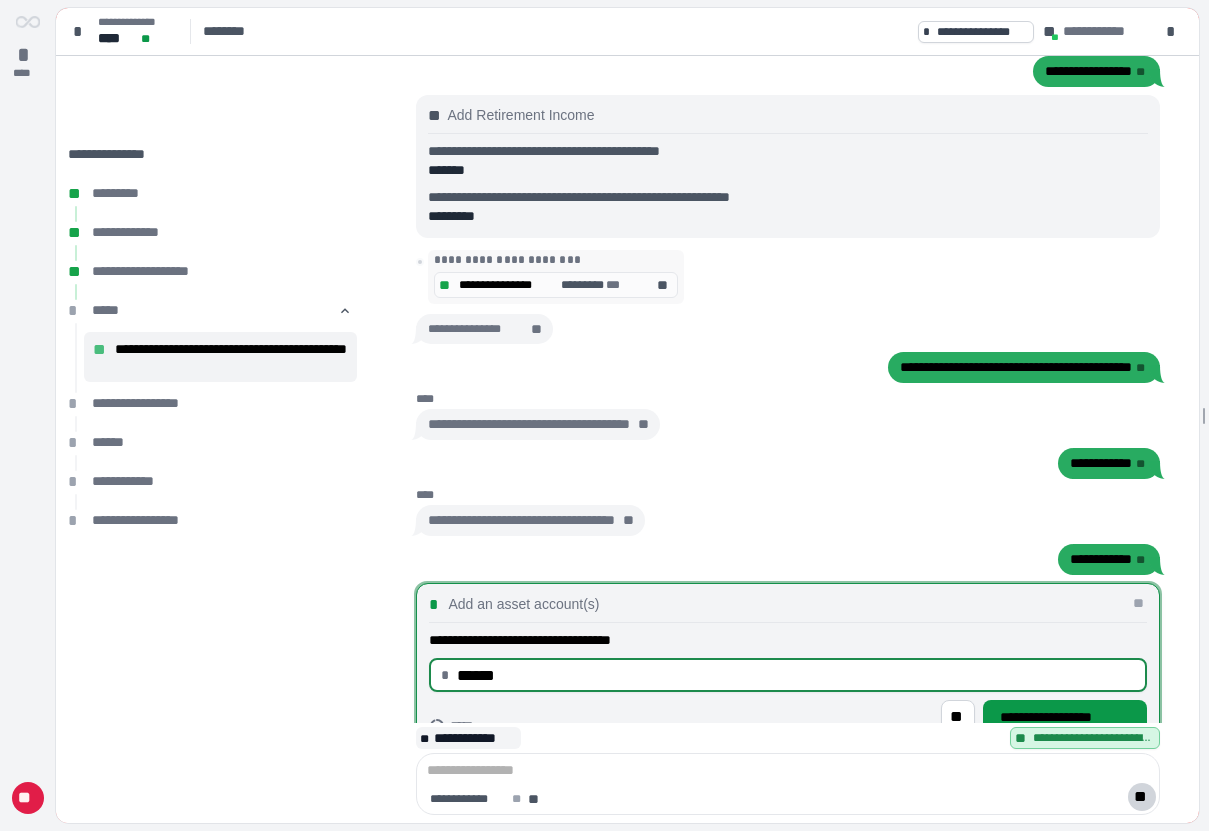 click on "******" at bounding box center [795, 675] 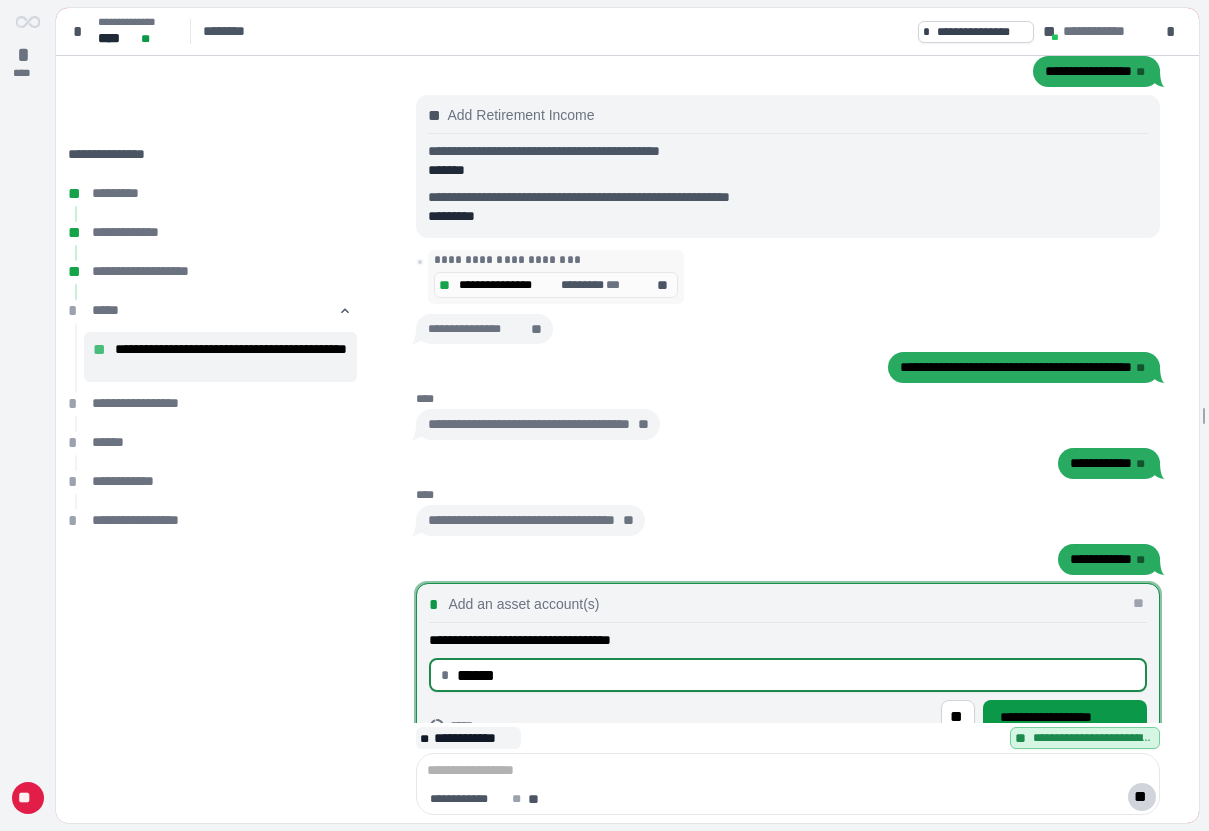 click on "******" at bounding box center (795, 675) 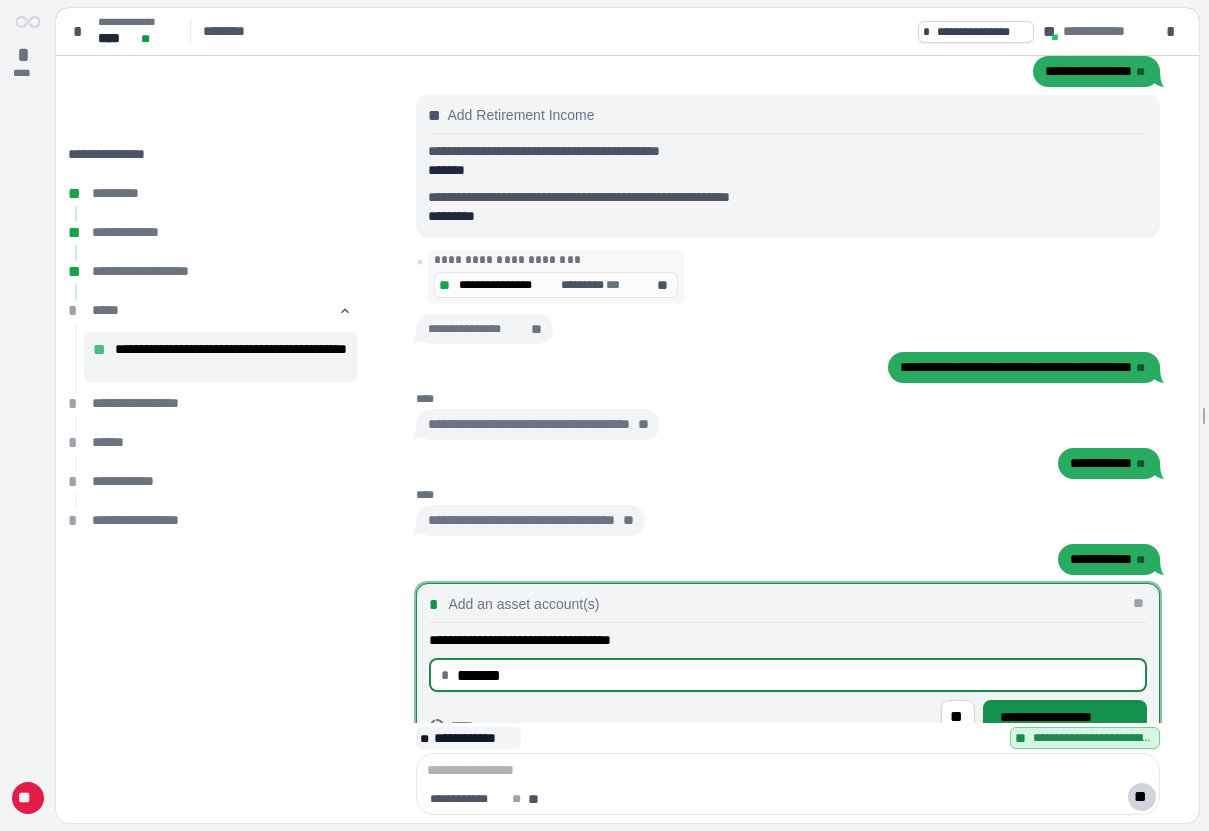 type on "**********" 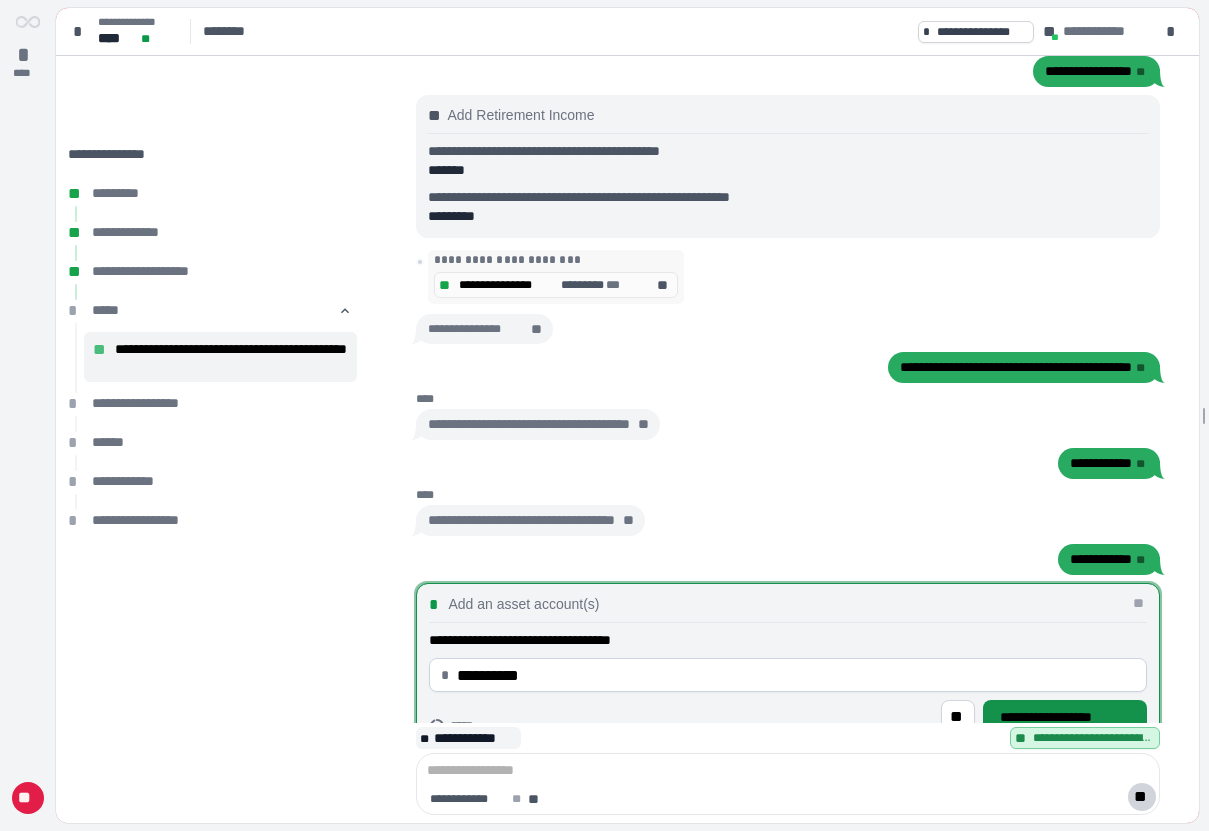 click on "**********" at bounding box center (1065, 717) 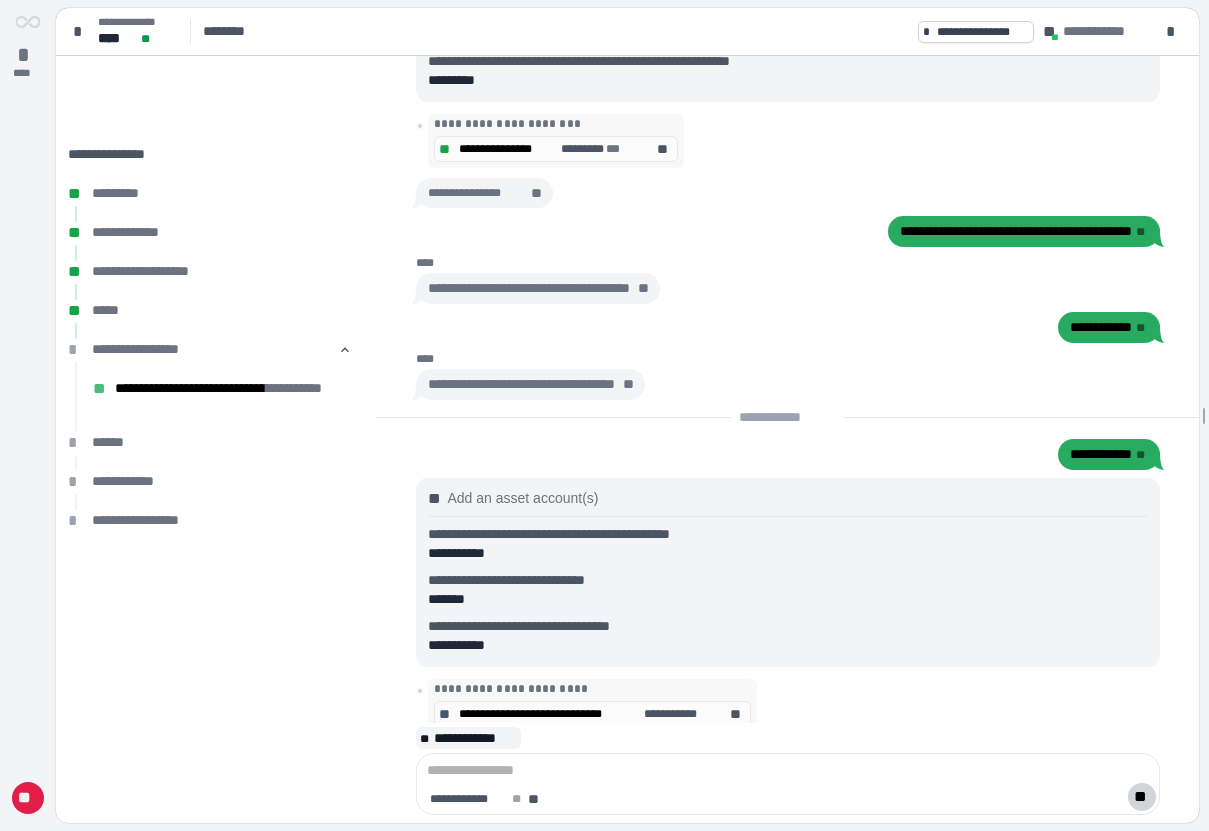 scroll, scrollTop: 0, scrollLeft: 0, axis: both 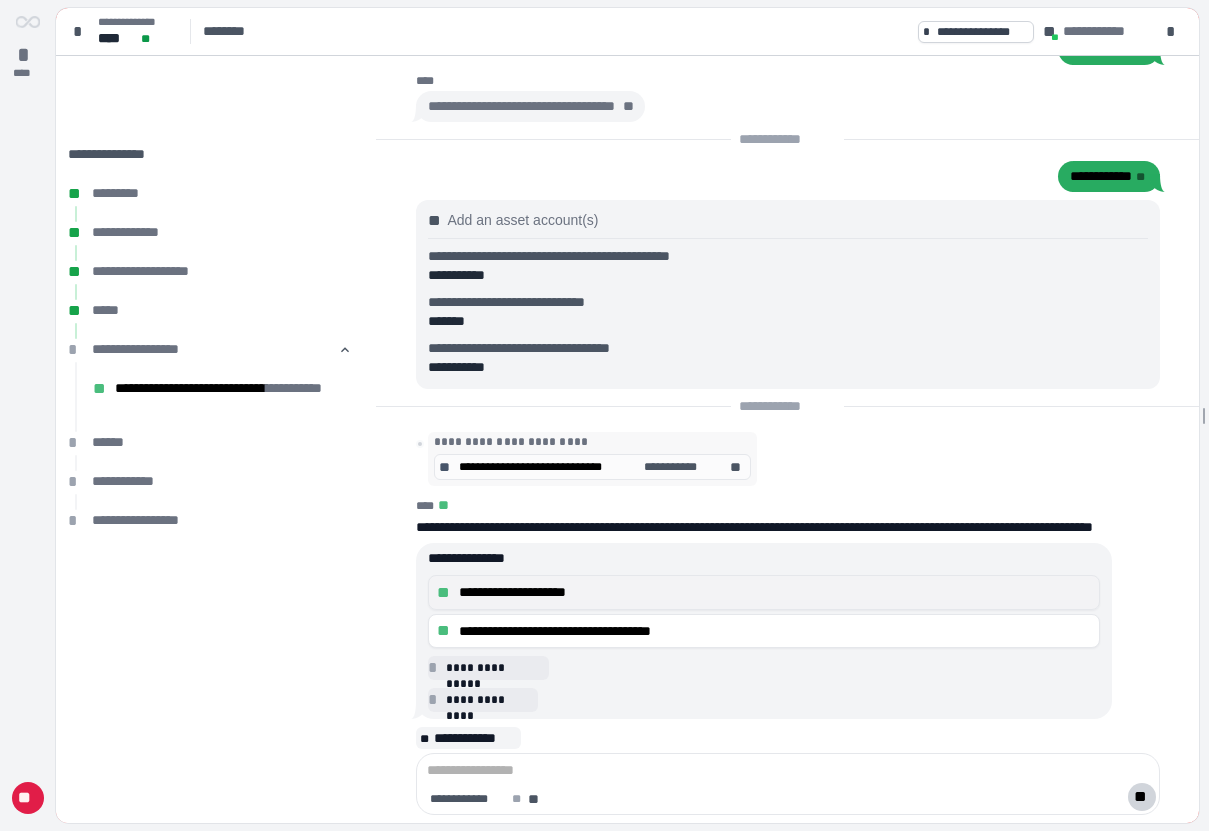 click on "**********" at bounding box center (775, 592) 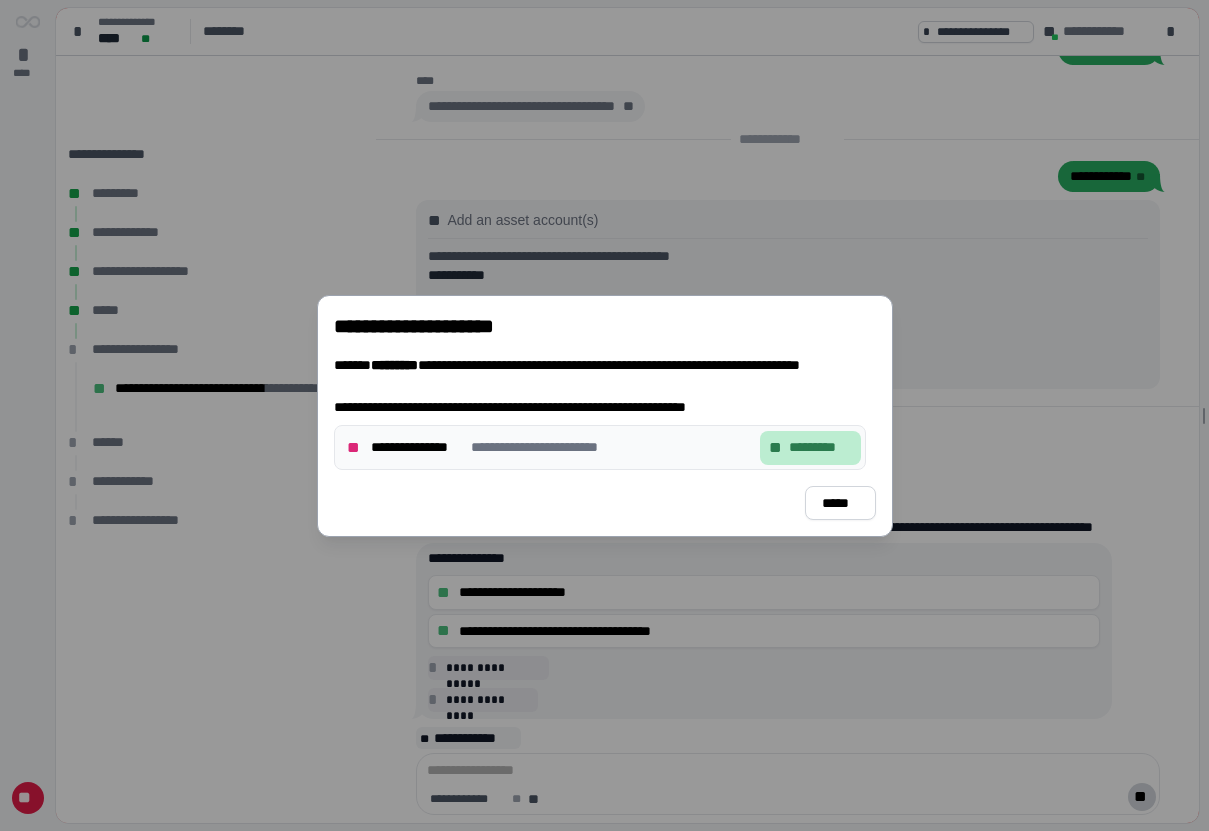 click on "*********" at bounding box center [819, 447] 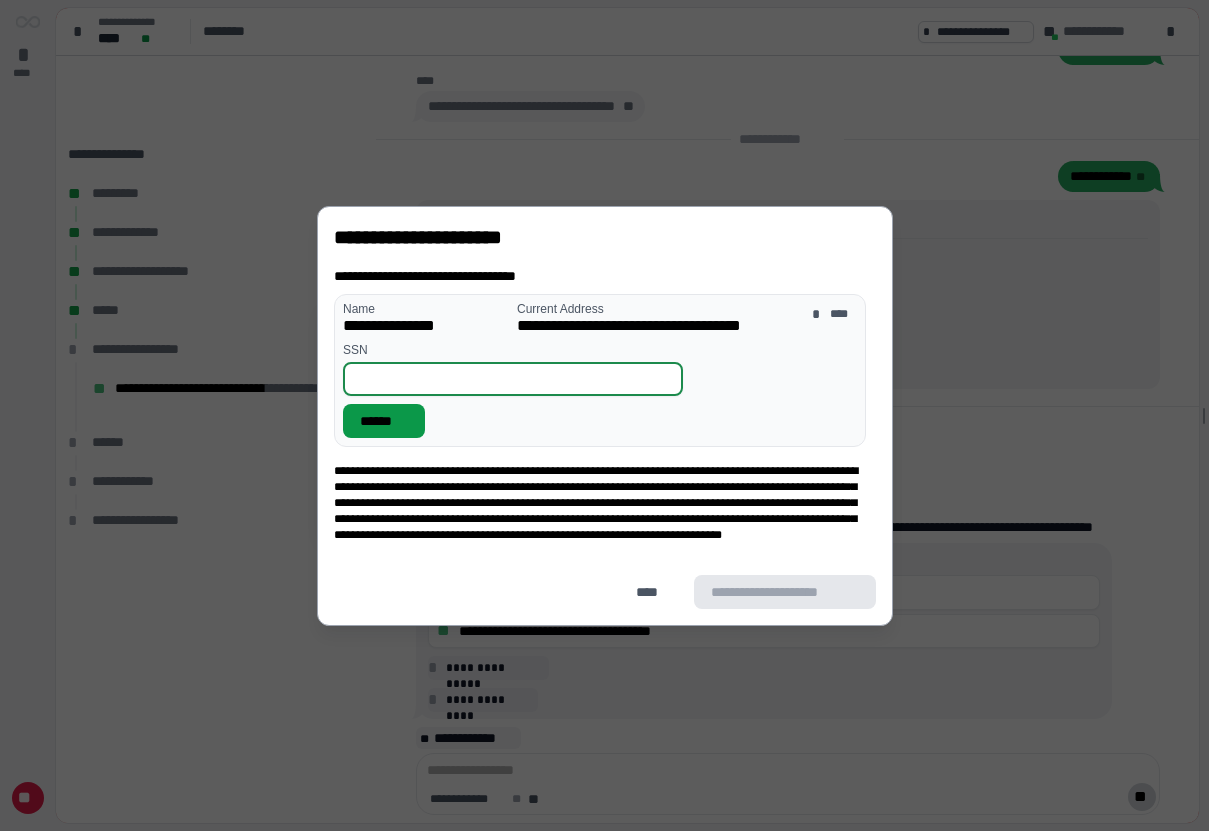 click at bounding box center (513, 379) 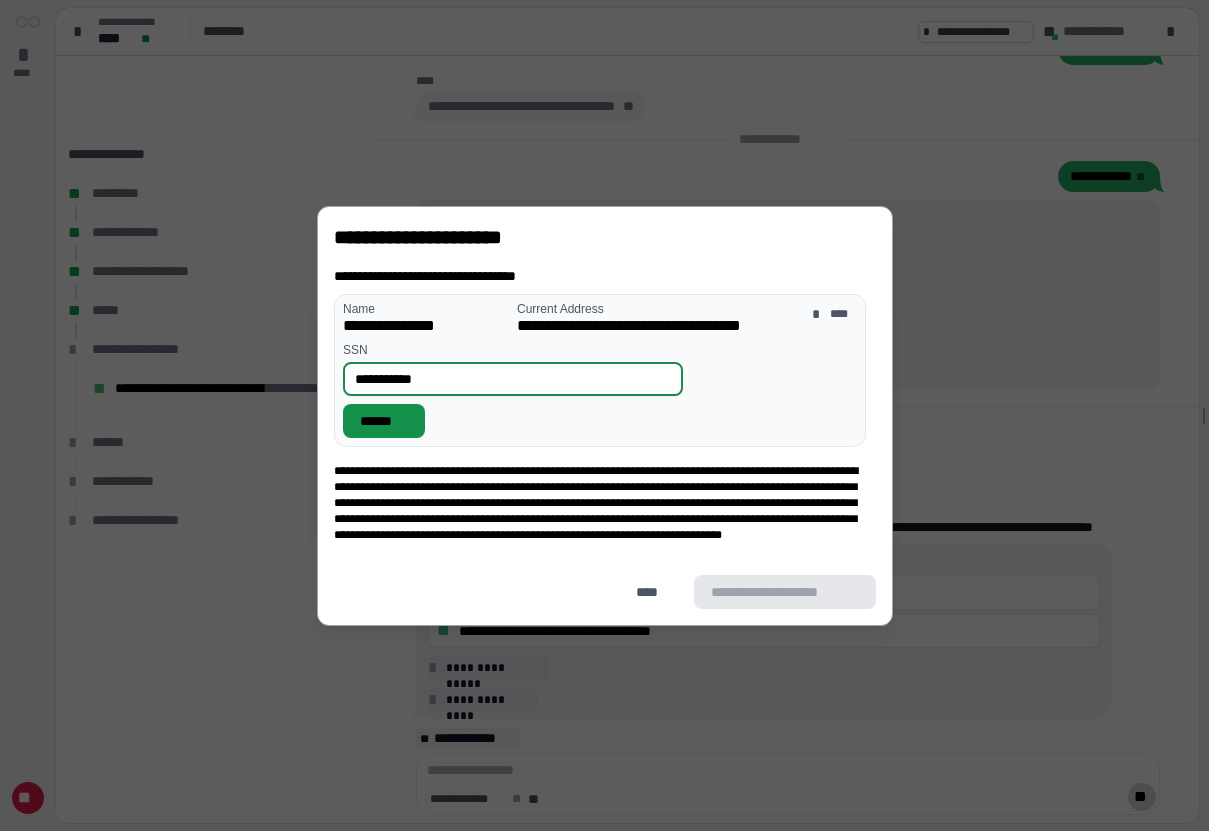 type on "**********" 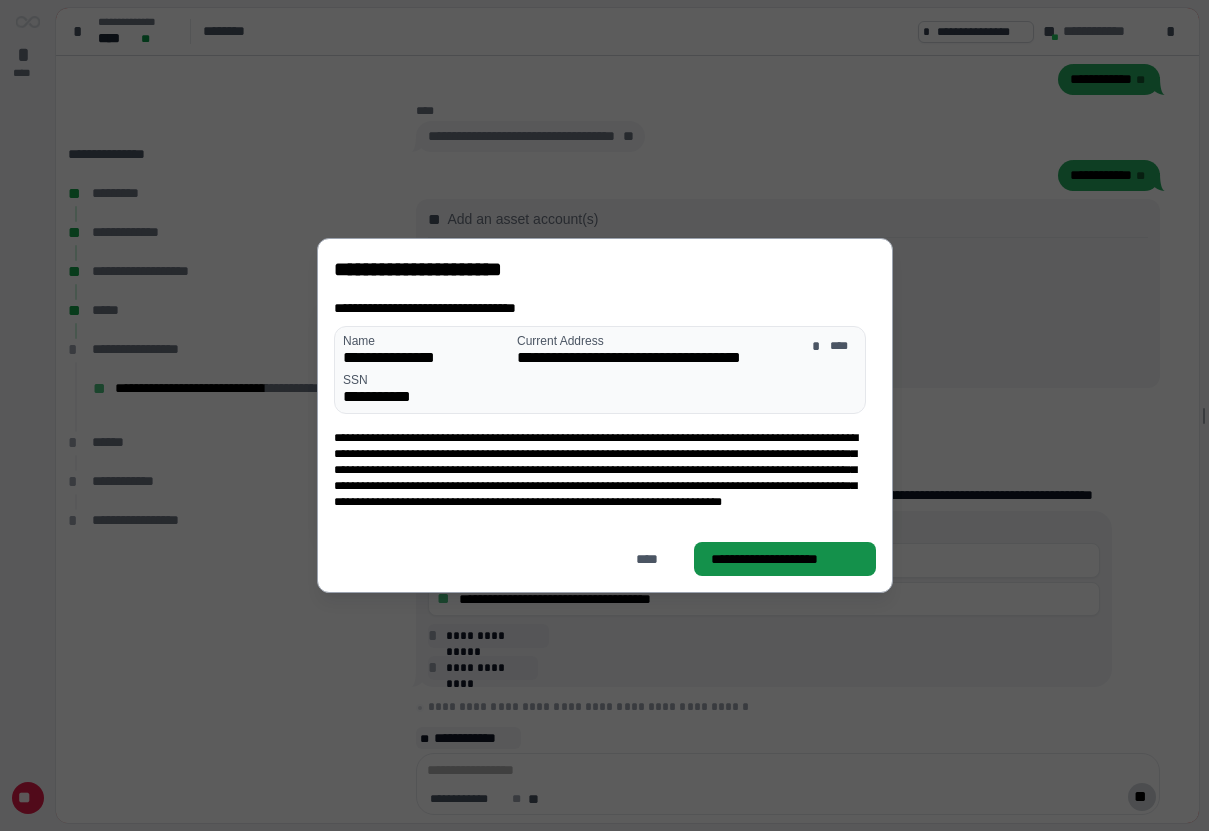 click on "**********" at bounding box center (784, 559) 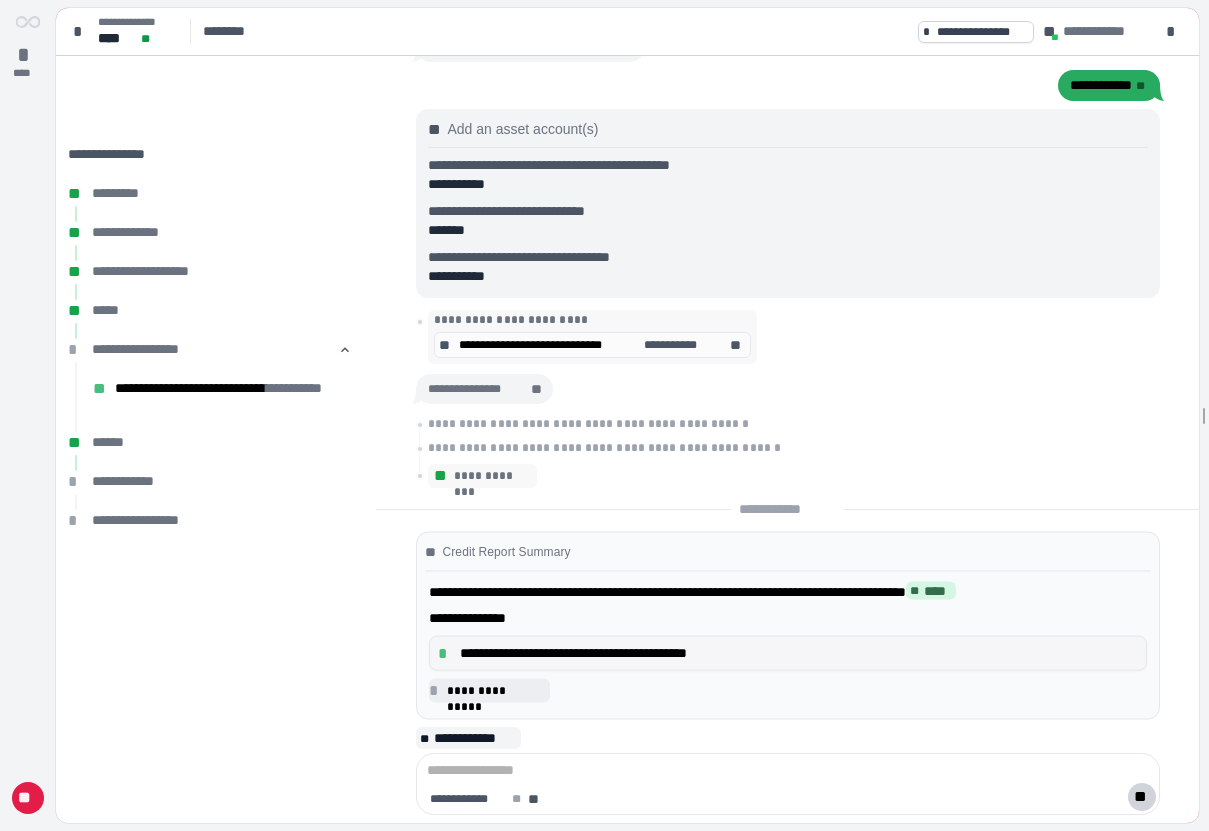click on "**********" at bounding box center (799, 653) 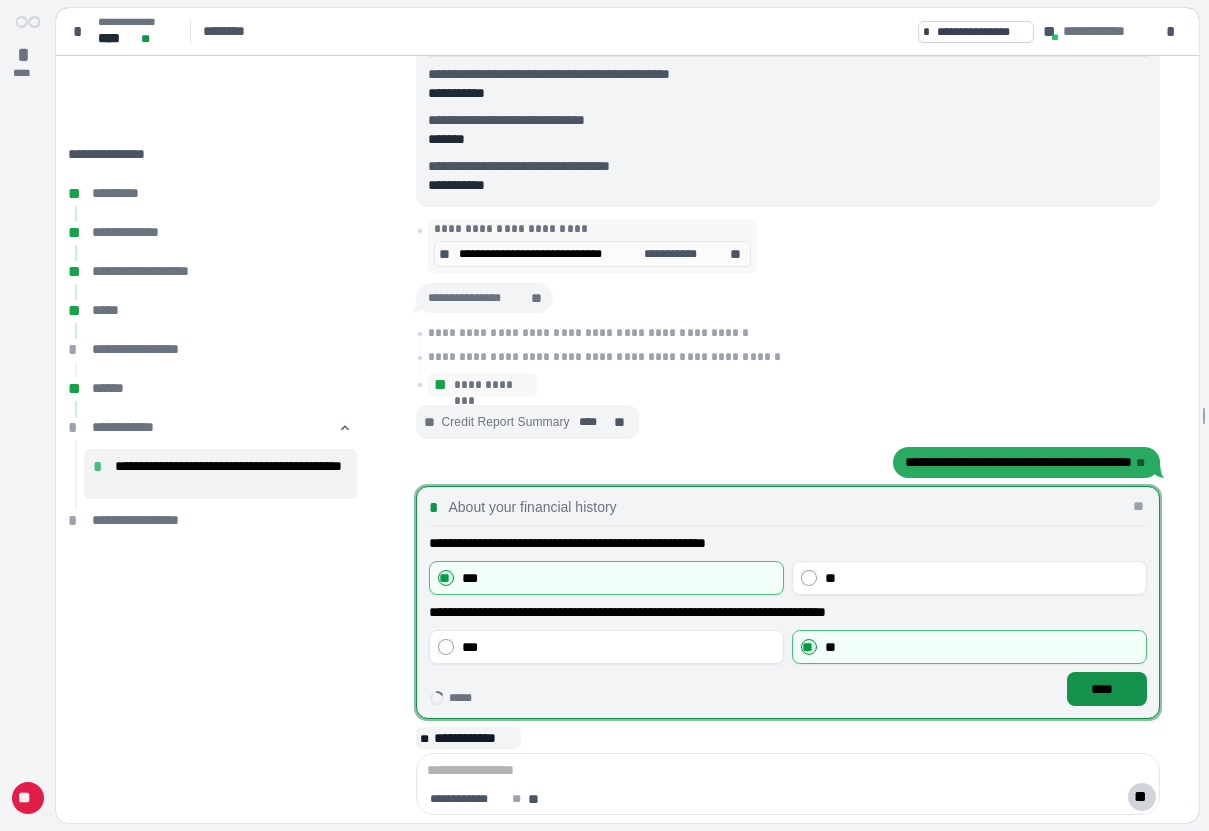 click on "****" at bounding box center (1106, 689) 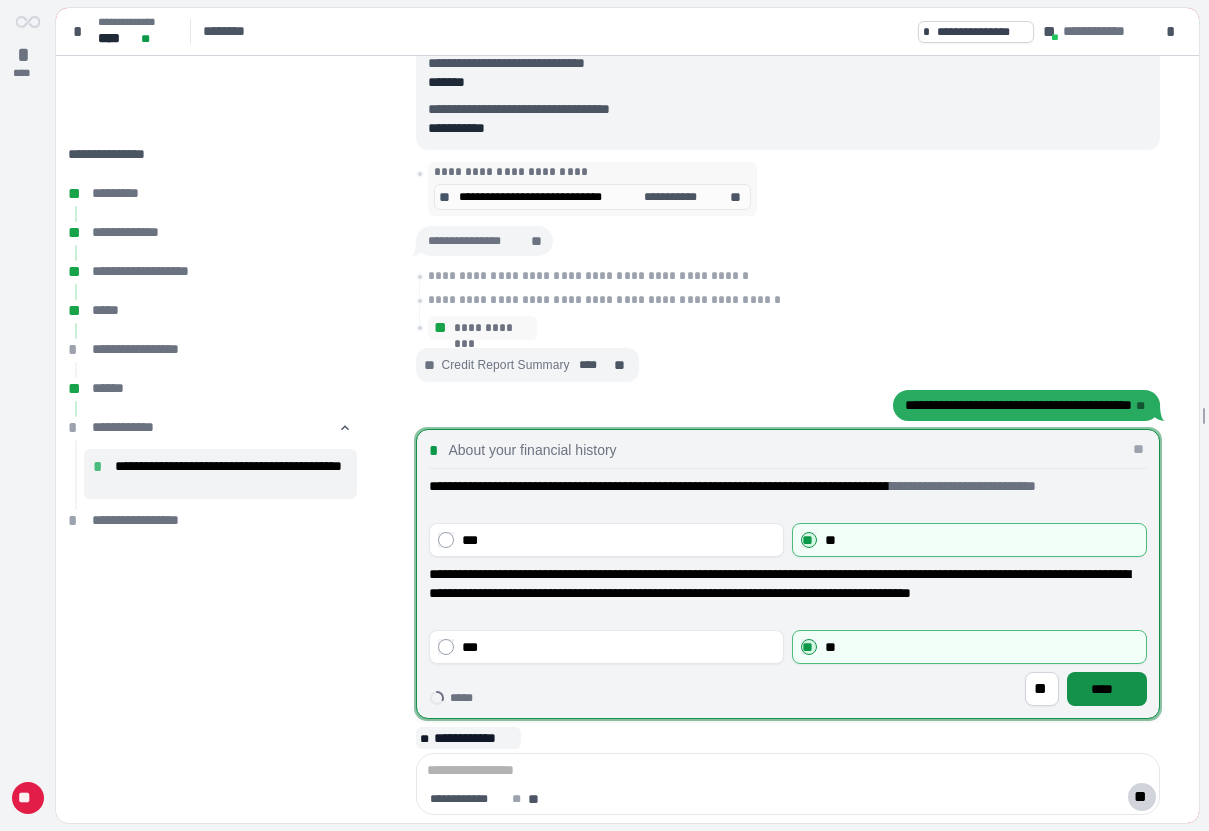 click on "****" at bounding box center (1106, 689) 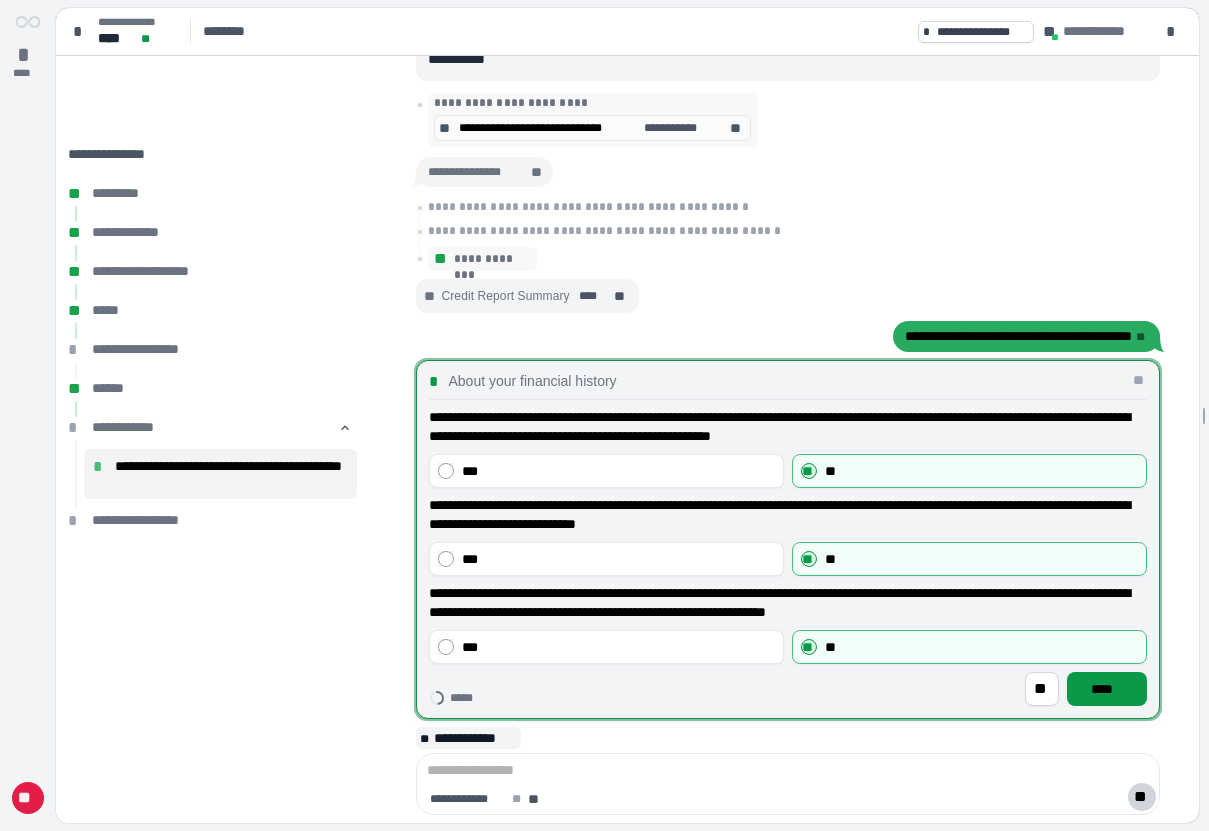 click on "****" at bounding box center [1106, 689] 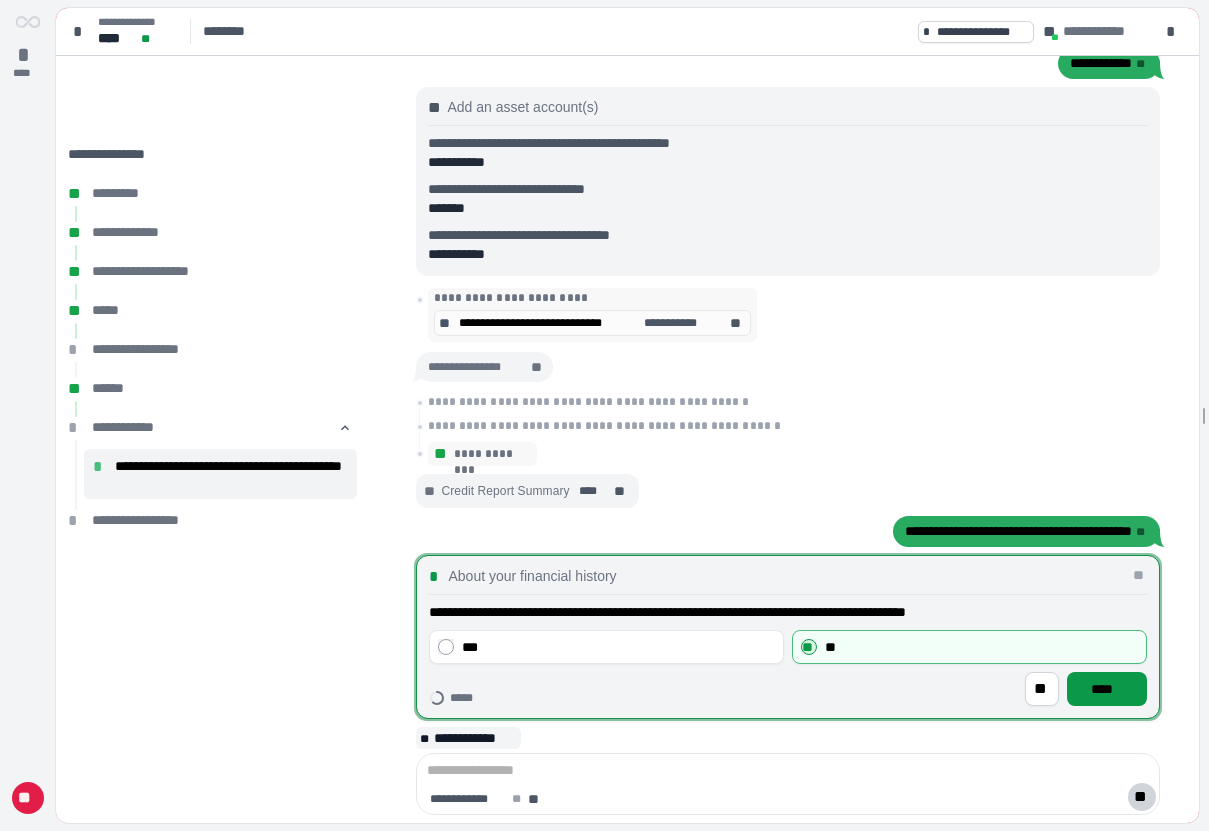 click on "****" at bounding box center [1106, 689] 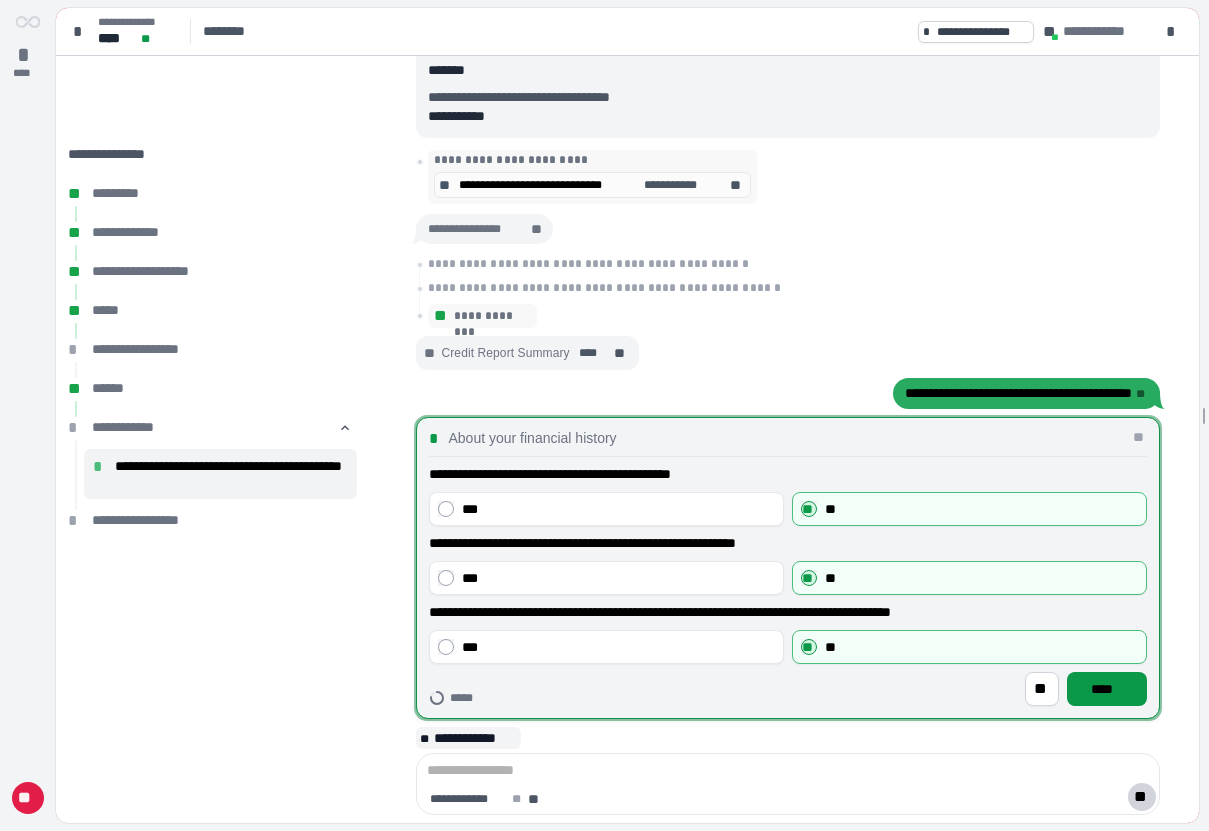click on "****" at bounding box center [1106, 689] 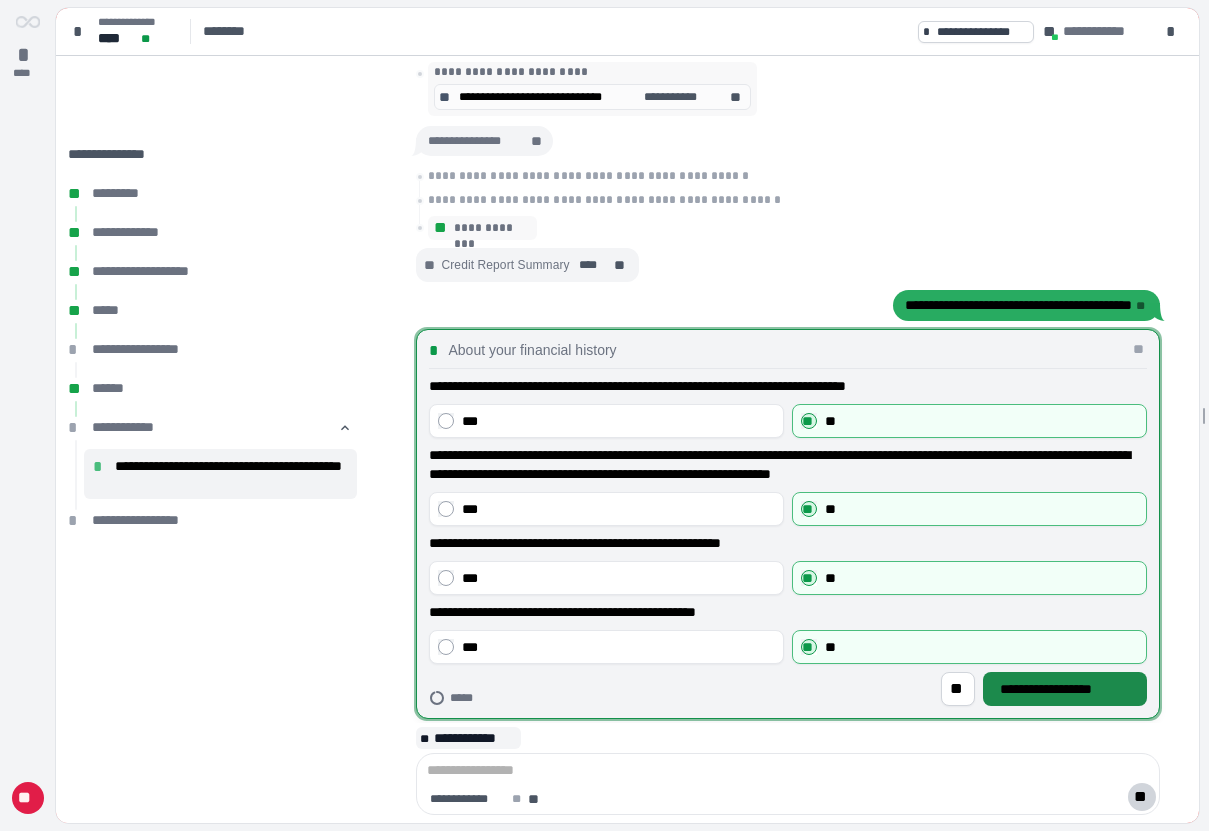 click on "**********" at bounding box center [1065, 689] 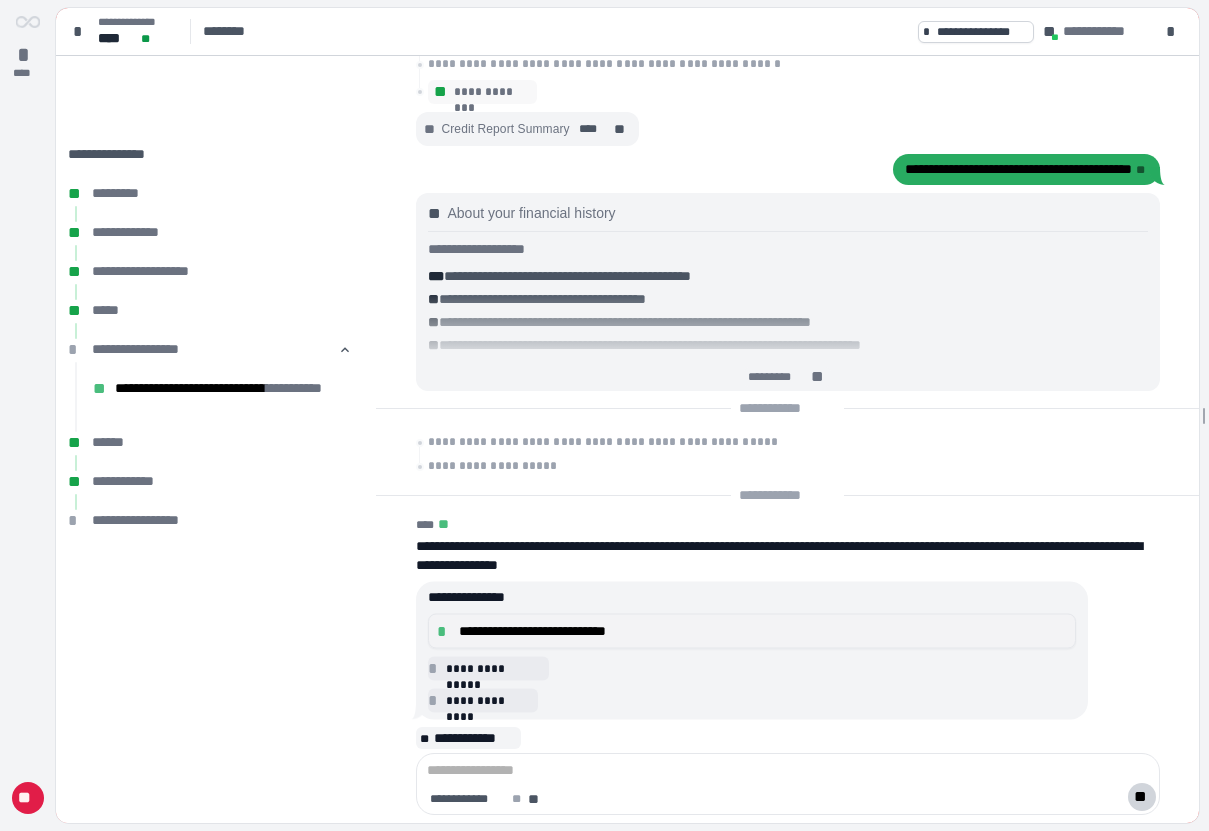 click on "**********" at bounding box center (763, 631) 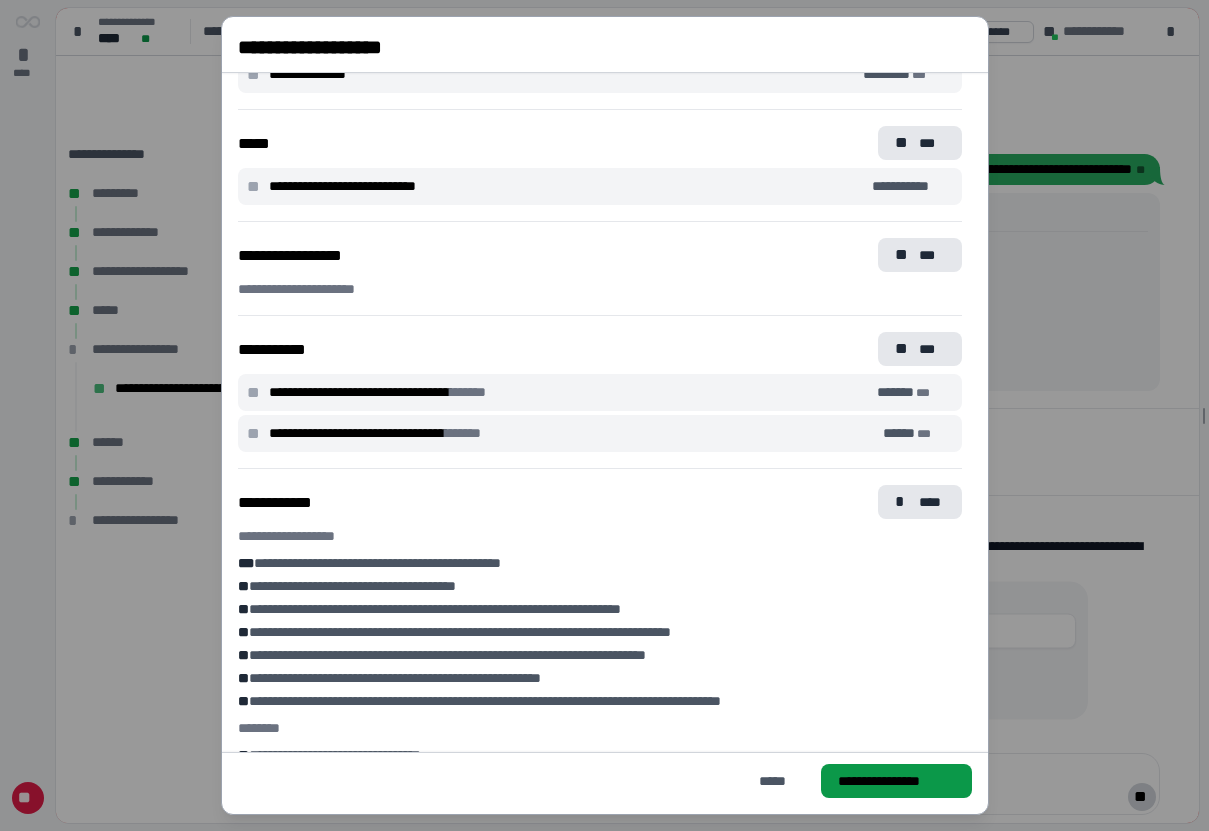 scroll, scrollTop: 313, scrollLeft: 0, axis: vertical 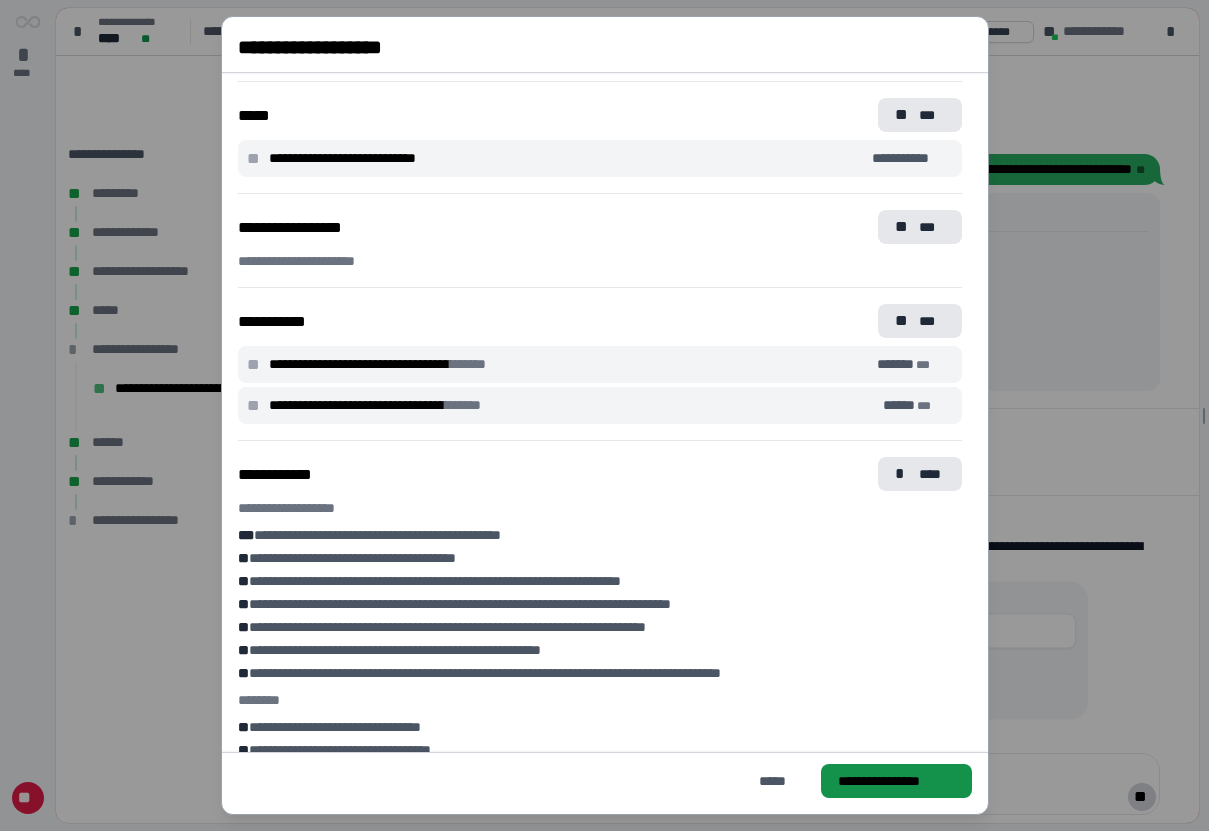 click on "**********" at bounding box center (895, 781) 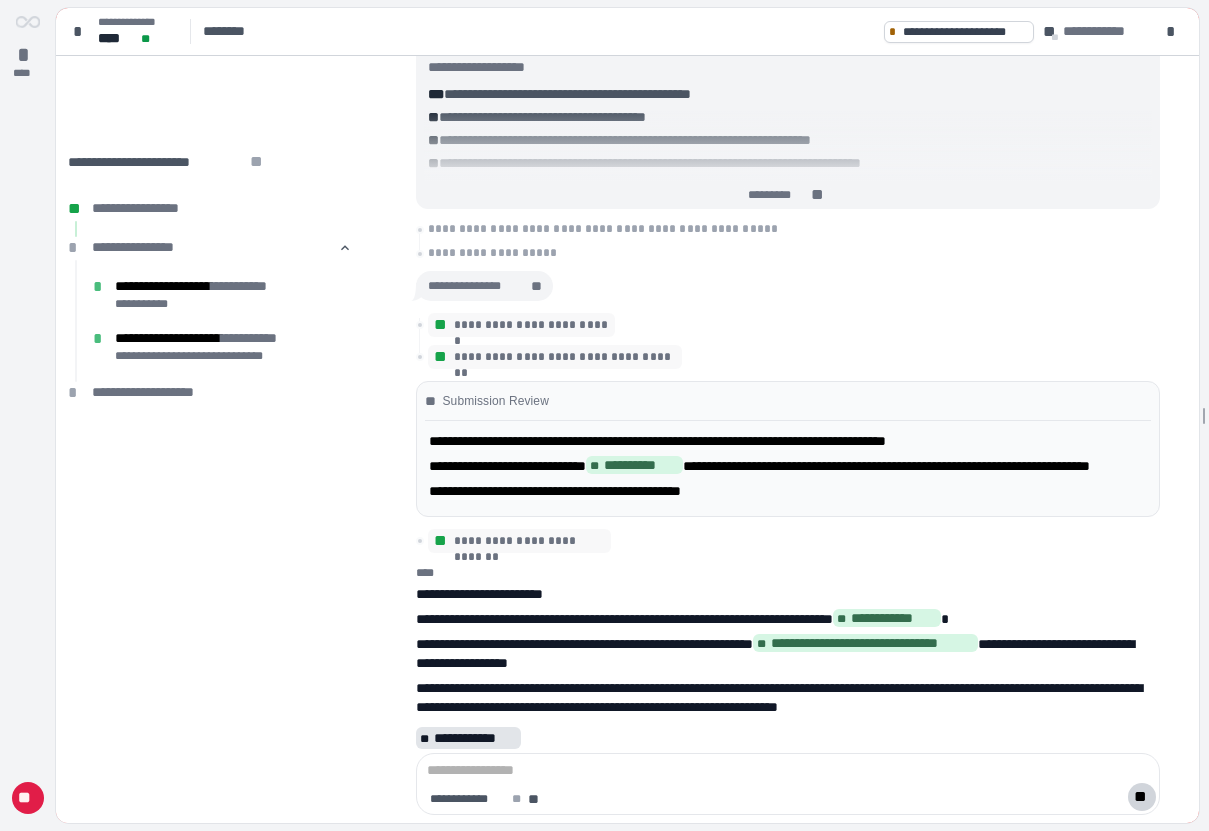 click on "**********" at bounding box center (475, 738) 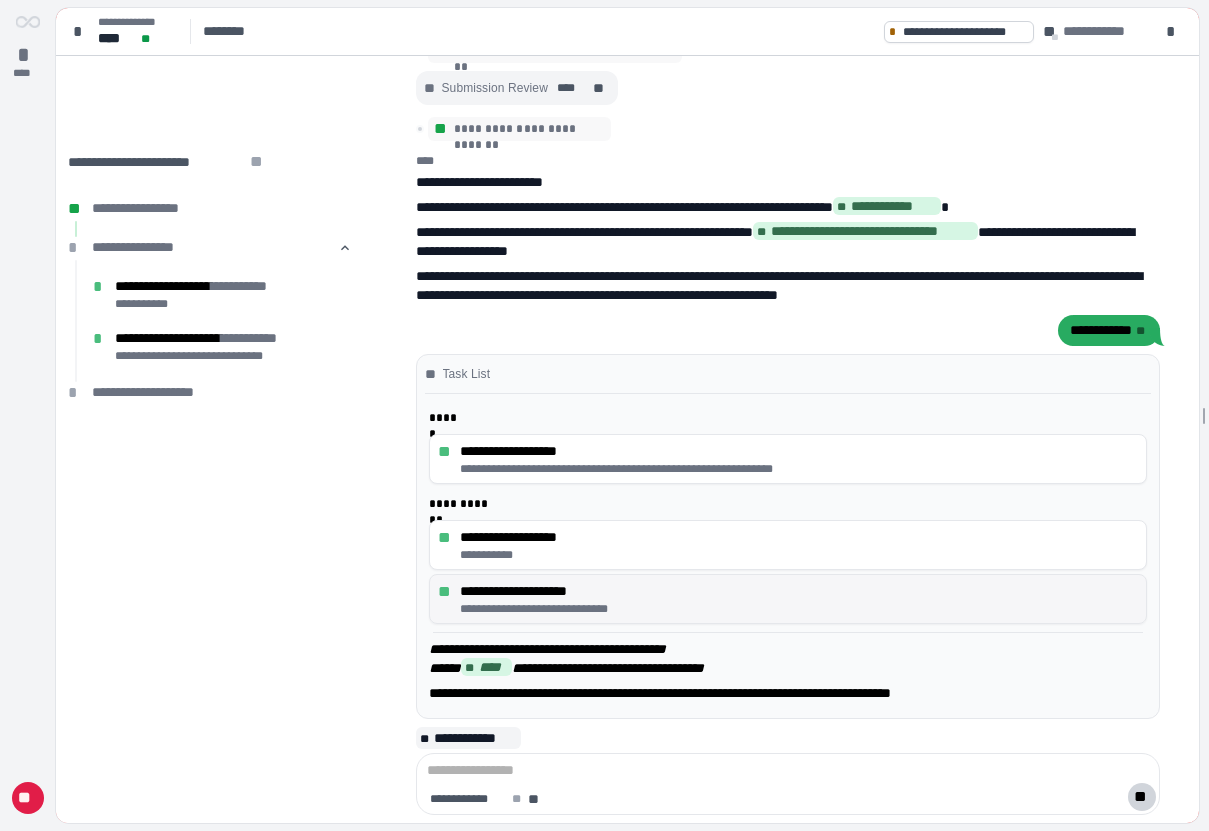 click on "**********" at bounding box center (799, 591) 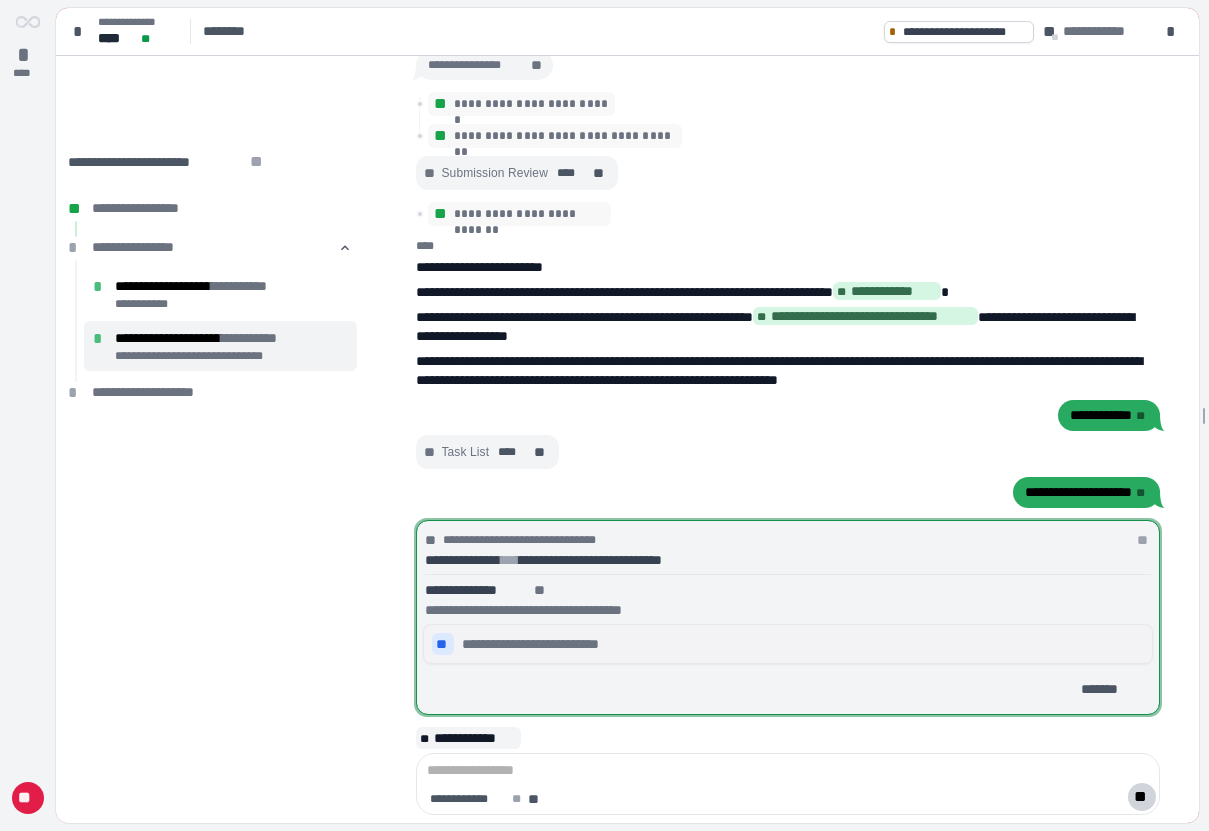 click on "**********" at bounding box center [553, 644] 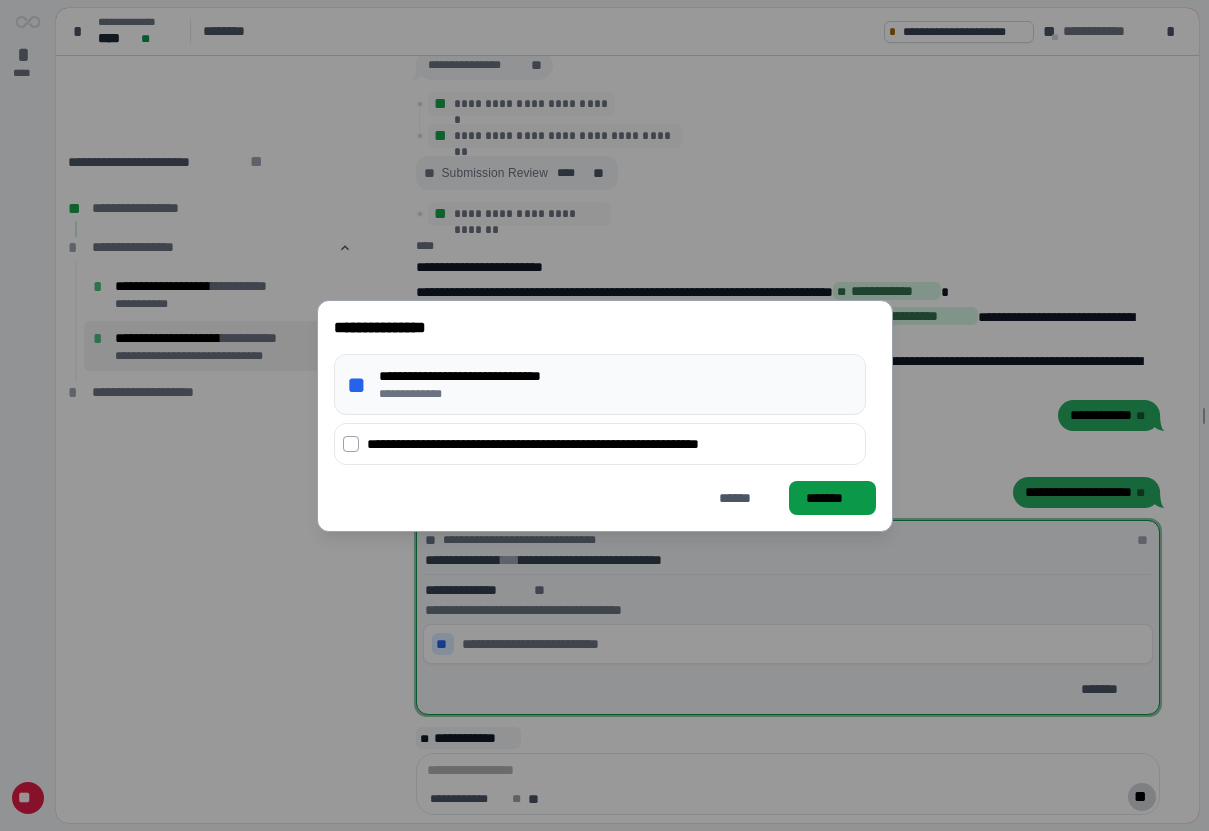 click on "**********" at bounding box center [605, 416] 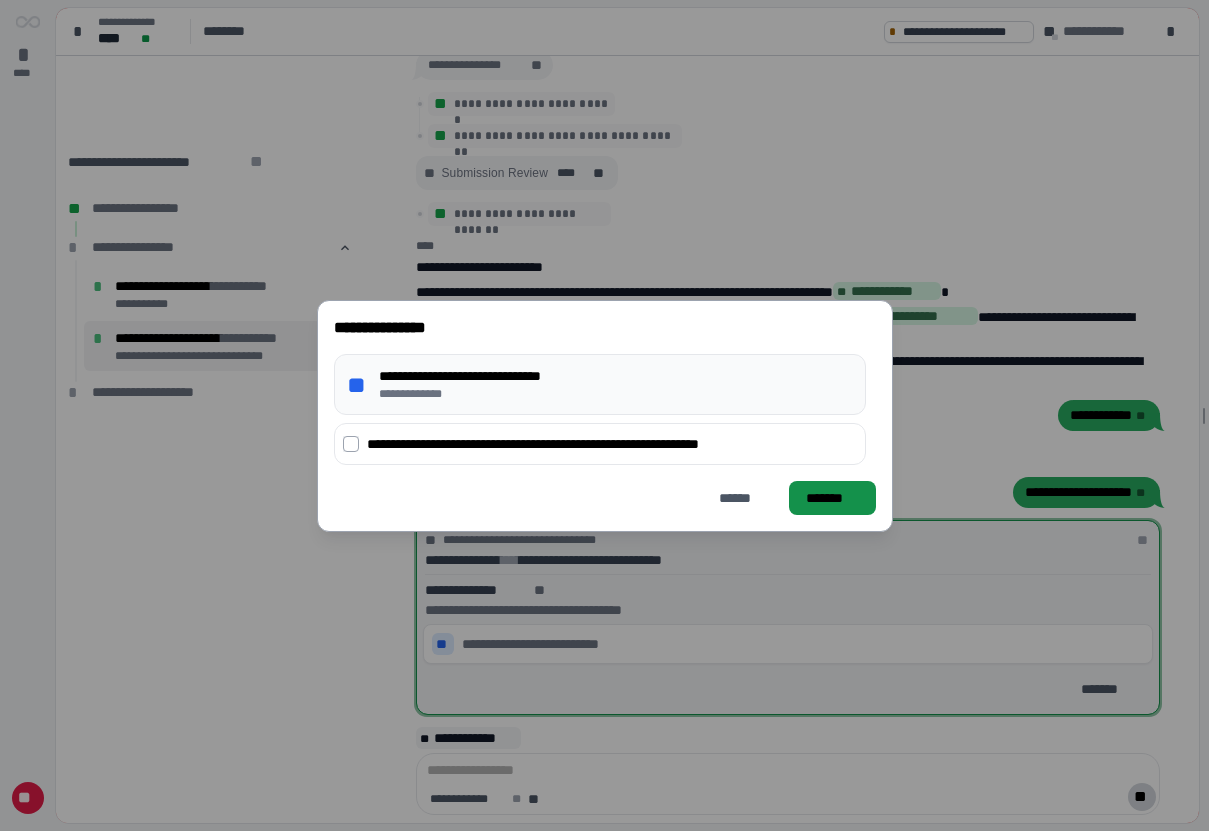click on "*******" at bounding box center [832, 497] 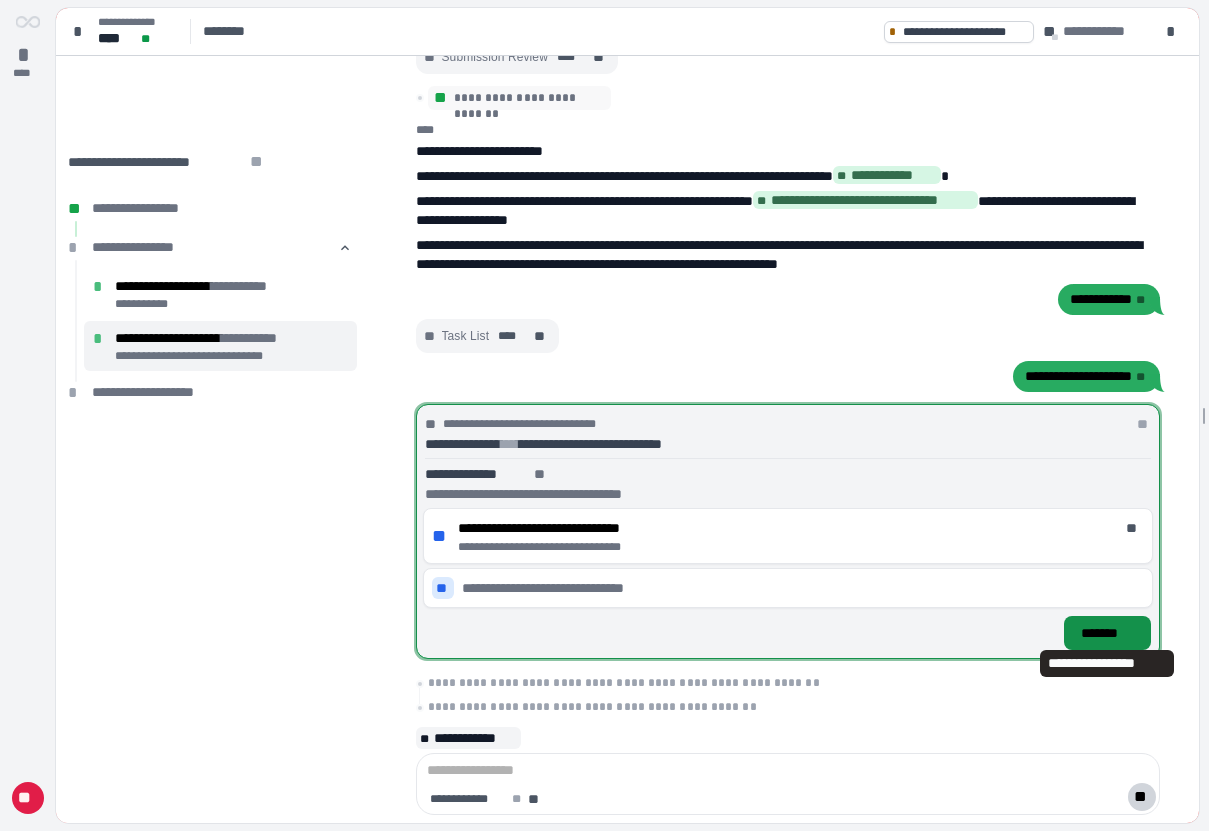 click on "*******" at bounding box center [1107, 633] 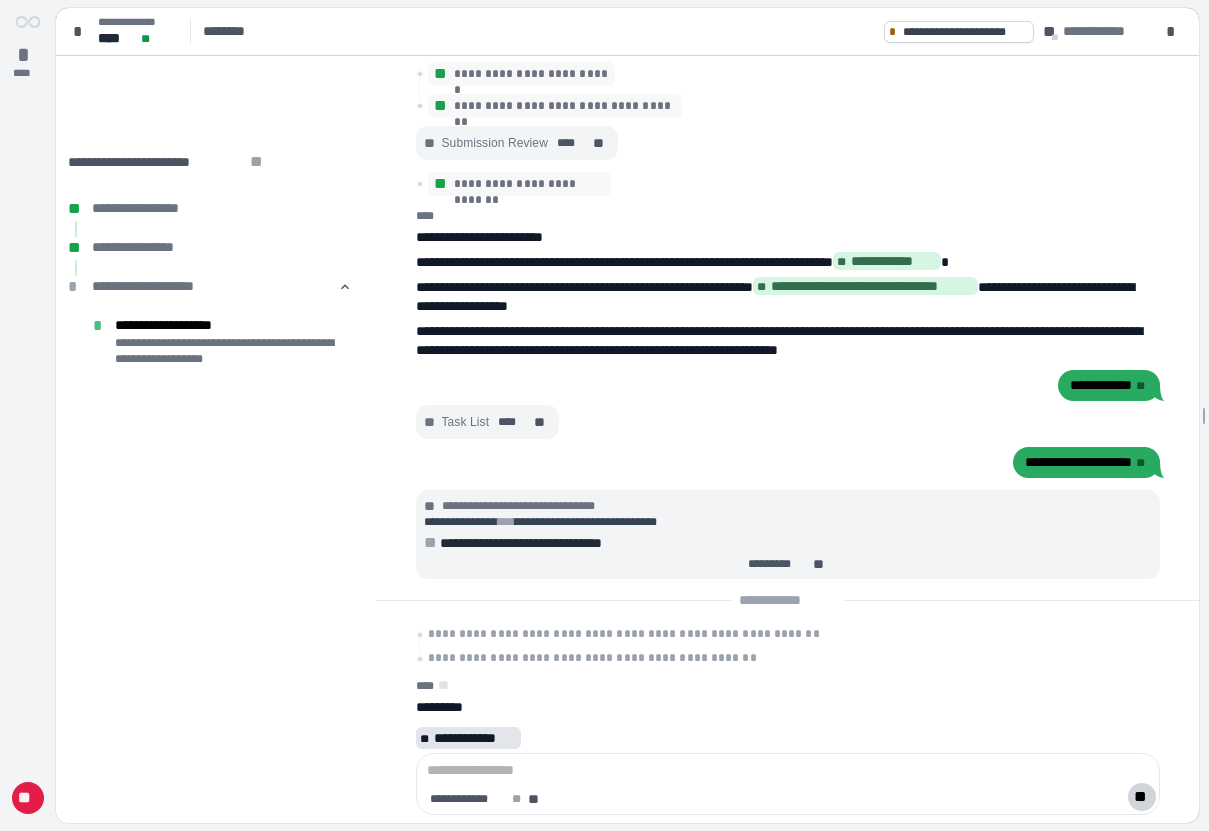 click on "**********" at bounding box center (475, 738) 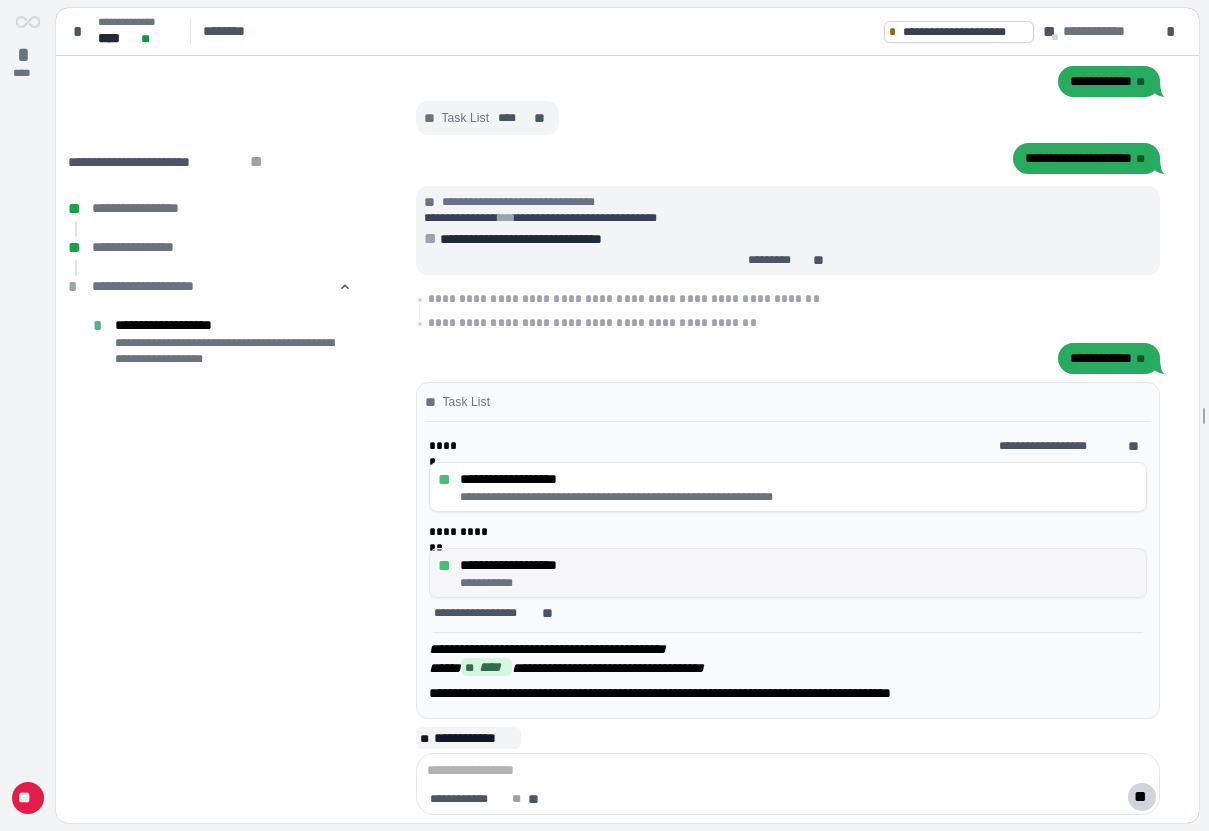 click on "**********" at bounding box center (799, 565) 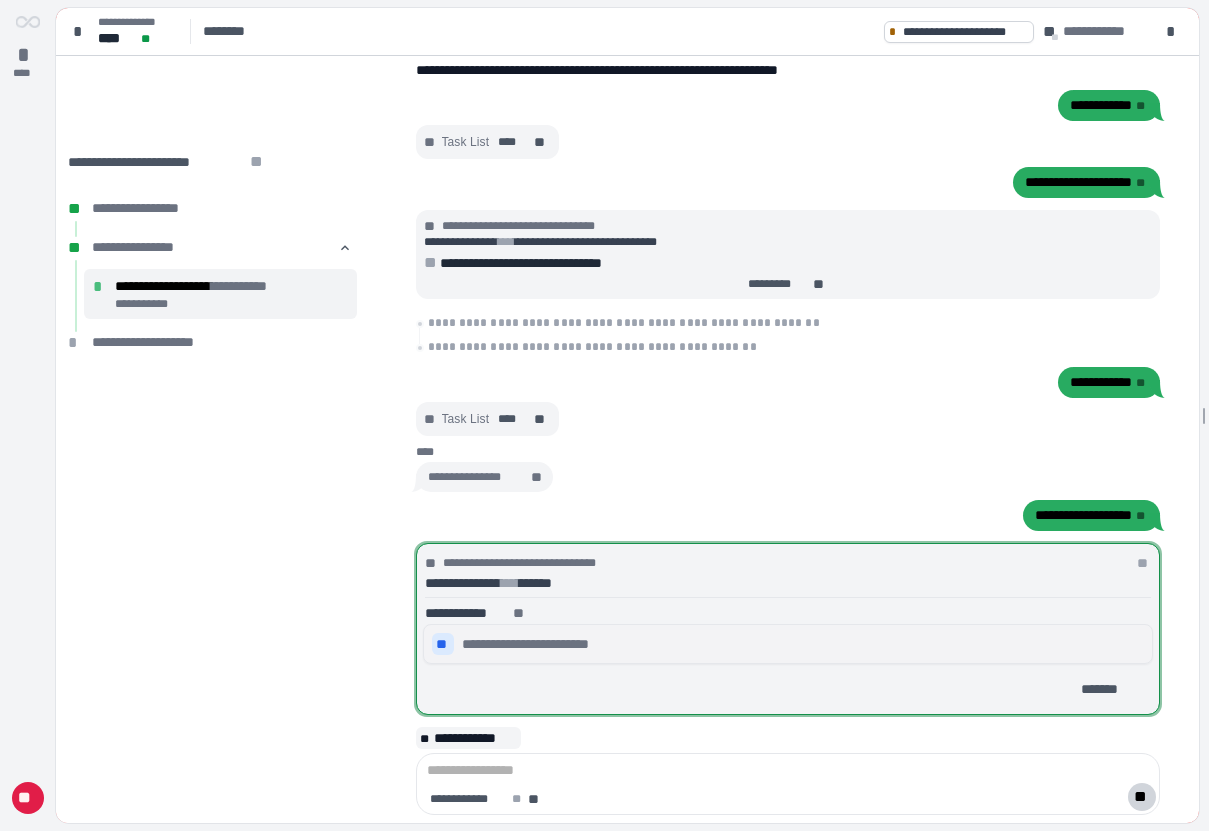 click on "**********" at bounding box center (543, 644) 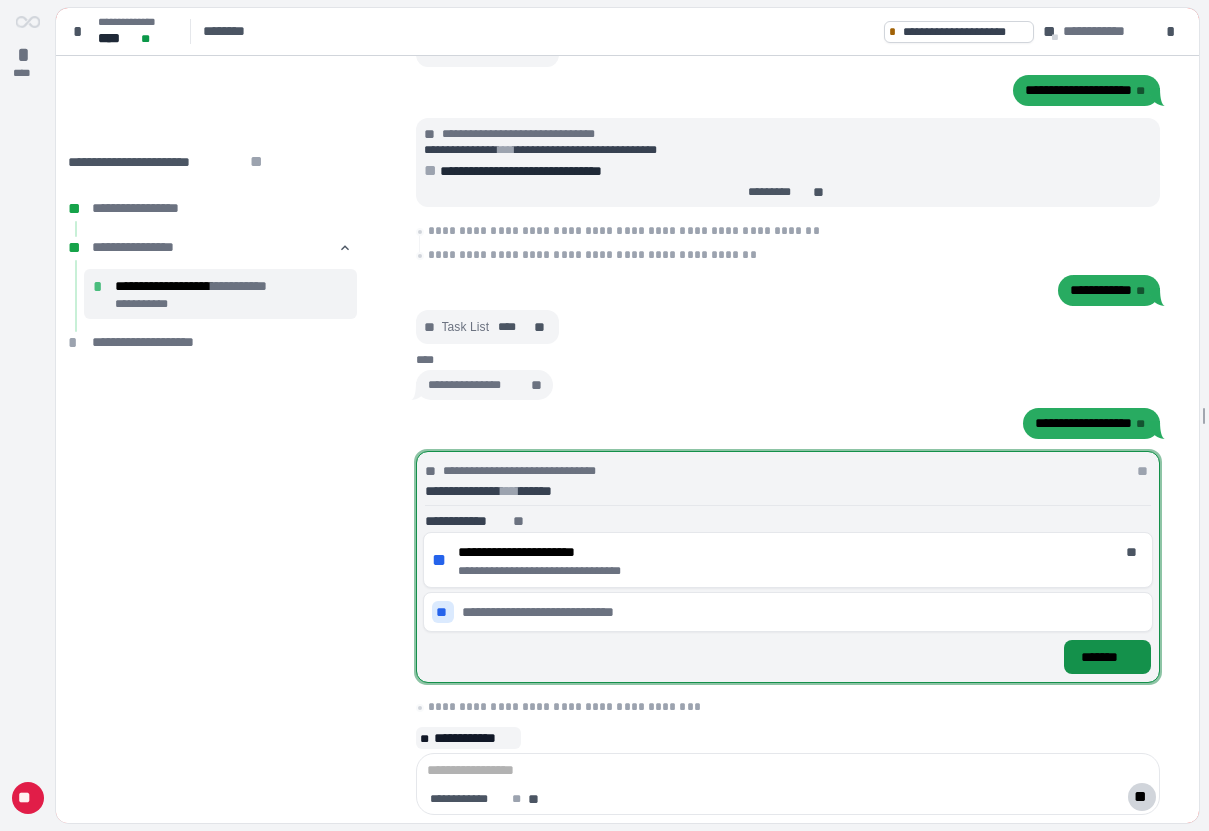 click on "*******" at bounding box center (1107, 657) 